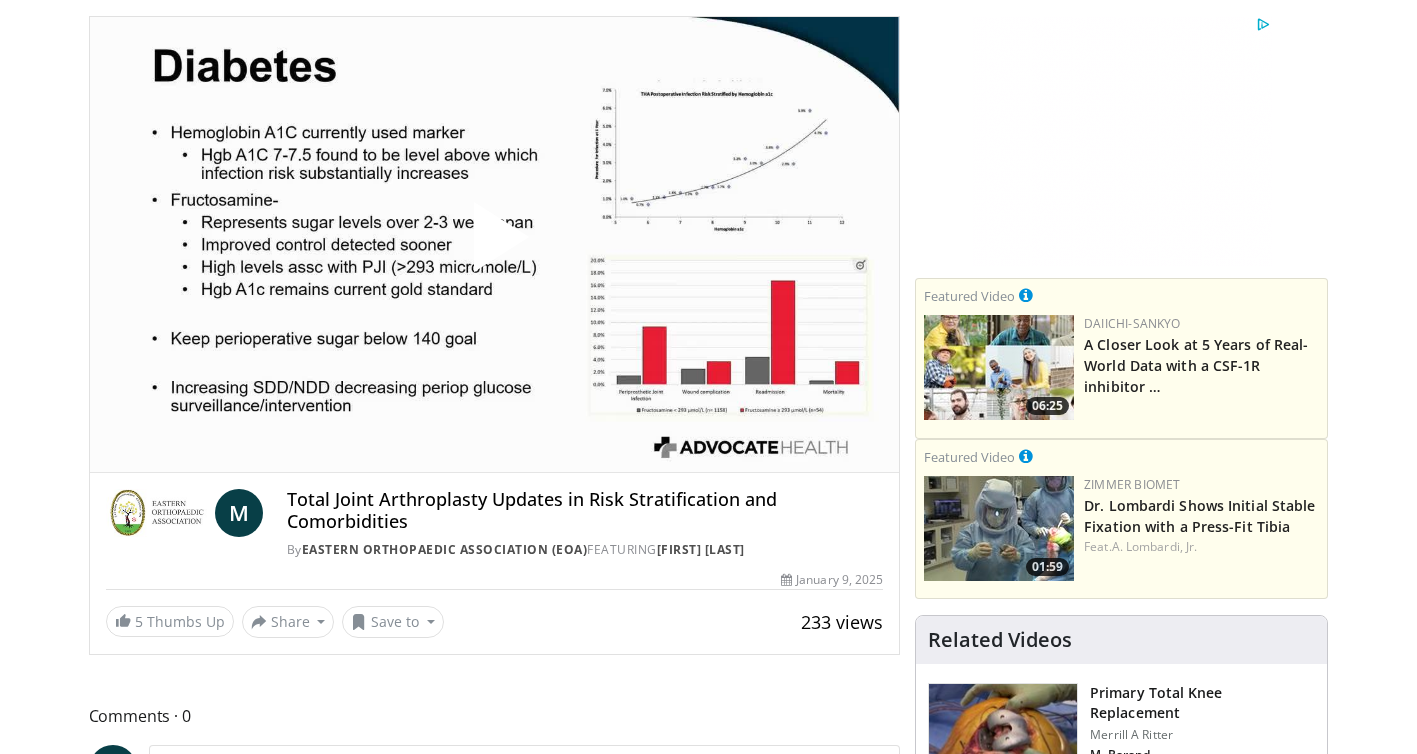 scroll, scrollTop: 0, scrollLeft: 0, axis: both 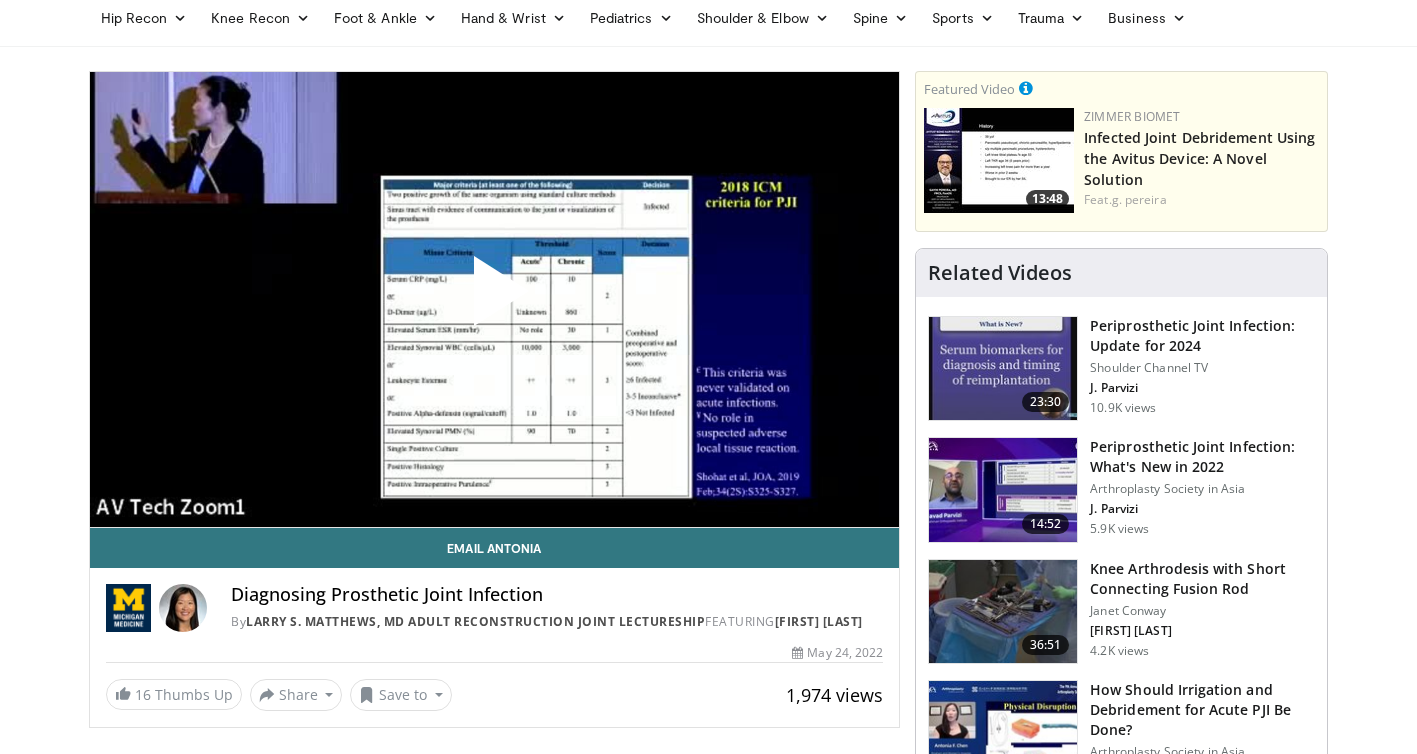 click at bounding box center [494, 299] 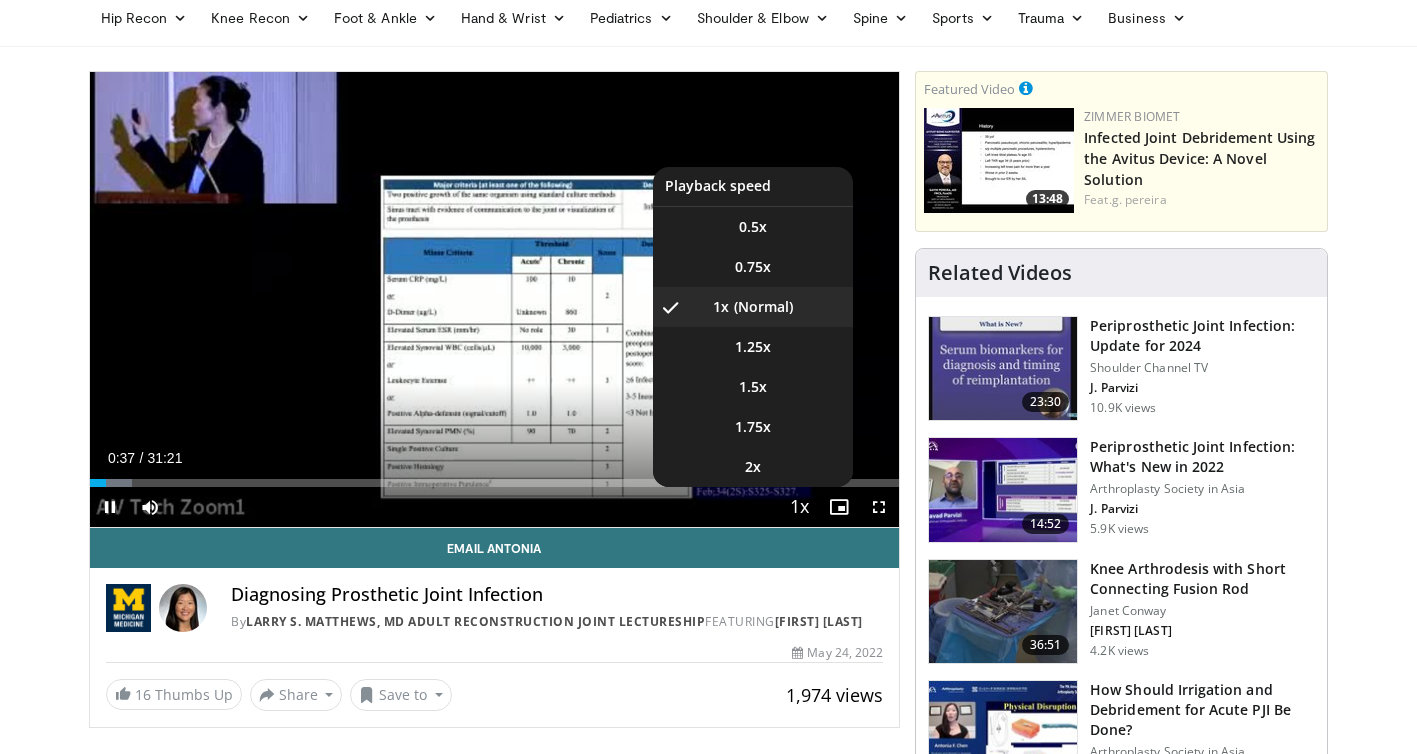 click at bounding box center (799, 508) 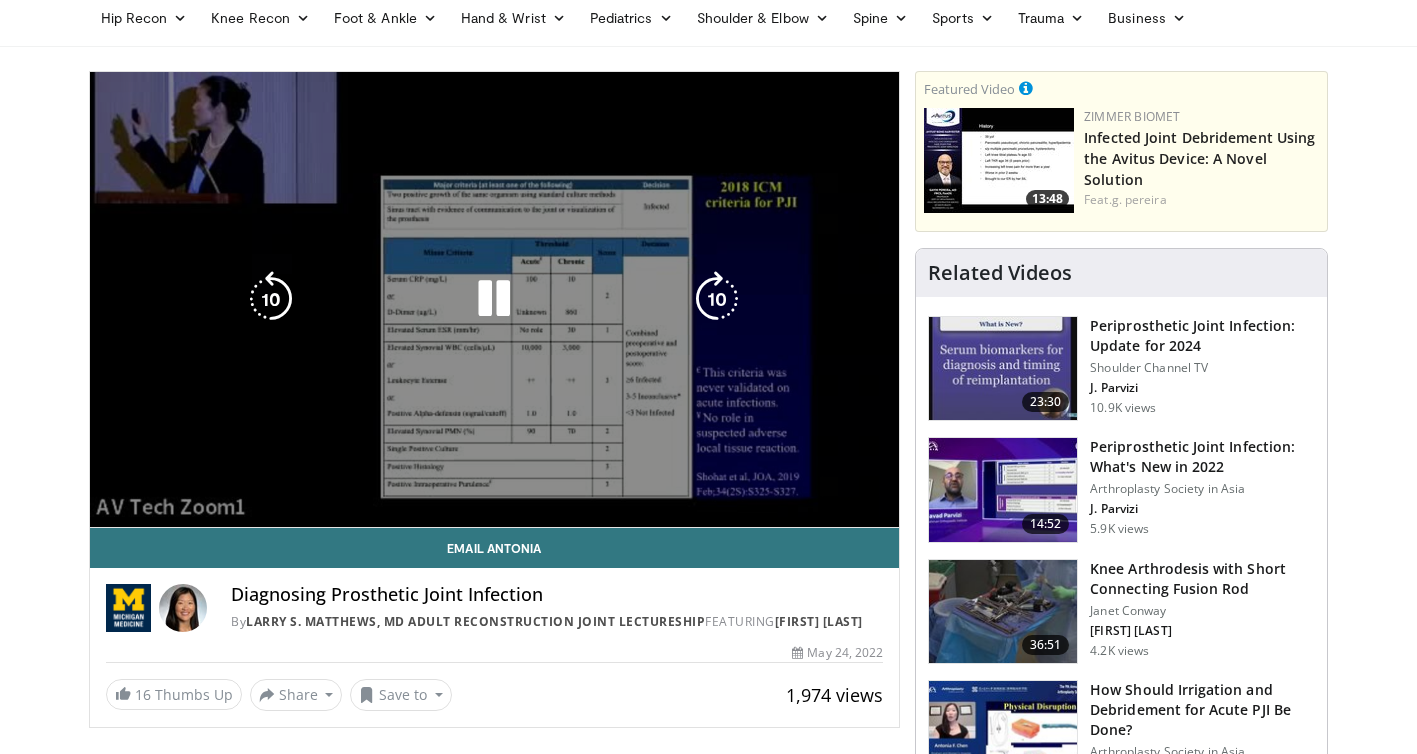 click on "Loaded :  5.27% 00:38 27:19" at bounding box center [495, 483] 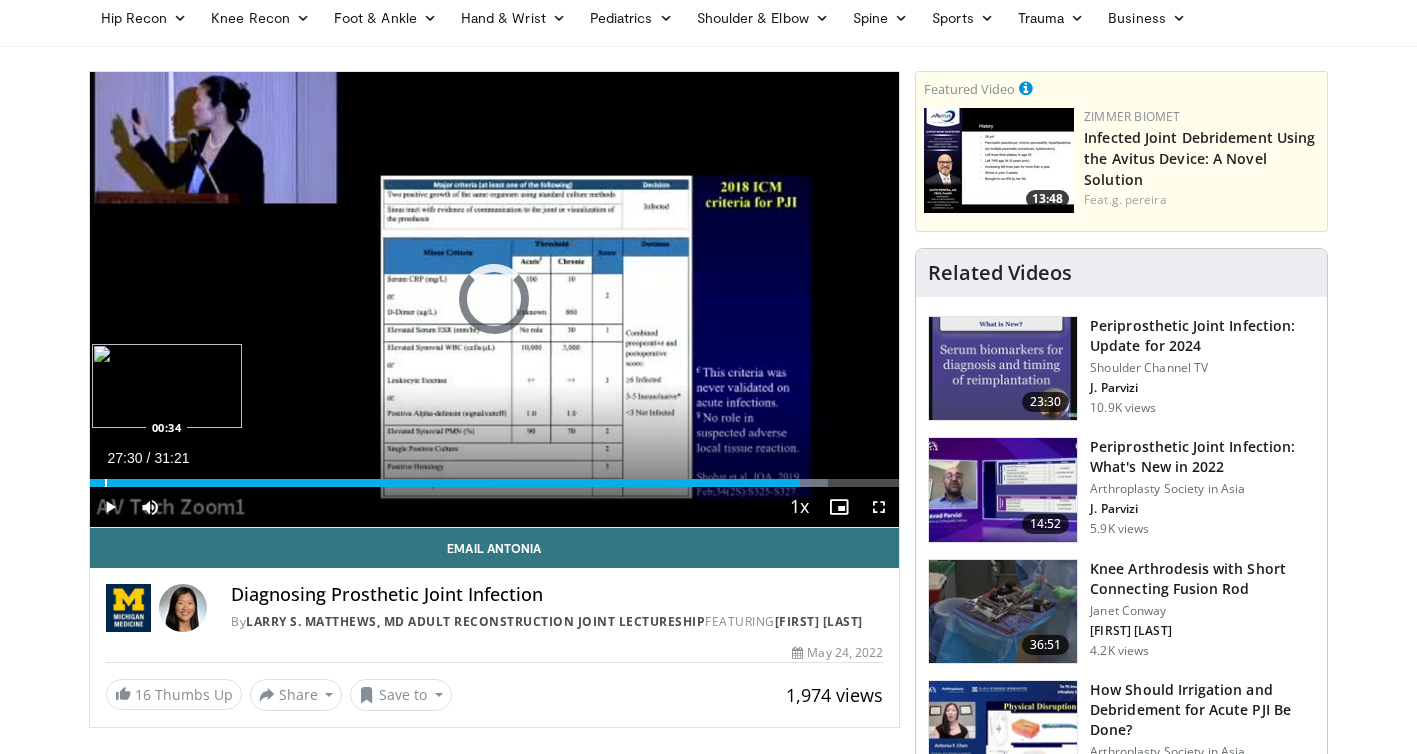 click on "Loaded :  91.23% 00:34 00:34" at bounding box center [495, 483] 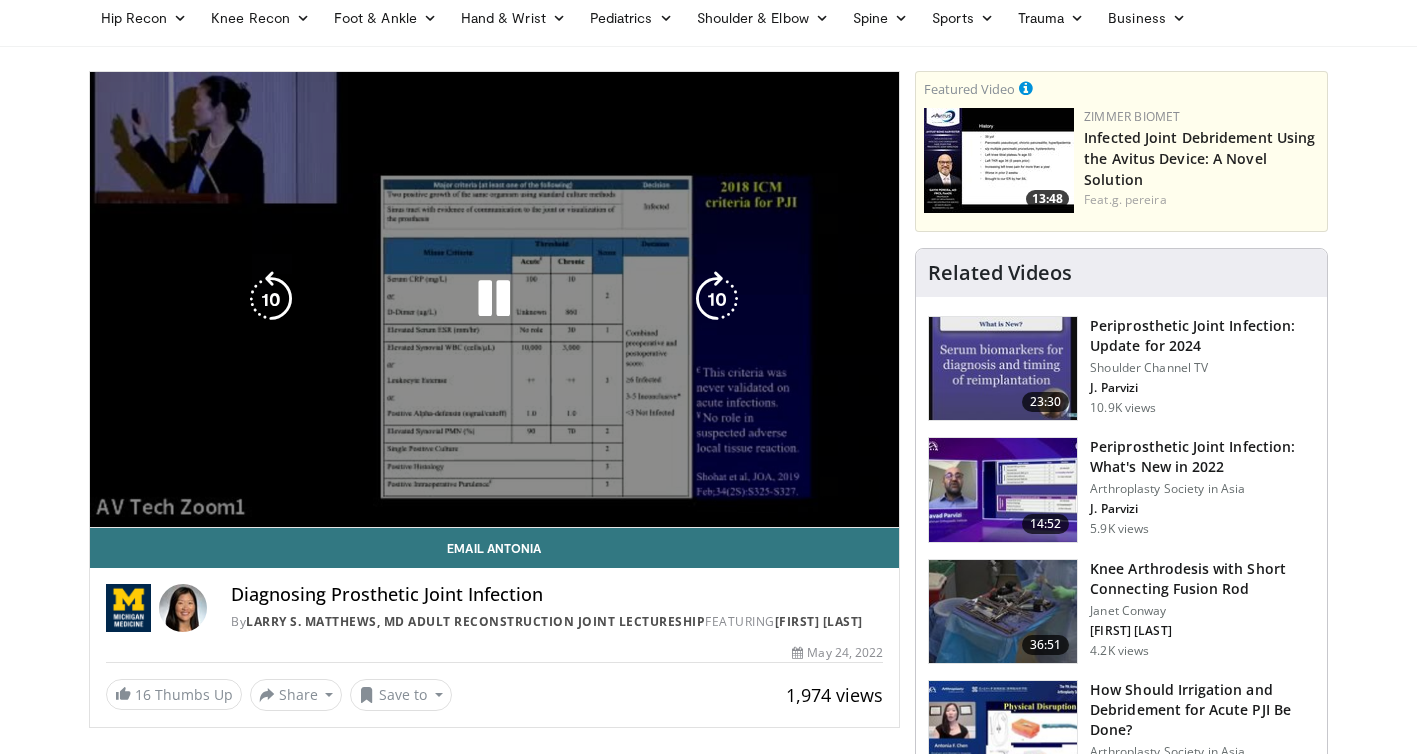 click on "10 seconds
Tap to unmute" at bounding box center [495, 299] 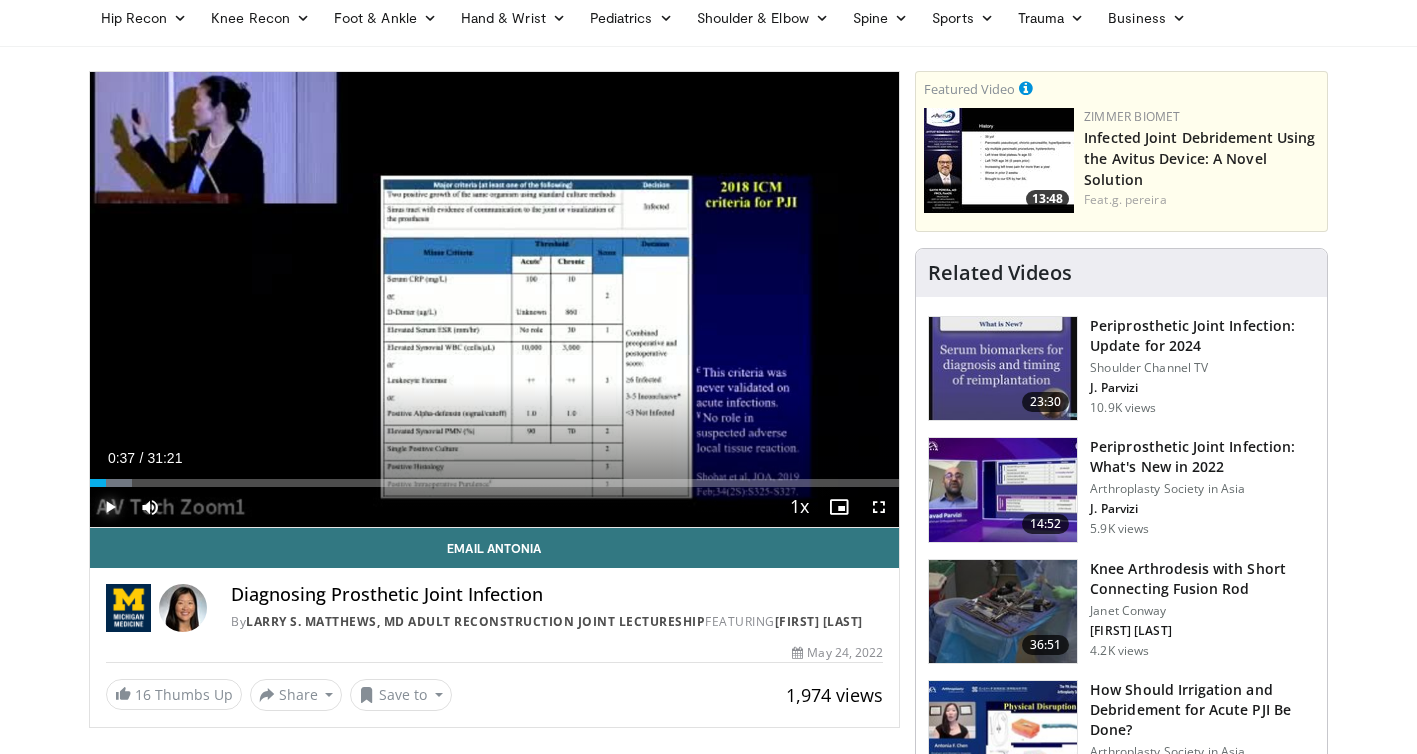 click at bounding box center (110, 507) 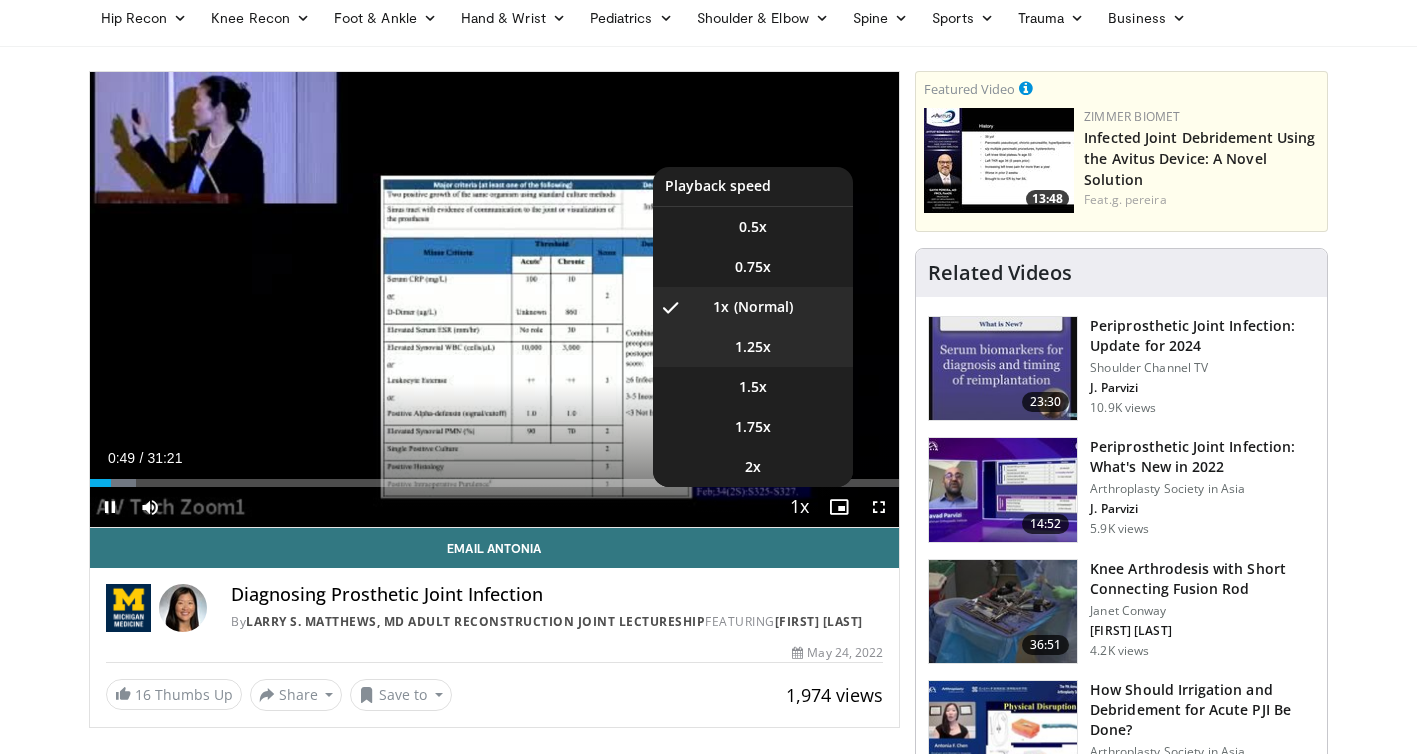 click on "1.25x" at bounding box center [753, 347] 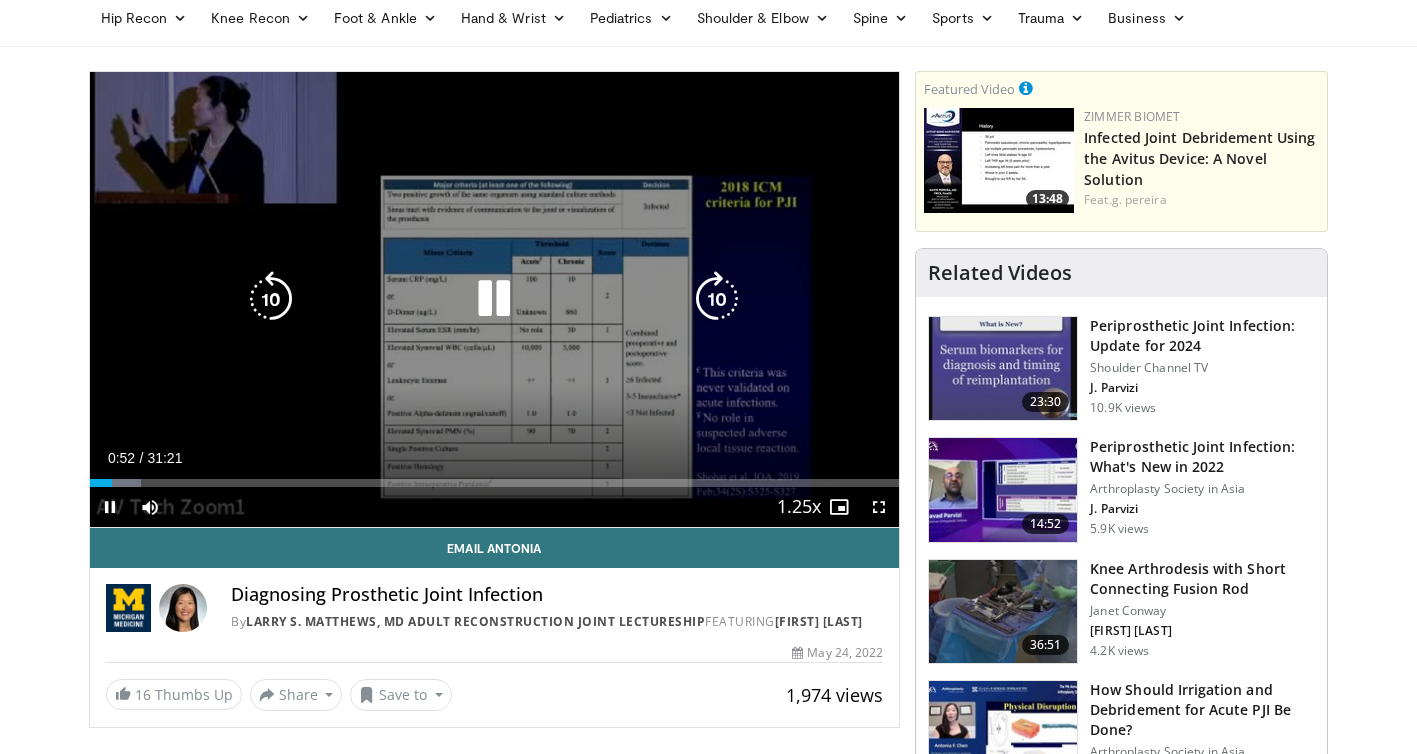 click on "10 seconds
Tap to unmute" at bounding box center [495, 299] 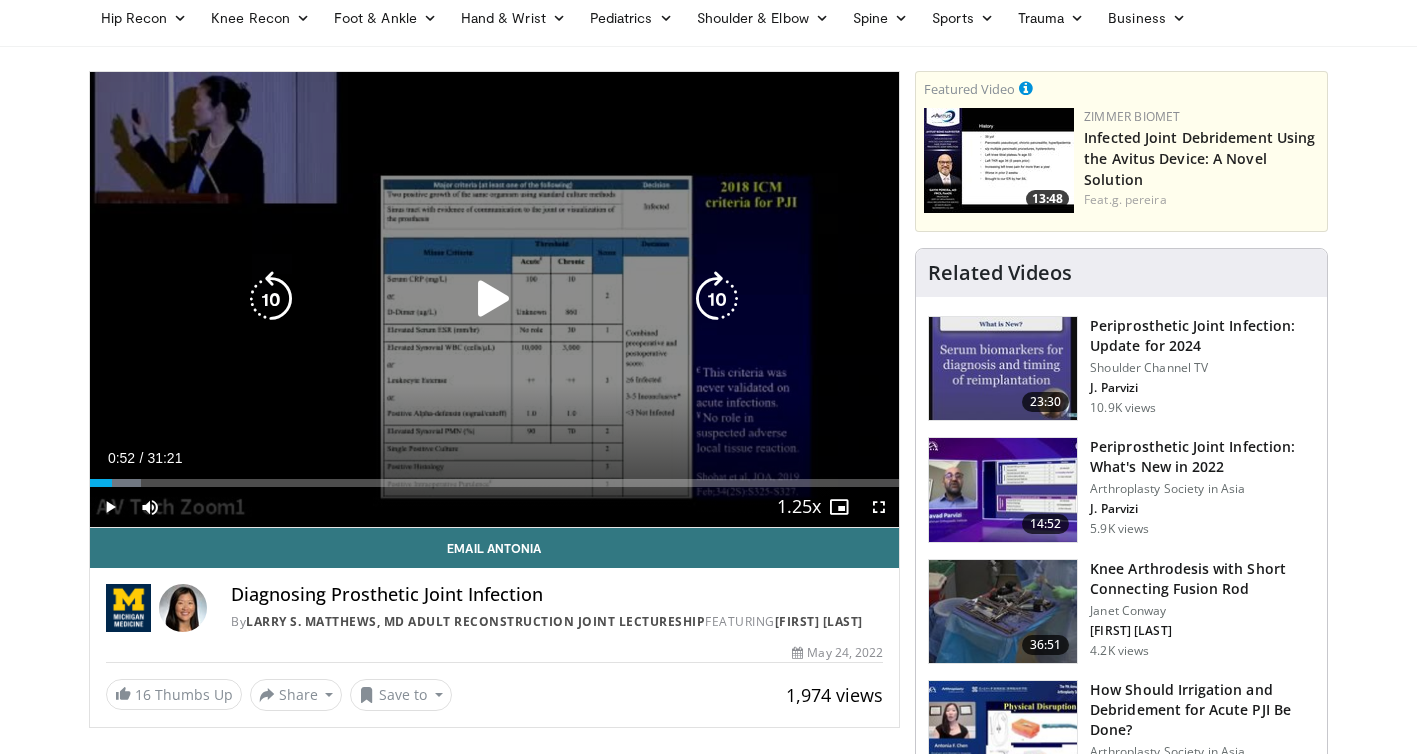 click on "10 seconds
Tap to unmute" at bounding box center (495, 299) 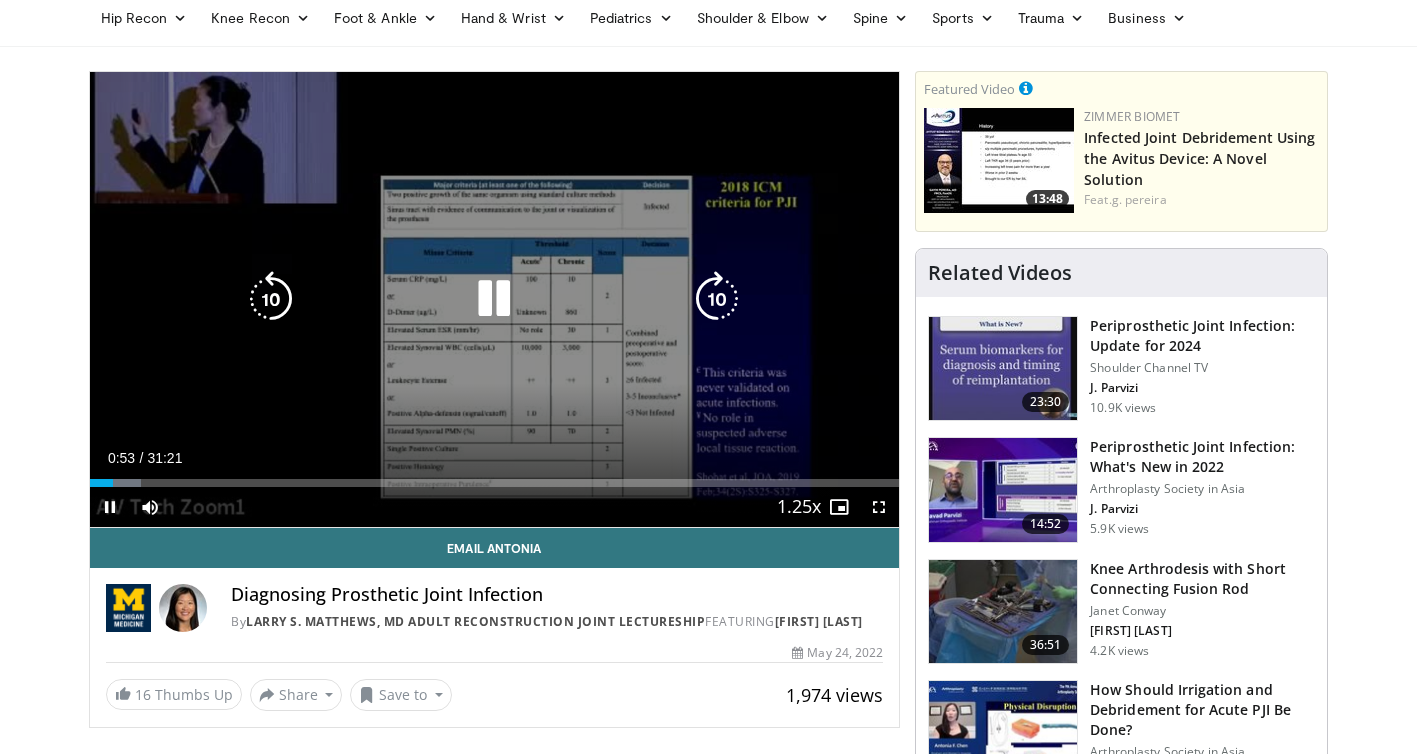 click at bounding box center (717, 299) 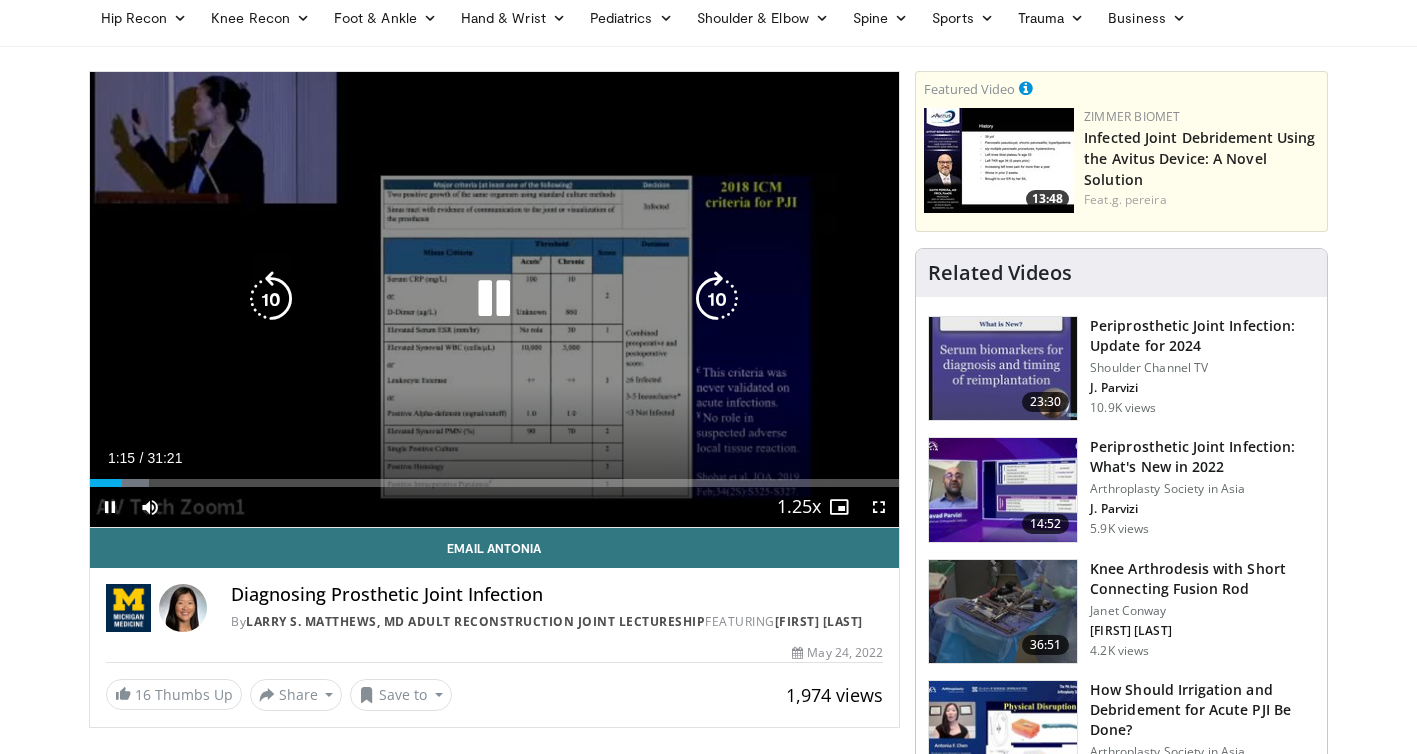 click at bounding box center (717, 299) 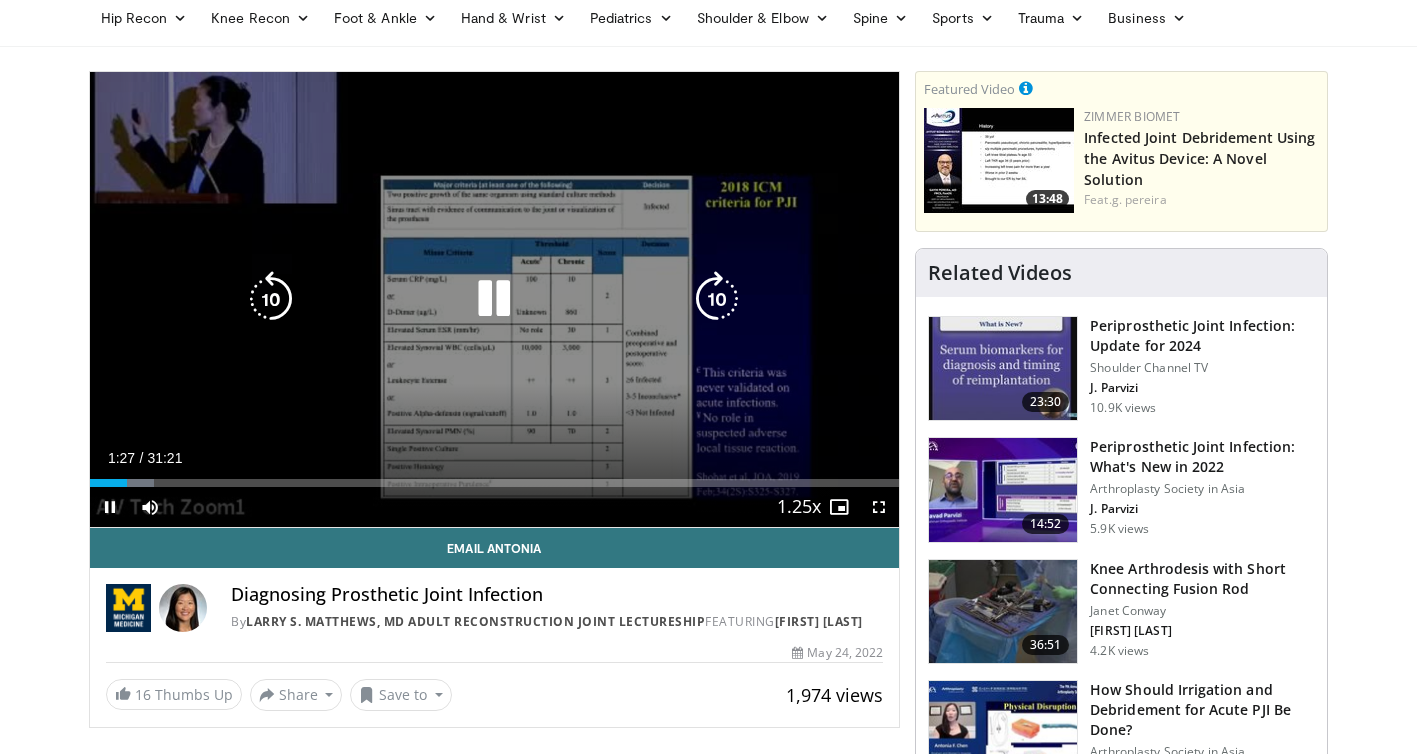 click at bounding box center [717, 299] 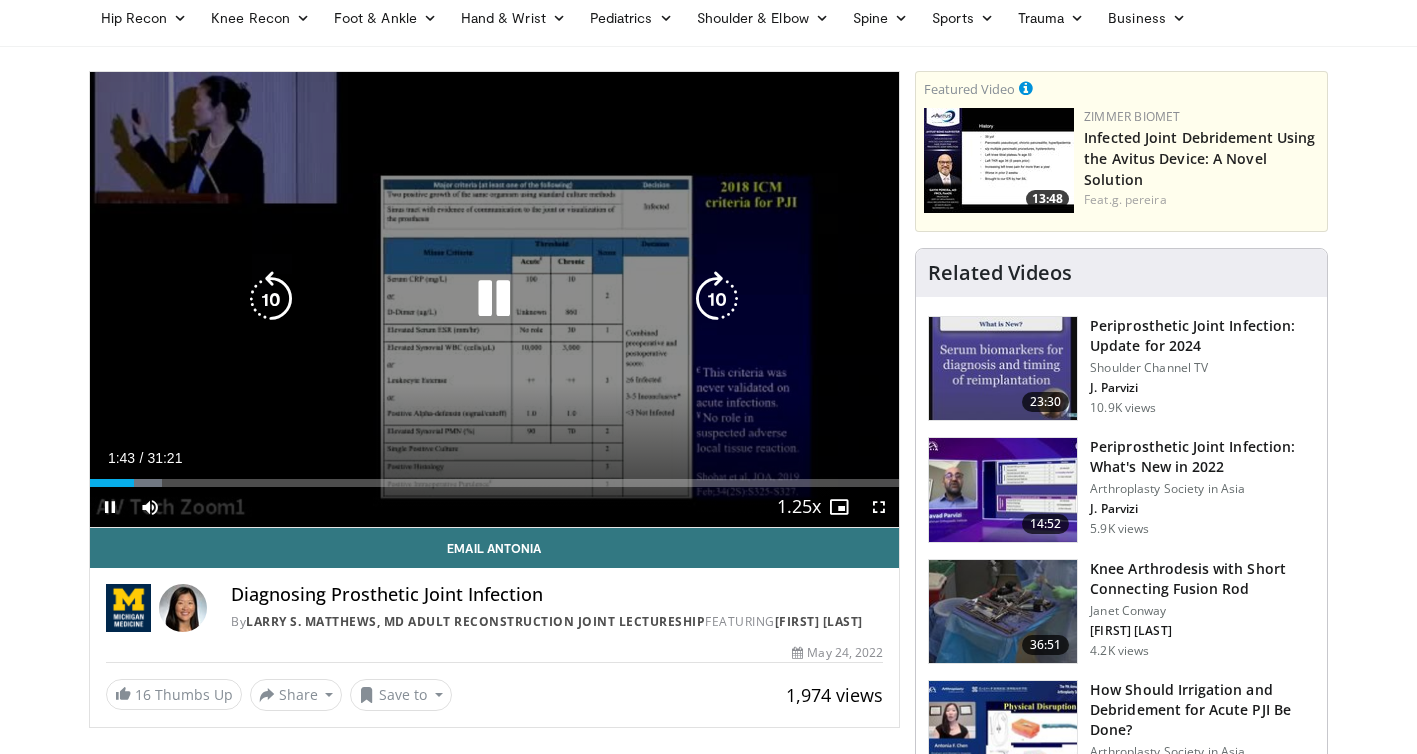 click at bounding box center [271, 299] 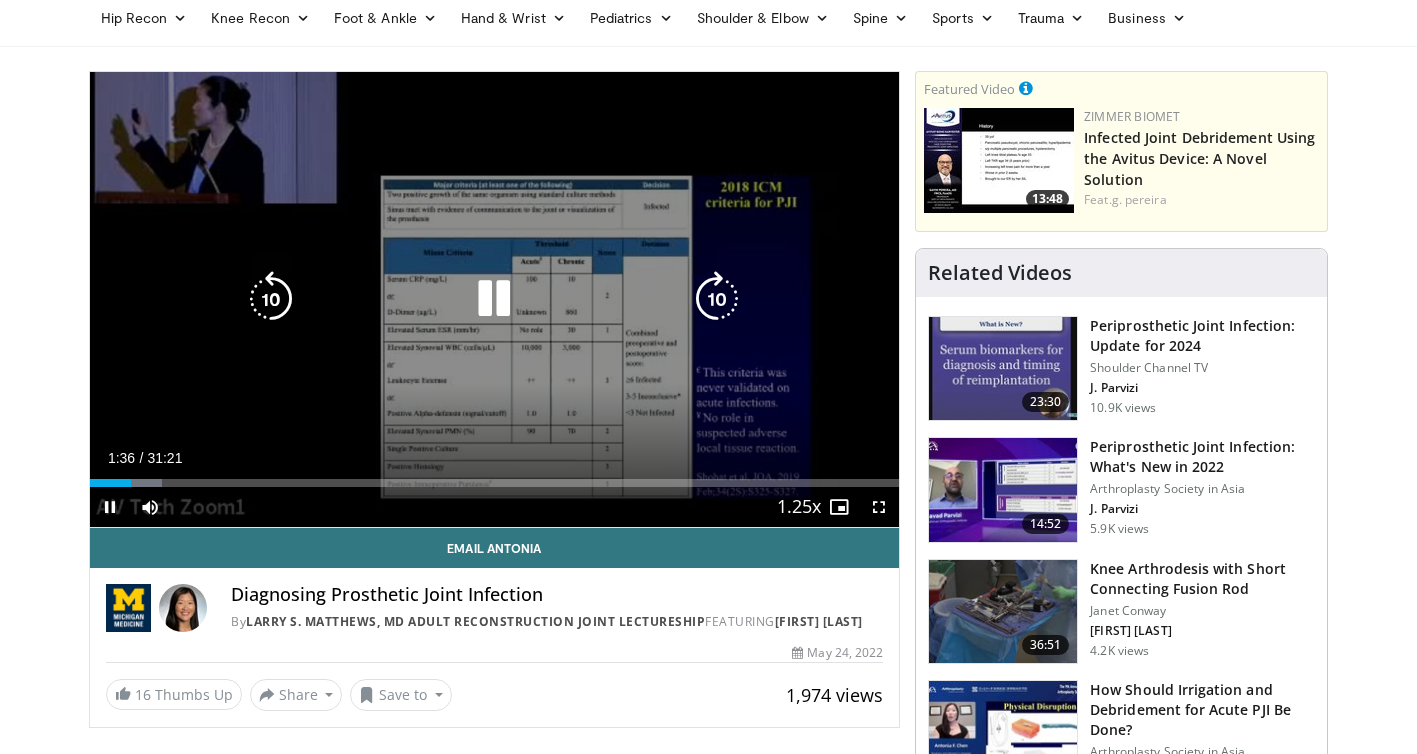 click at bounding box center [271, 299] 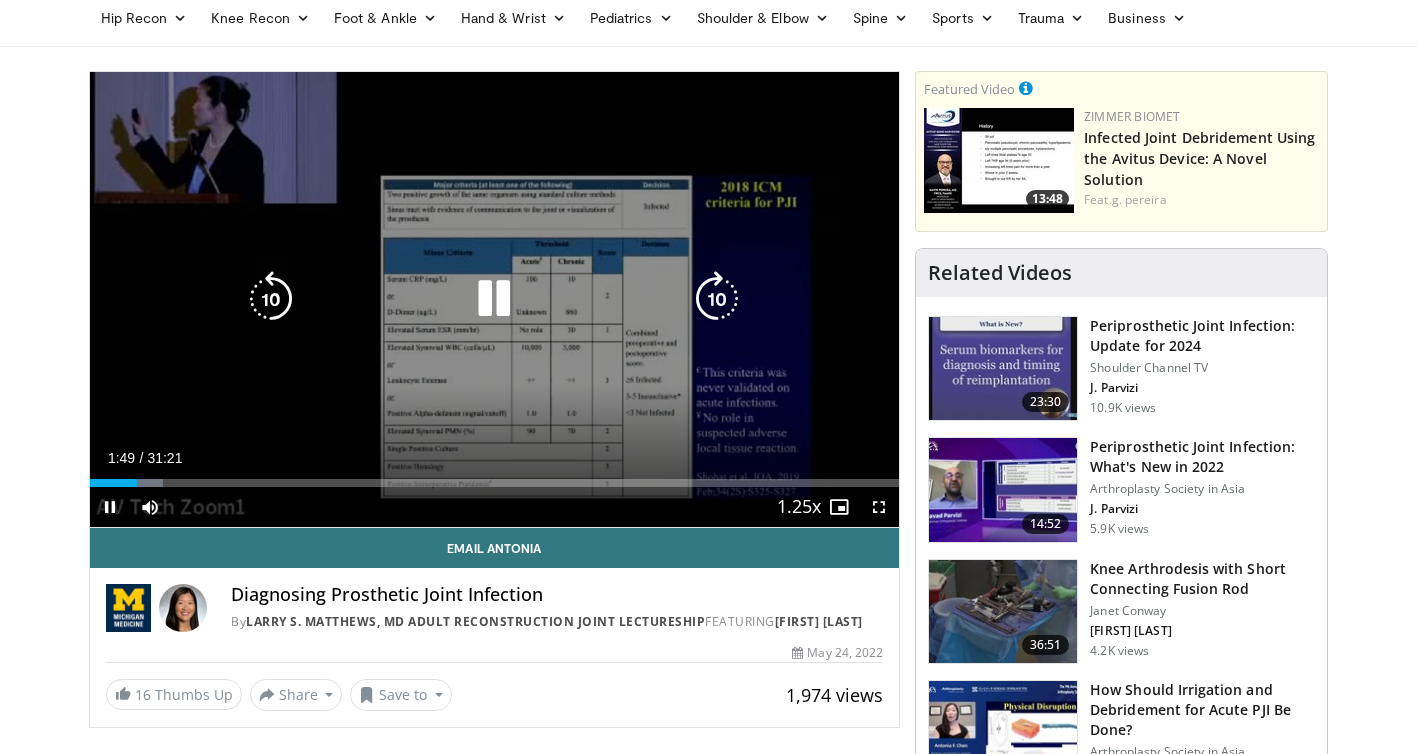 click at bounding box center (494, 299) 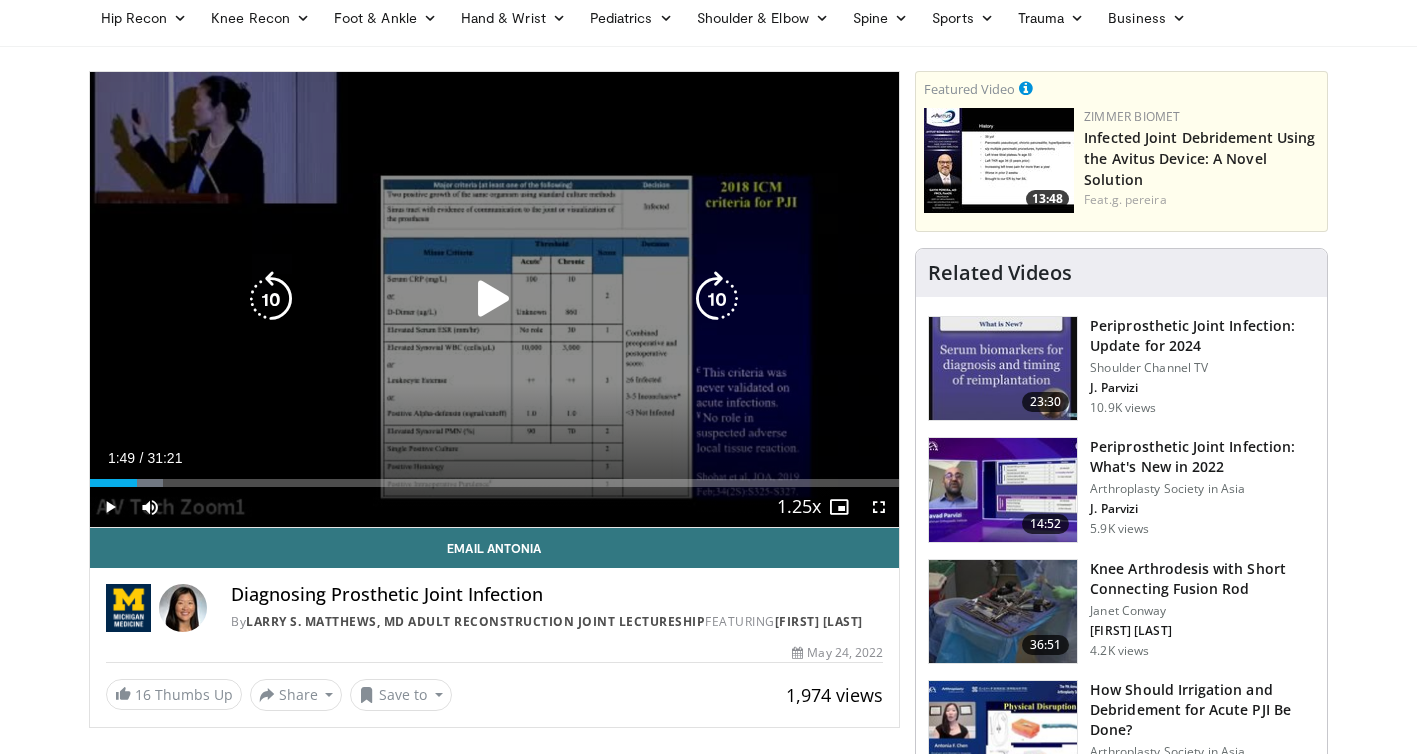 click on "10 seconds
Tap to unmute" at bounding box center (495, 299) 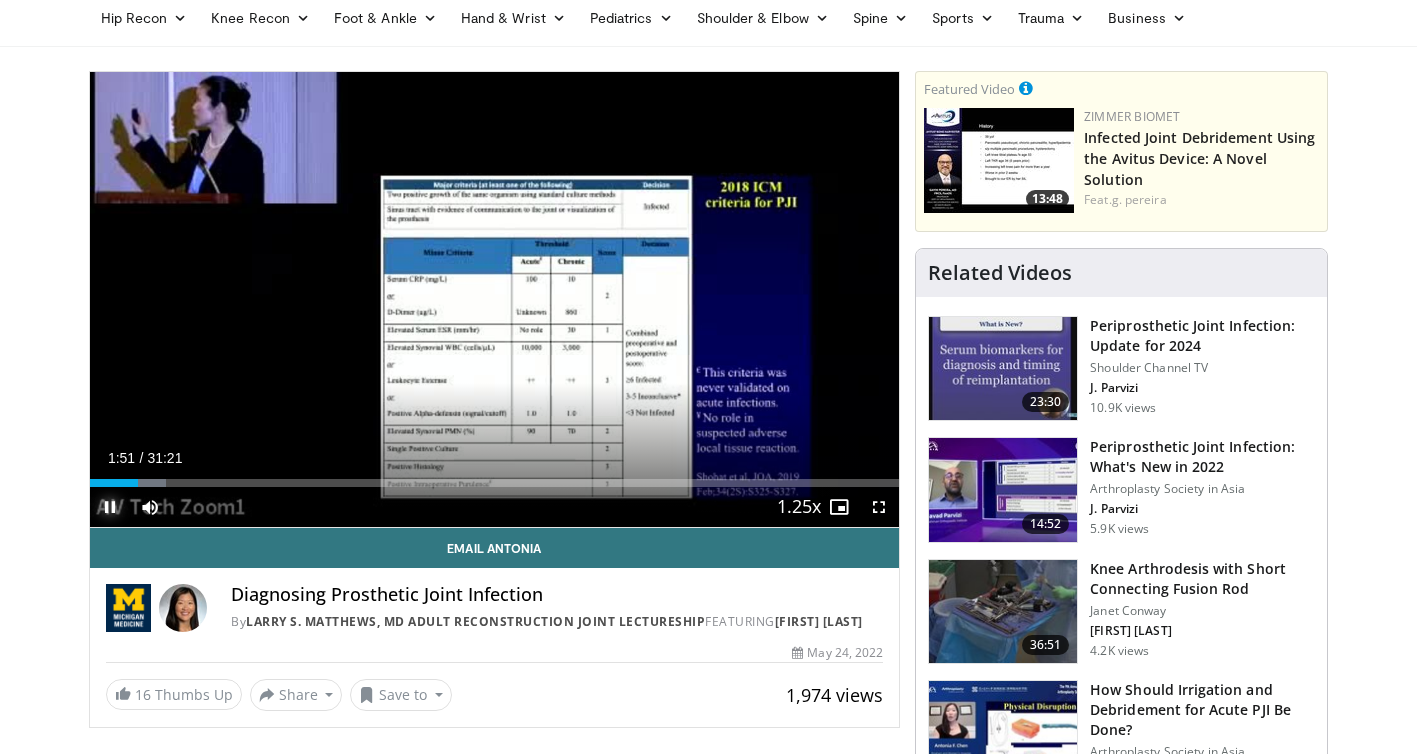 click at bounding box center [110, 507] 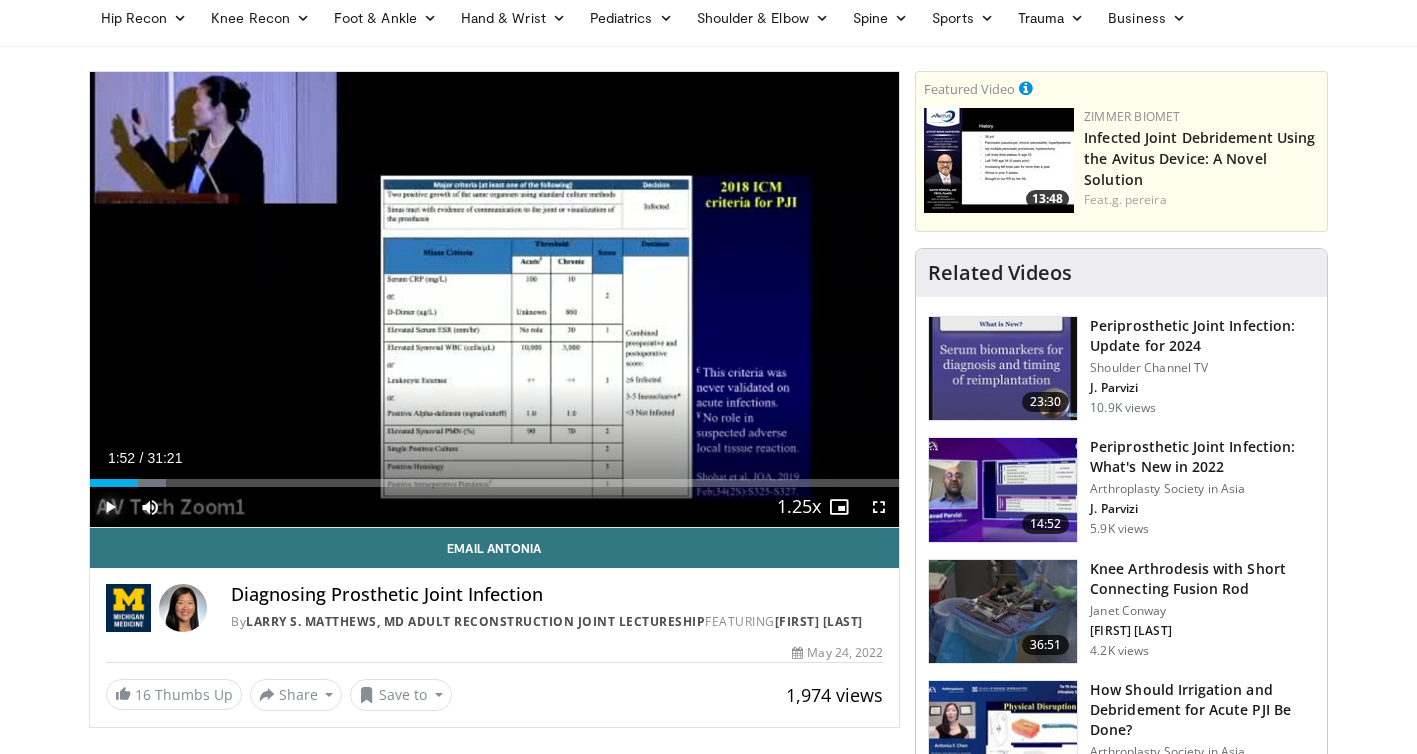 click at bounding box center (110, 507) 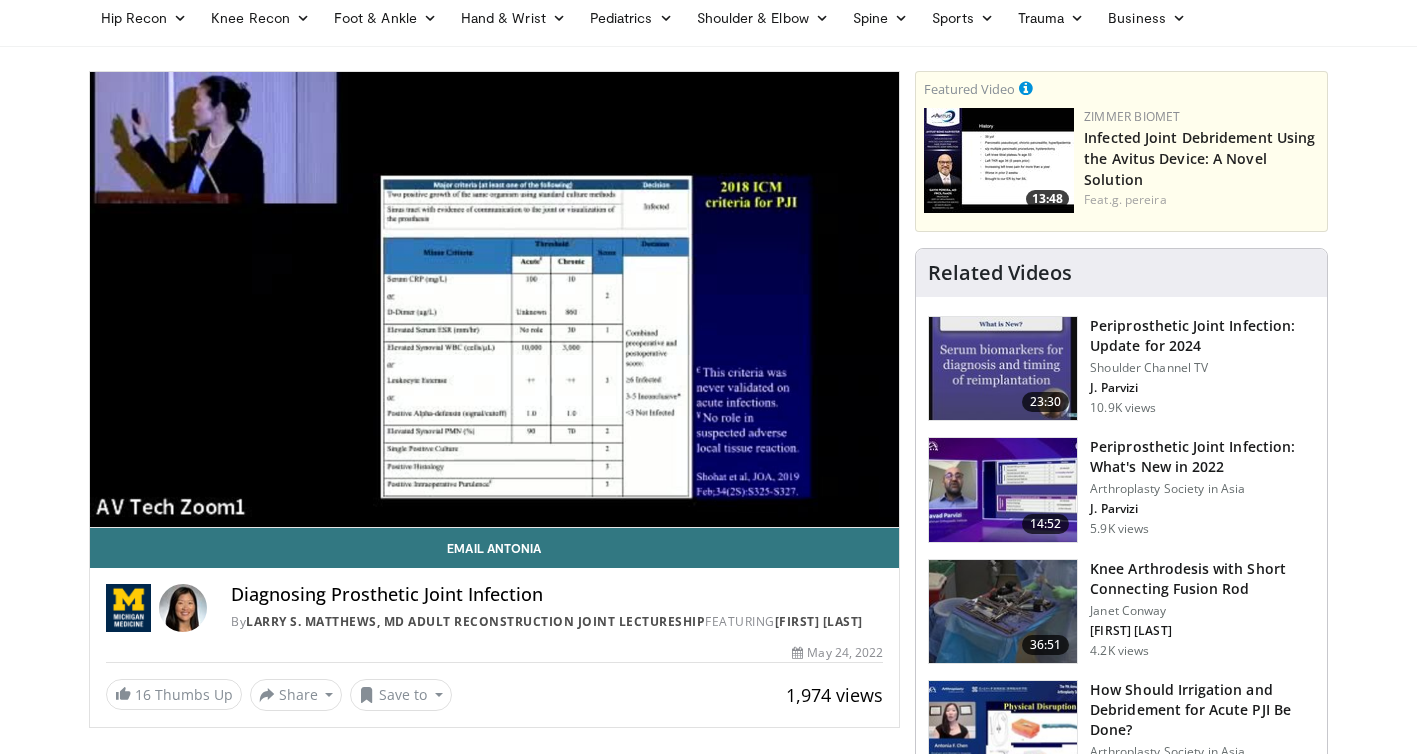 click on "10 seconds
Tap to unmute" at bounding box center [495, 299] 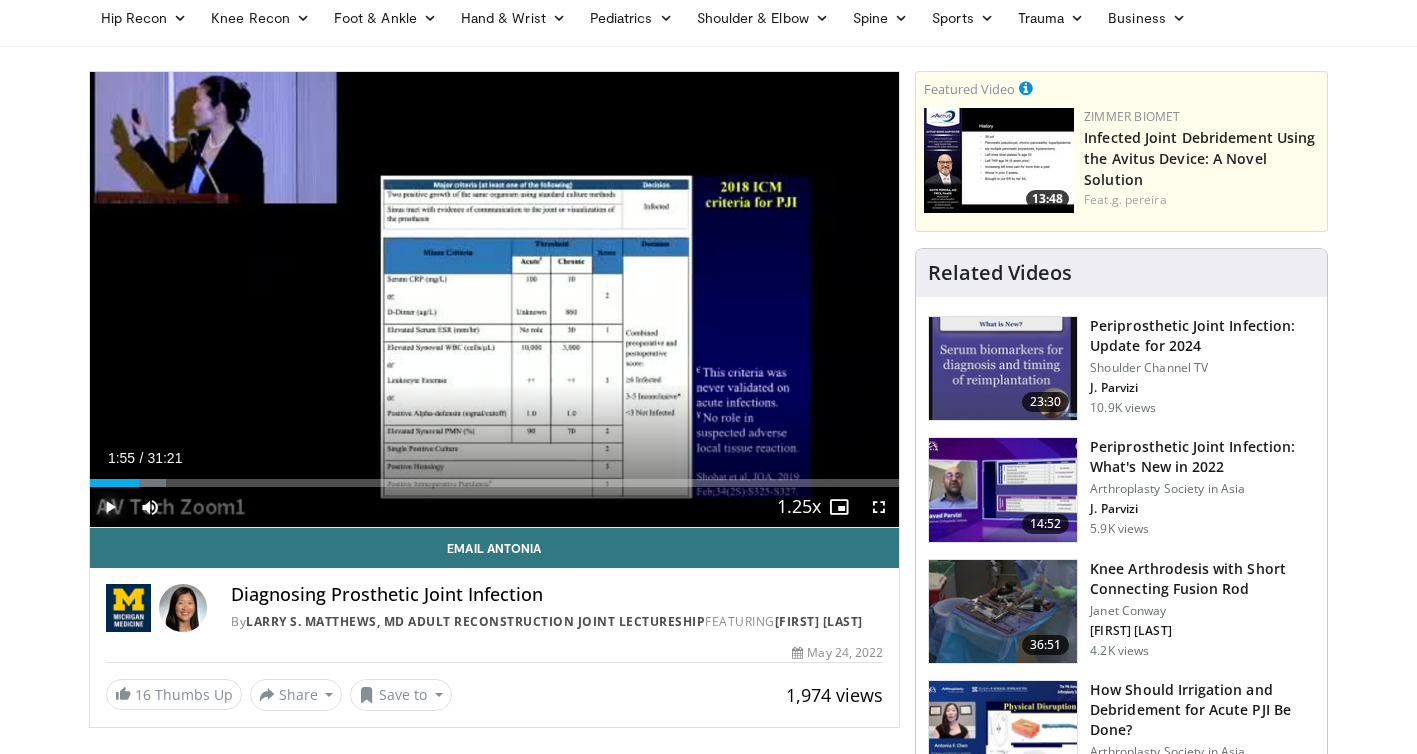 click at bounding box center [110, 507] 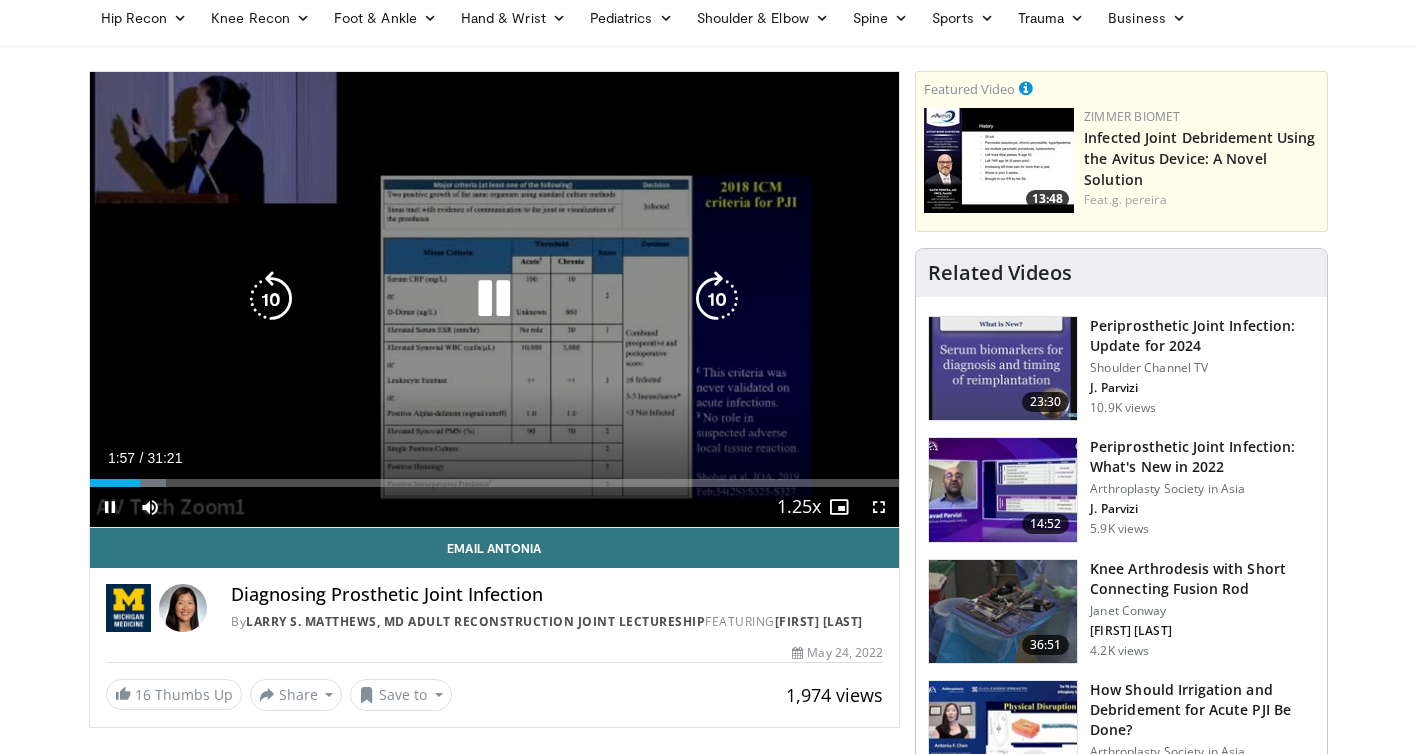 click at bounding box center (271, 299) 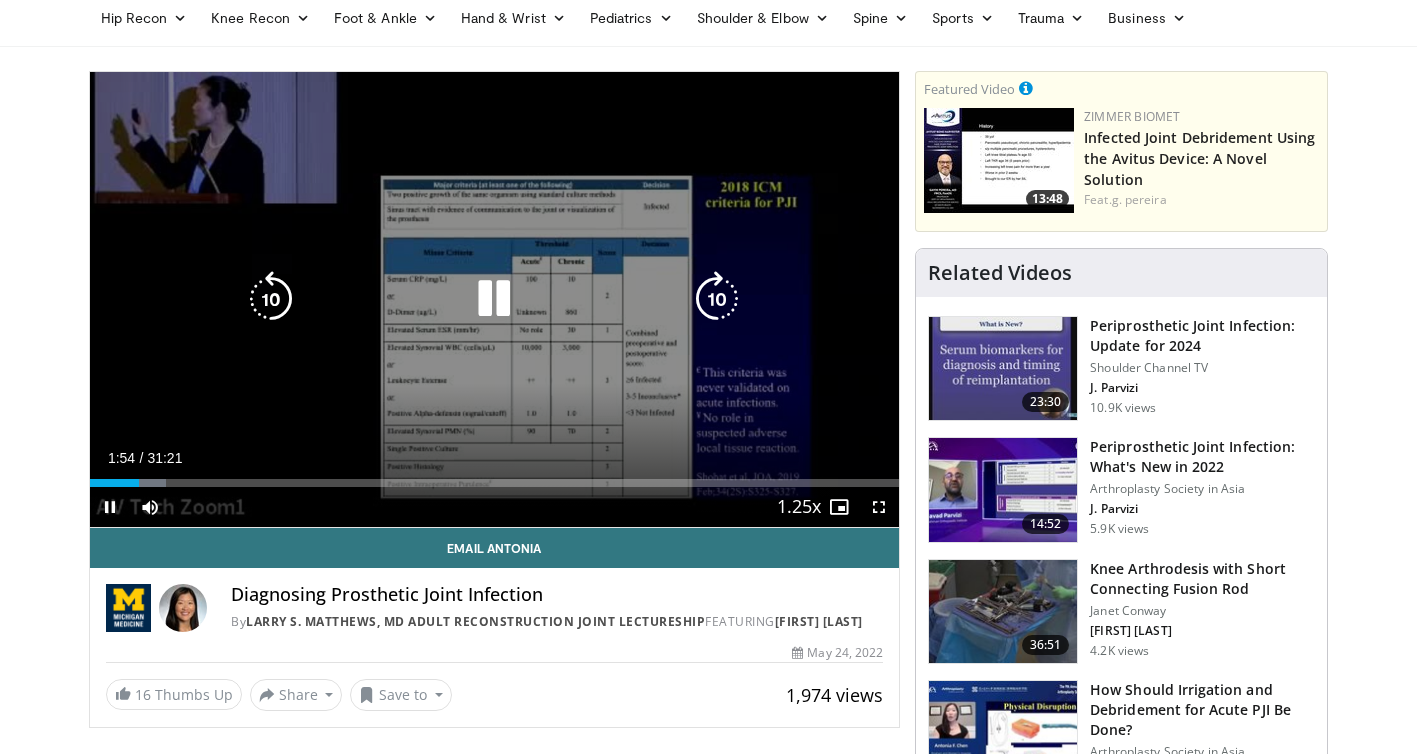 click at bounding box center (494, 299) 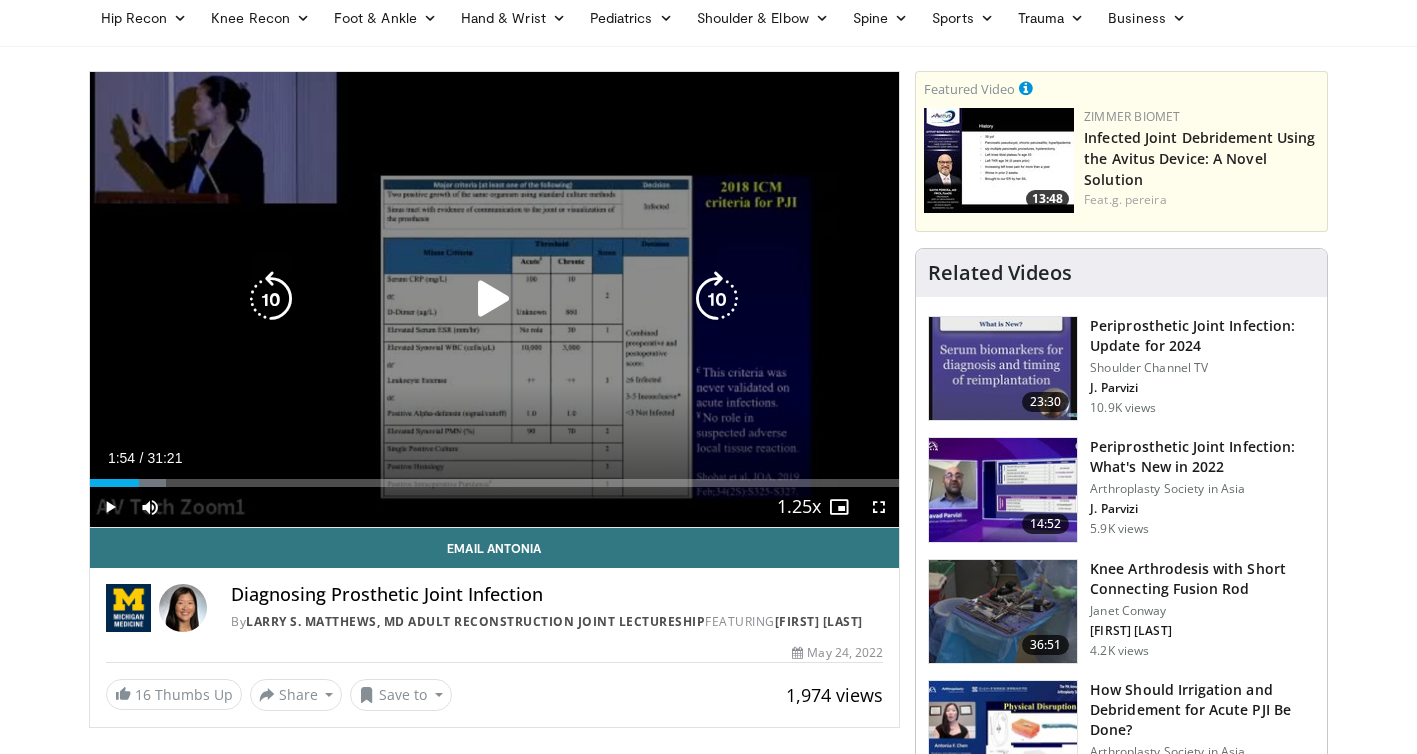 click at bounding box center (494, 299) 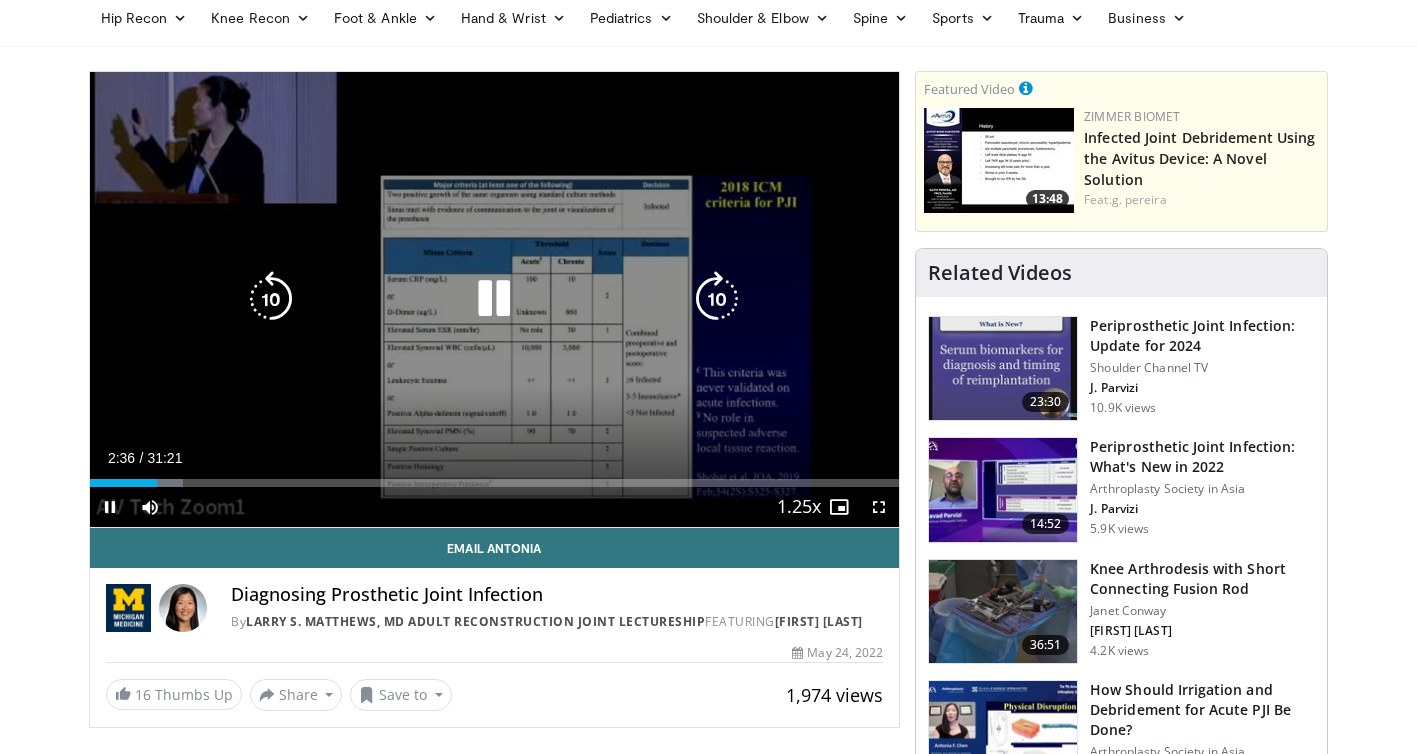 click at bounding box center [494, 299] 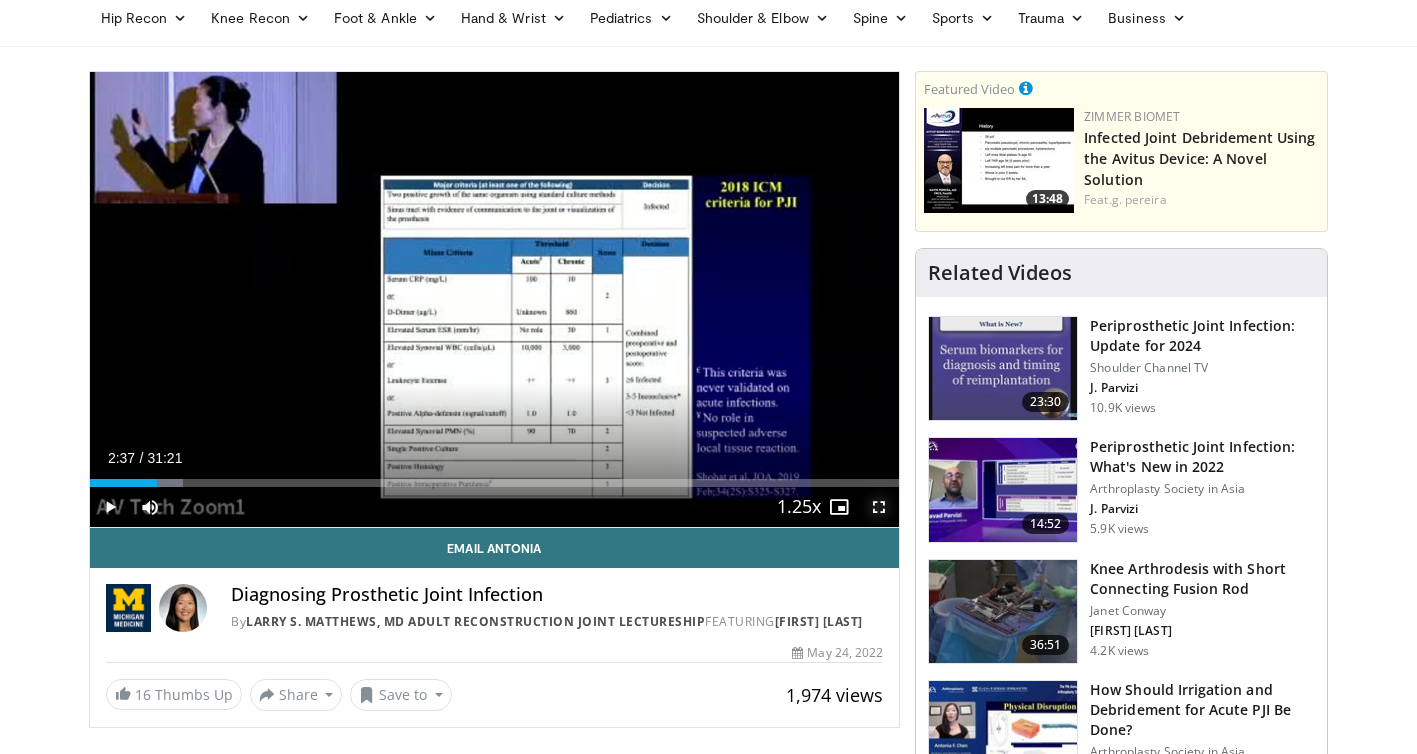 click at bounding box center (879, 507) 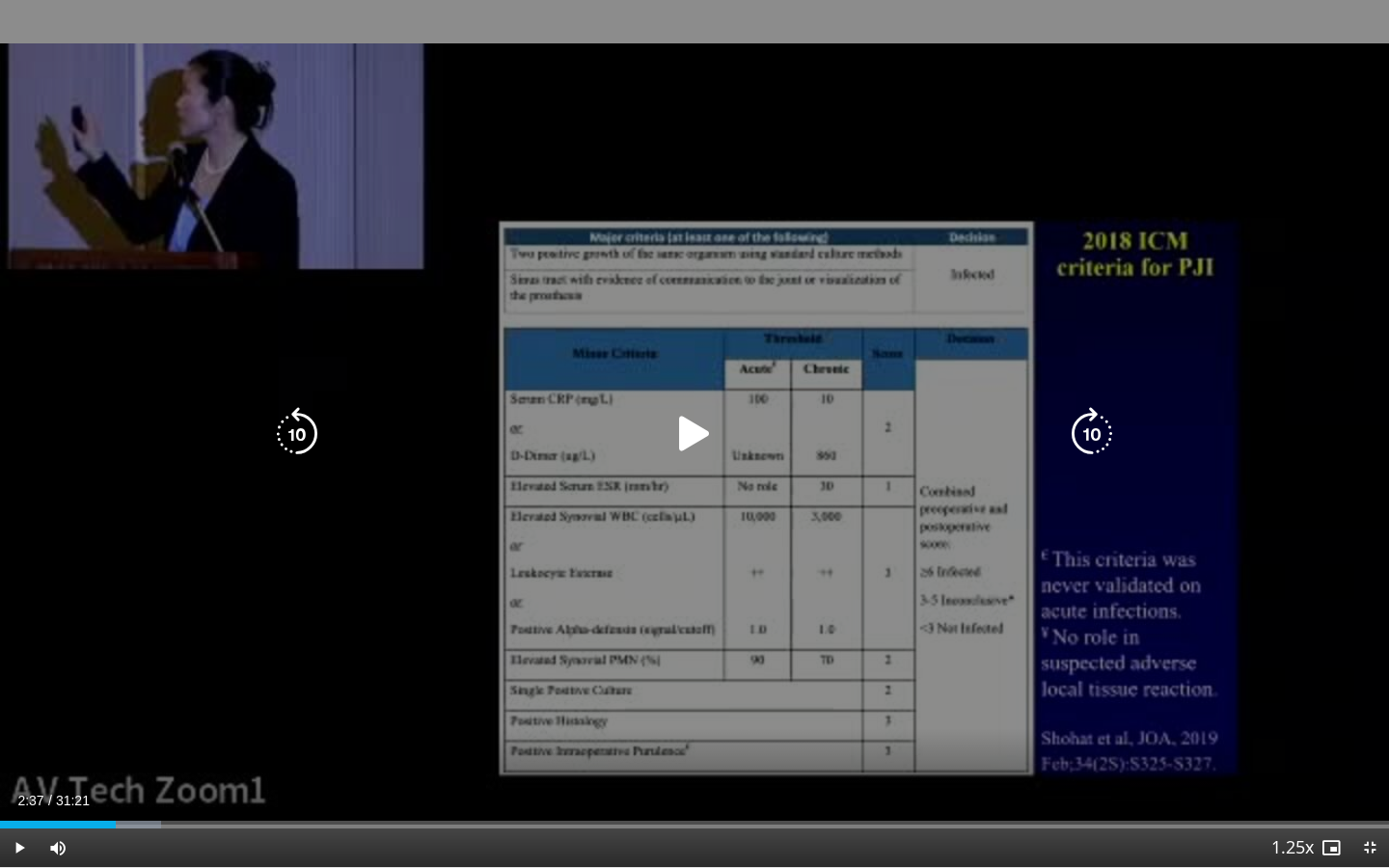 click at bounding box center (694, 434) 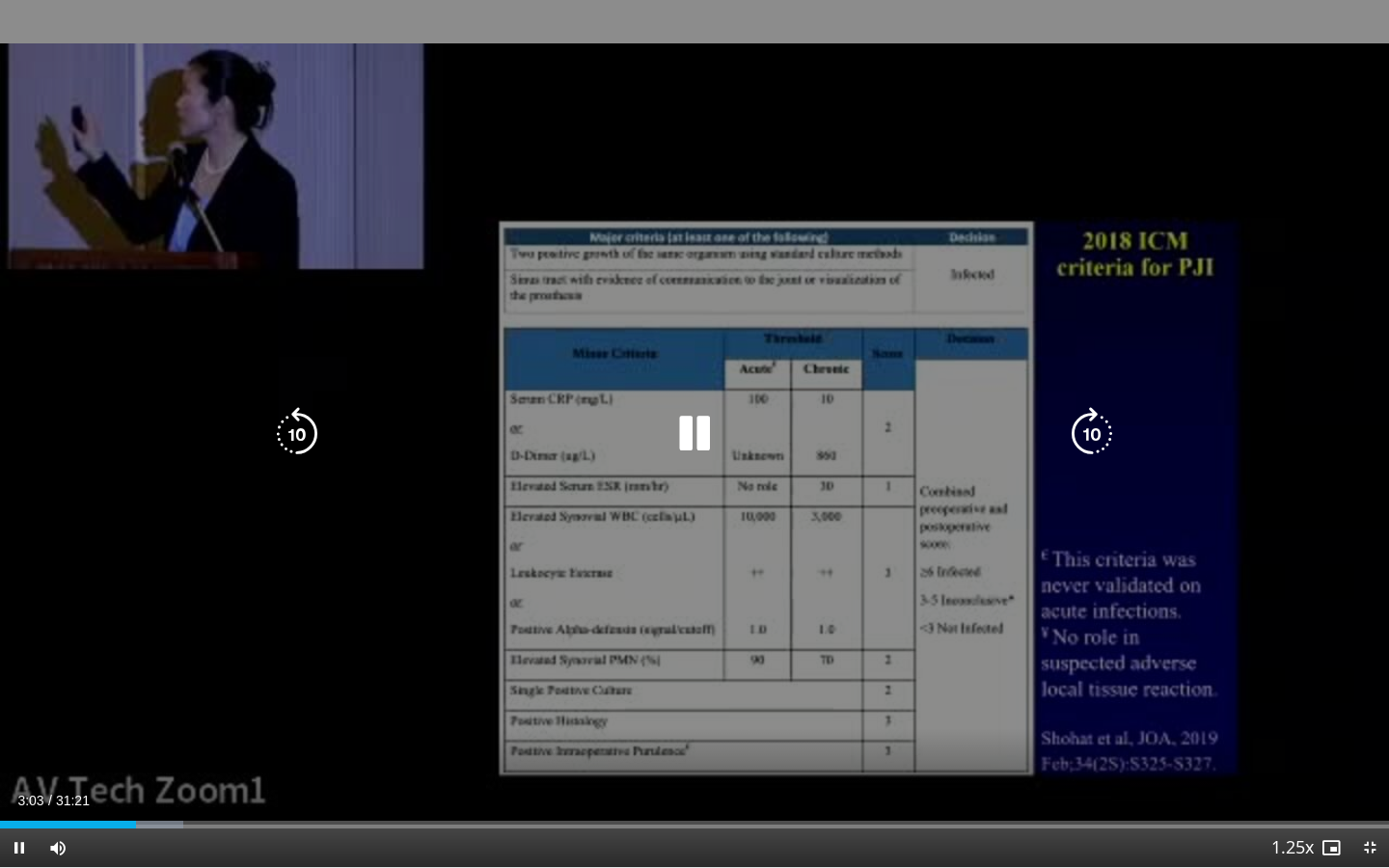 click at bounding box center (694, 434) 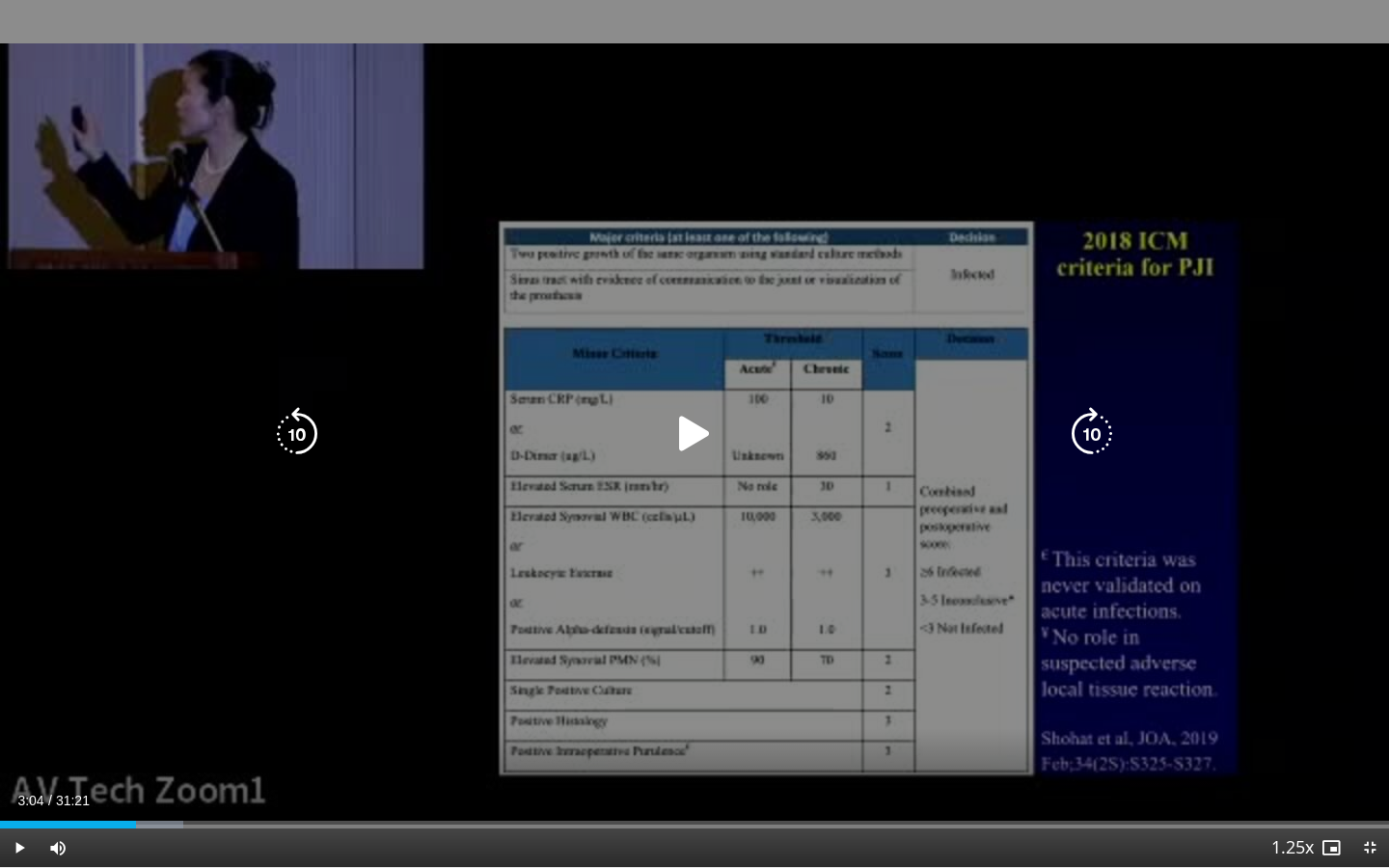 click at bounding box center [297, 434] 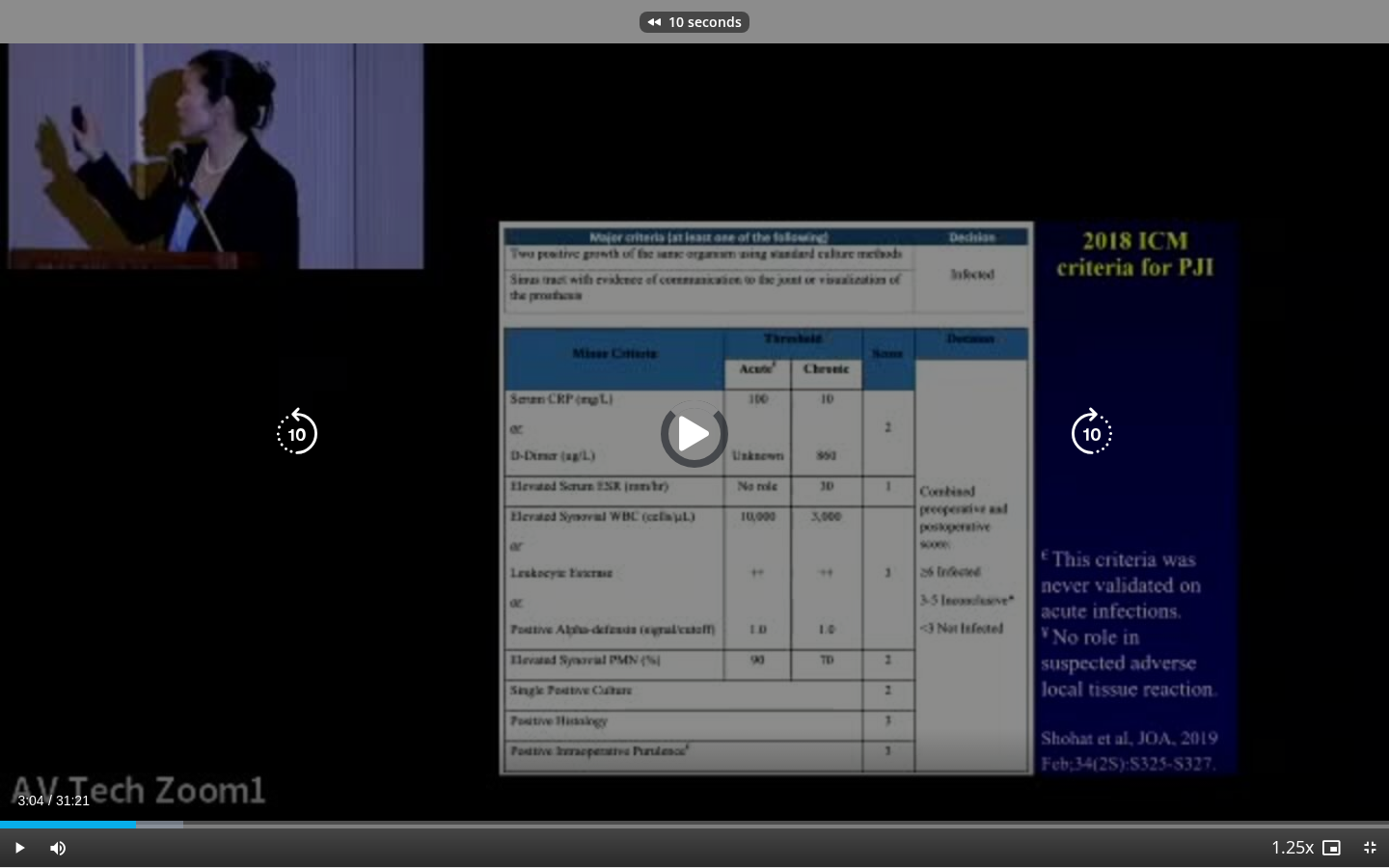 click at bounding box center (297, 434) 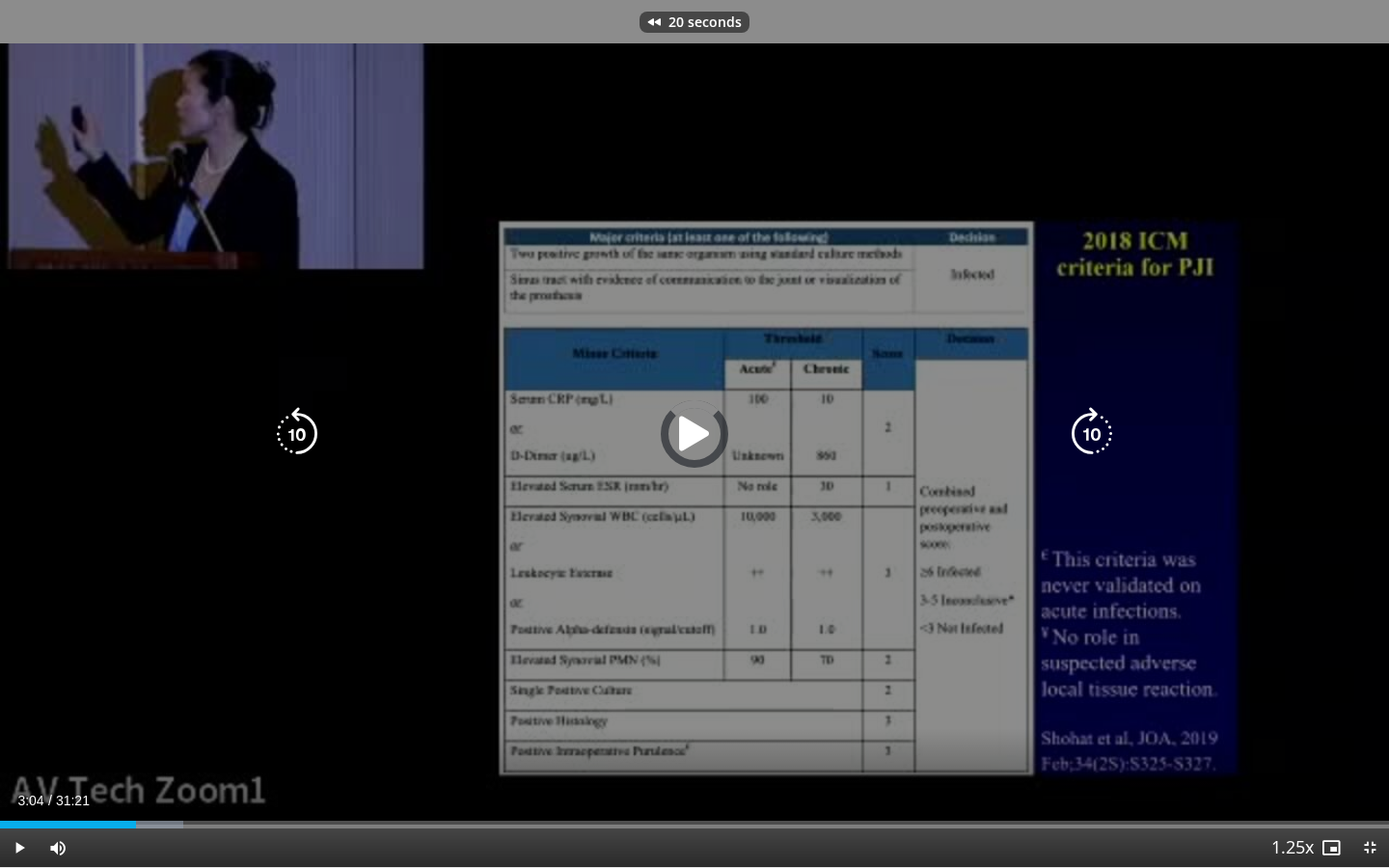 click at bounding box center (297, 434) 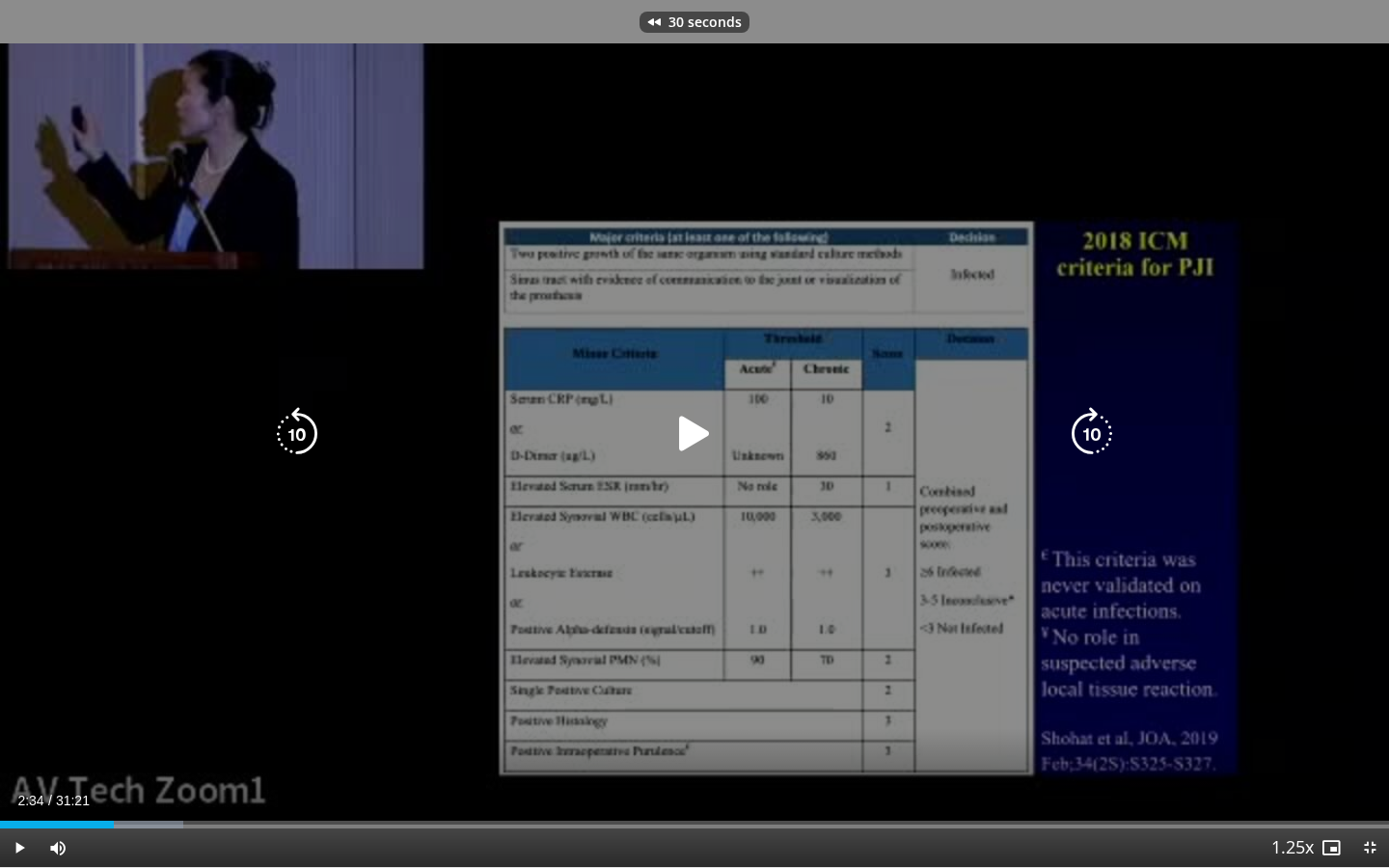 click at bounding box center (694, 434) 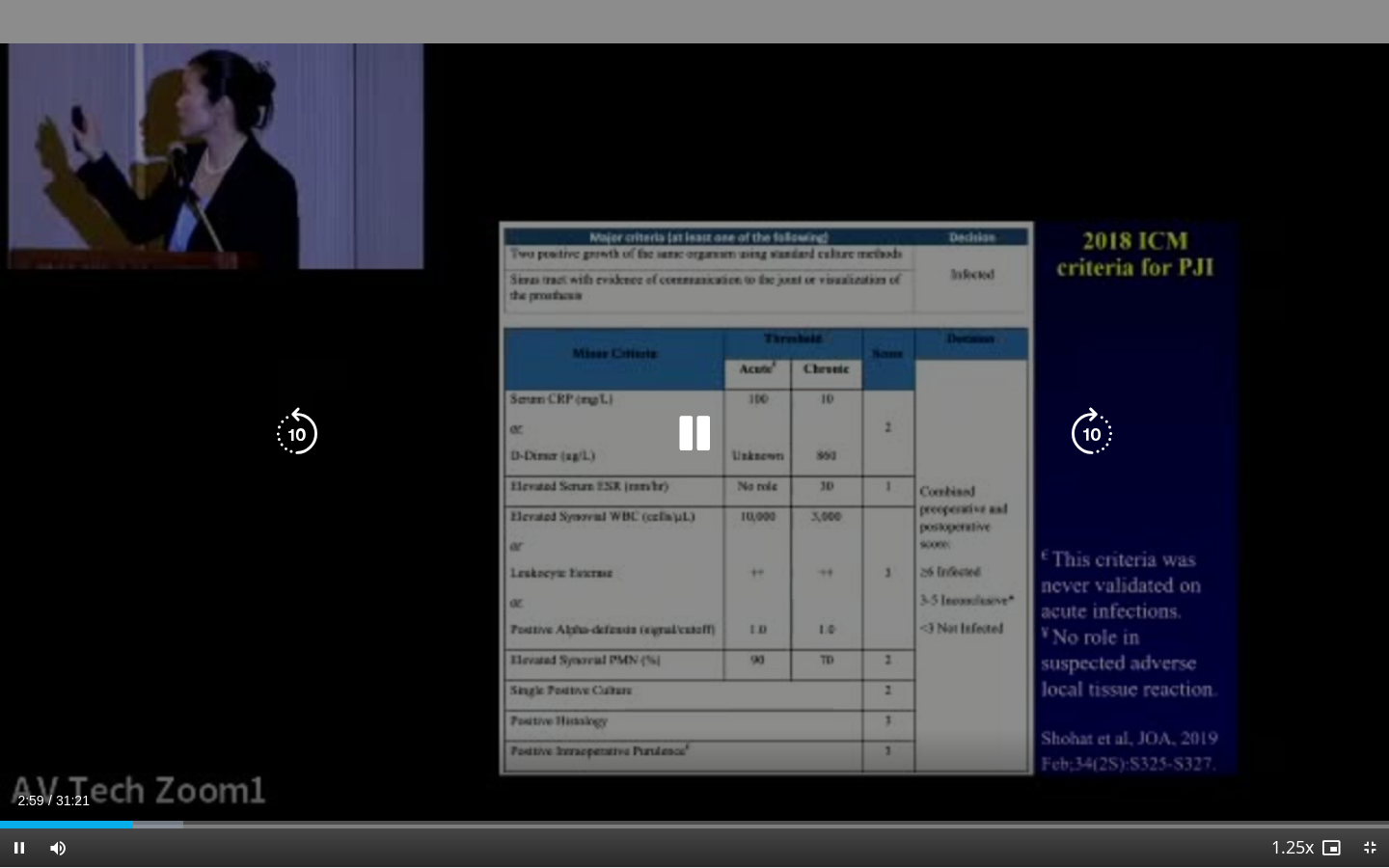 click at bounding box center [694, 434] 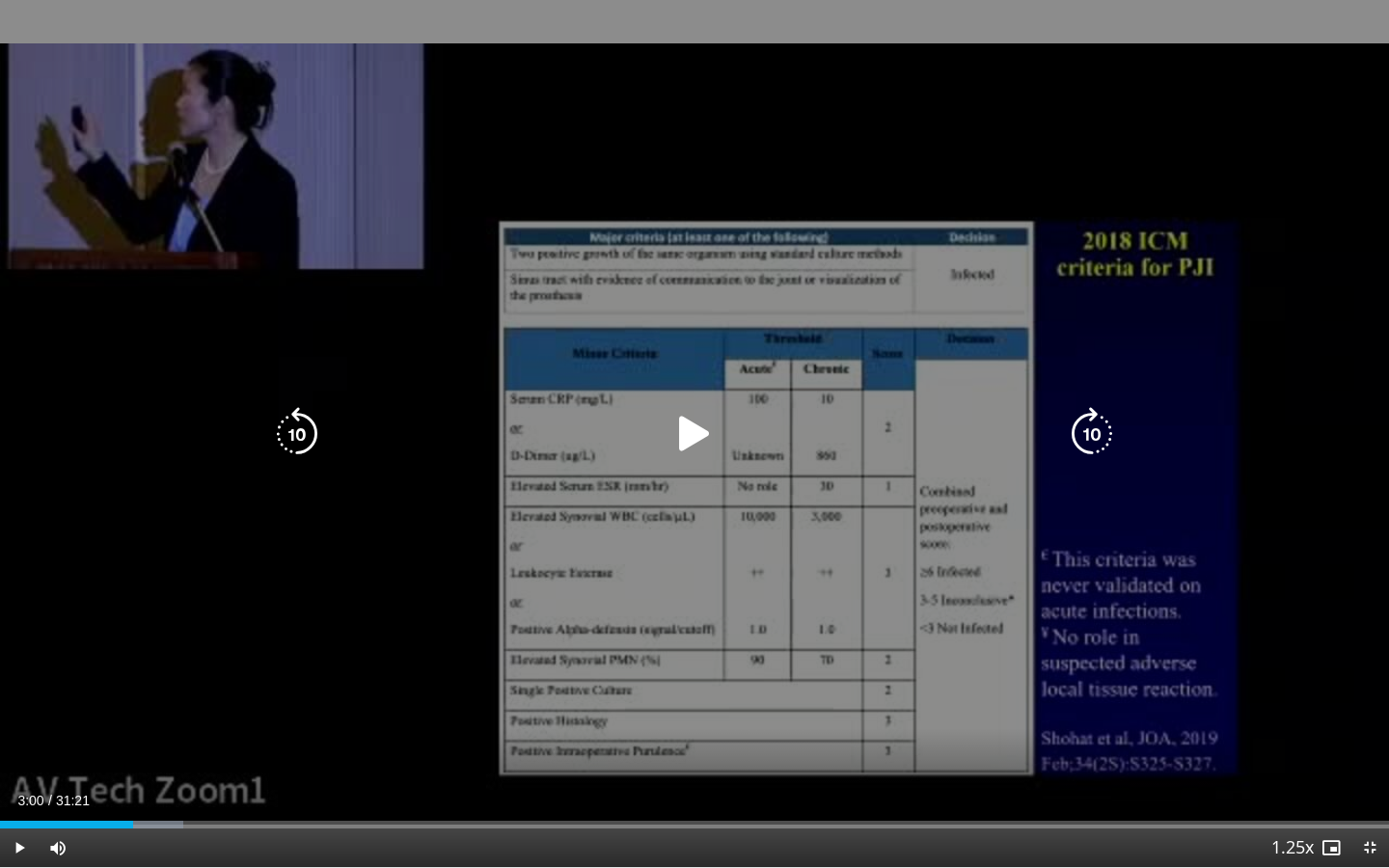 click at bounding box center (694, 434) 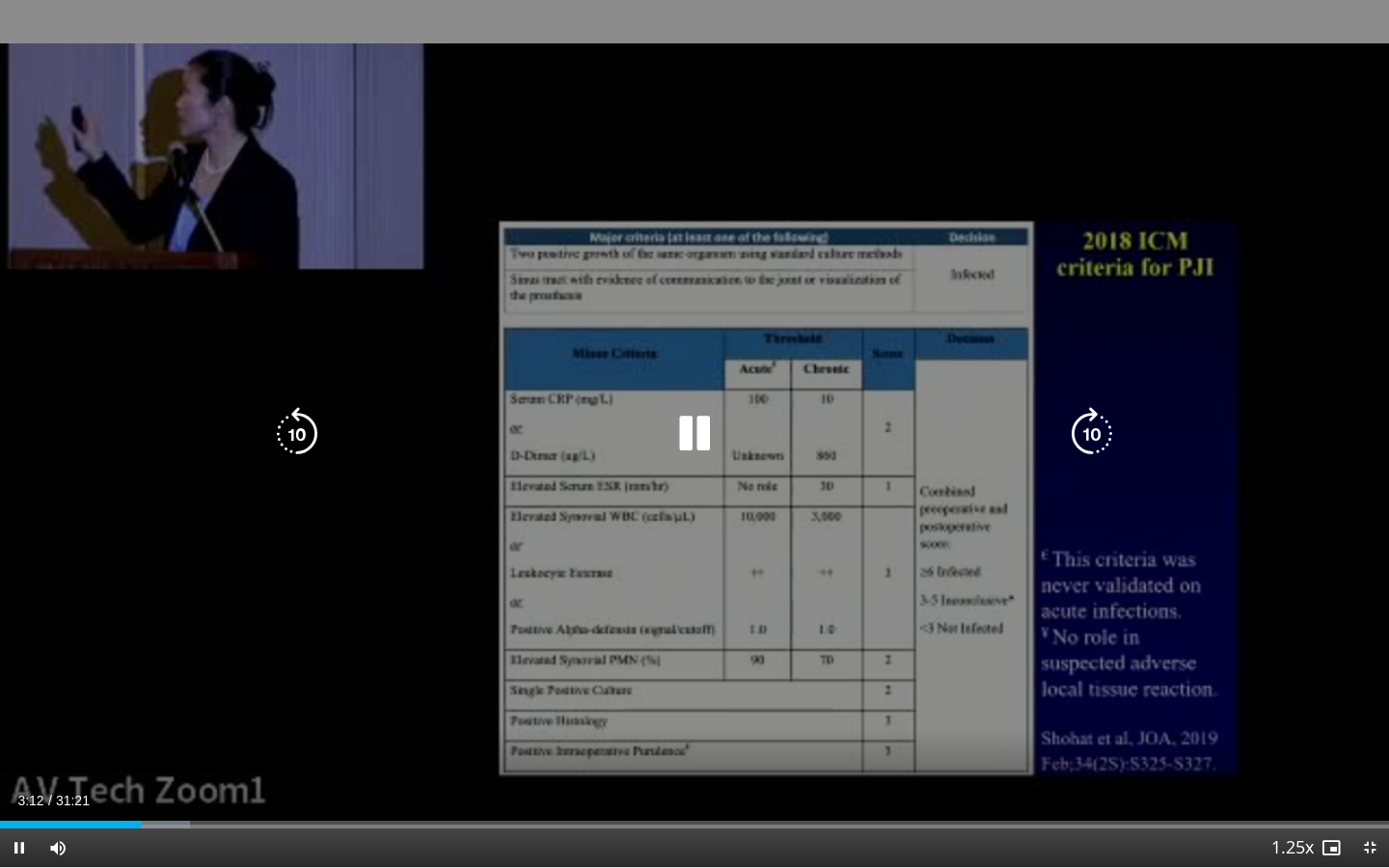 click at bounding box center [694, 434] 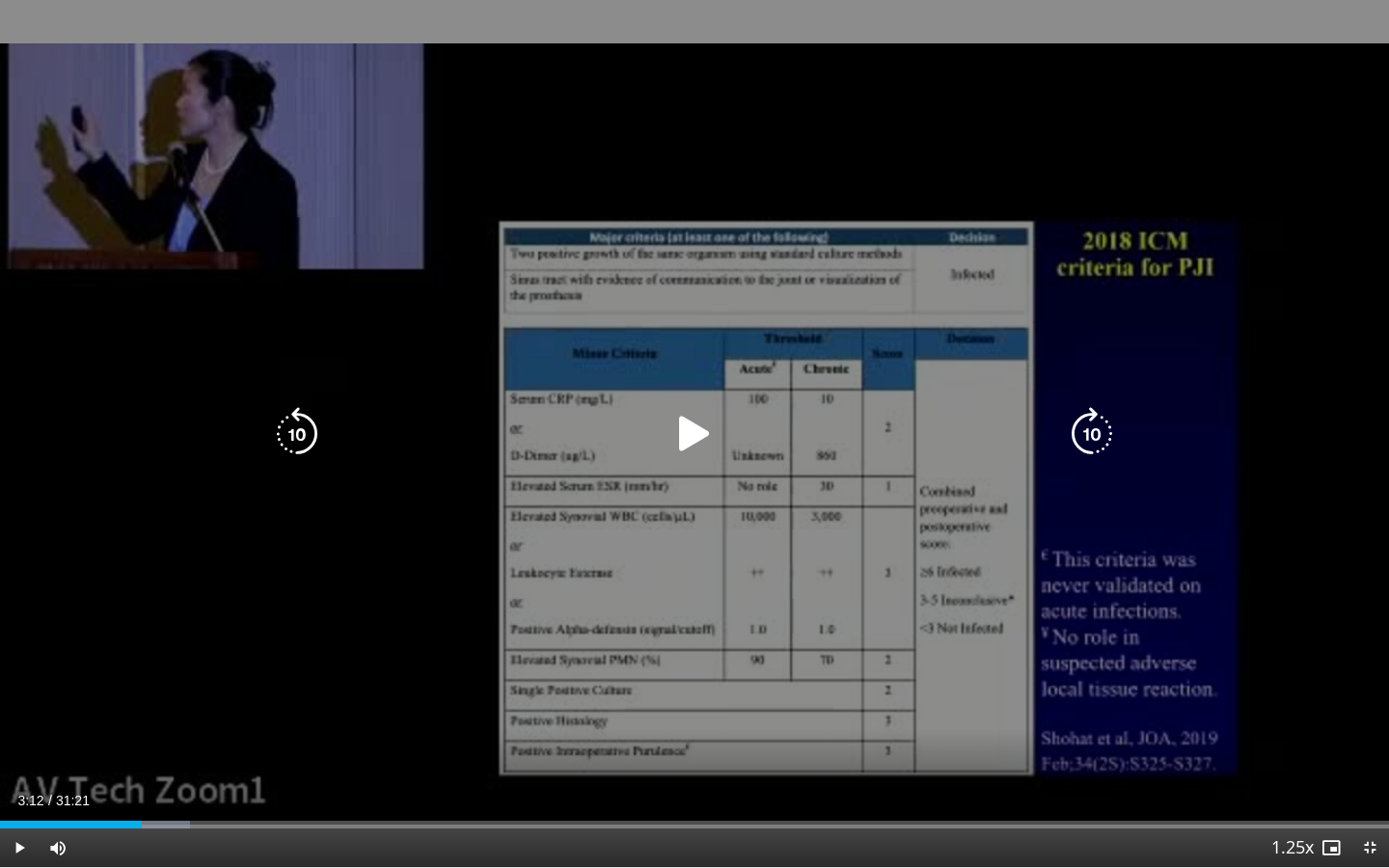 click at bounding box center [694, 434] 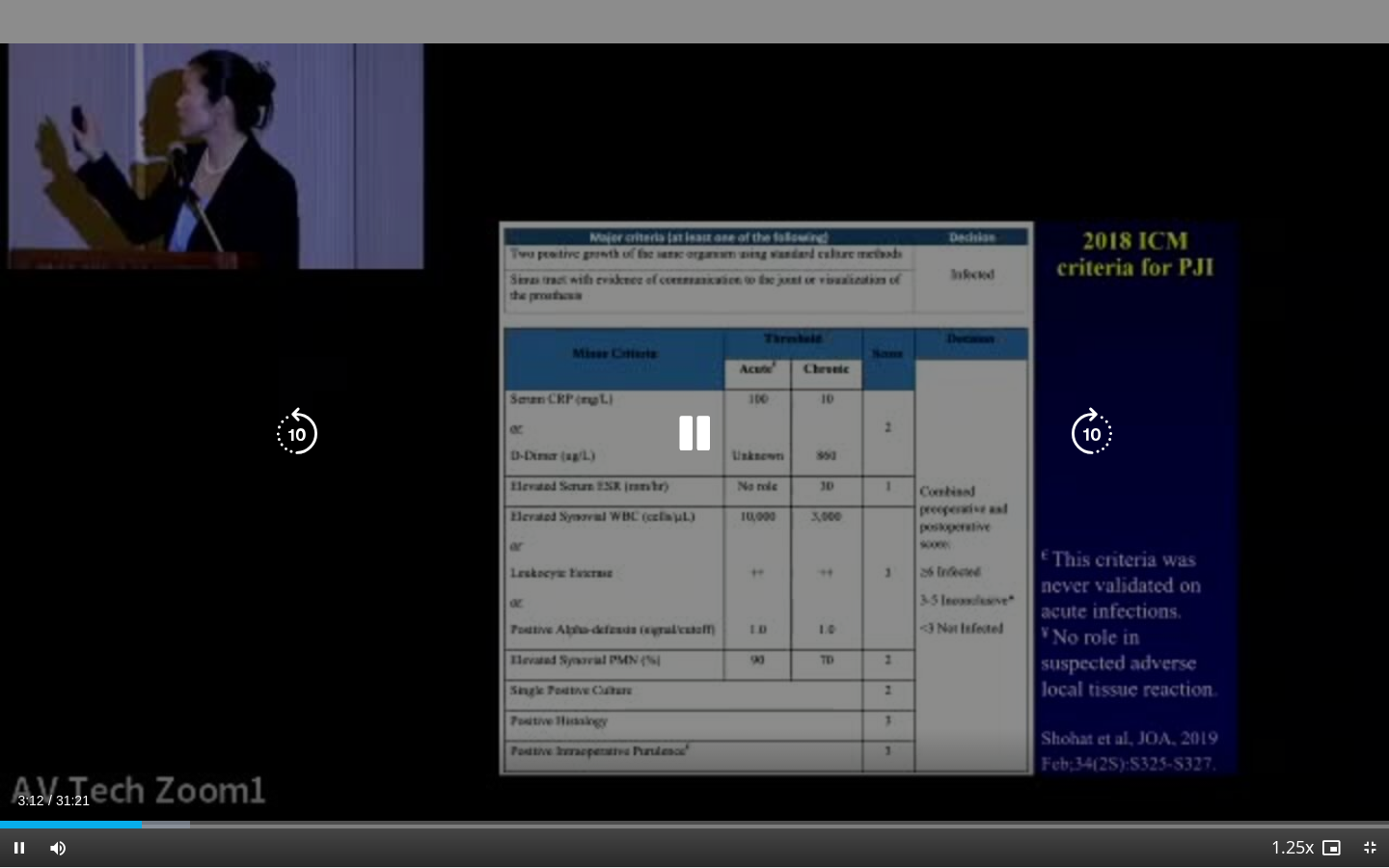 click at bounding box center [694, 434] 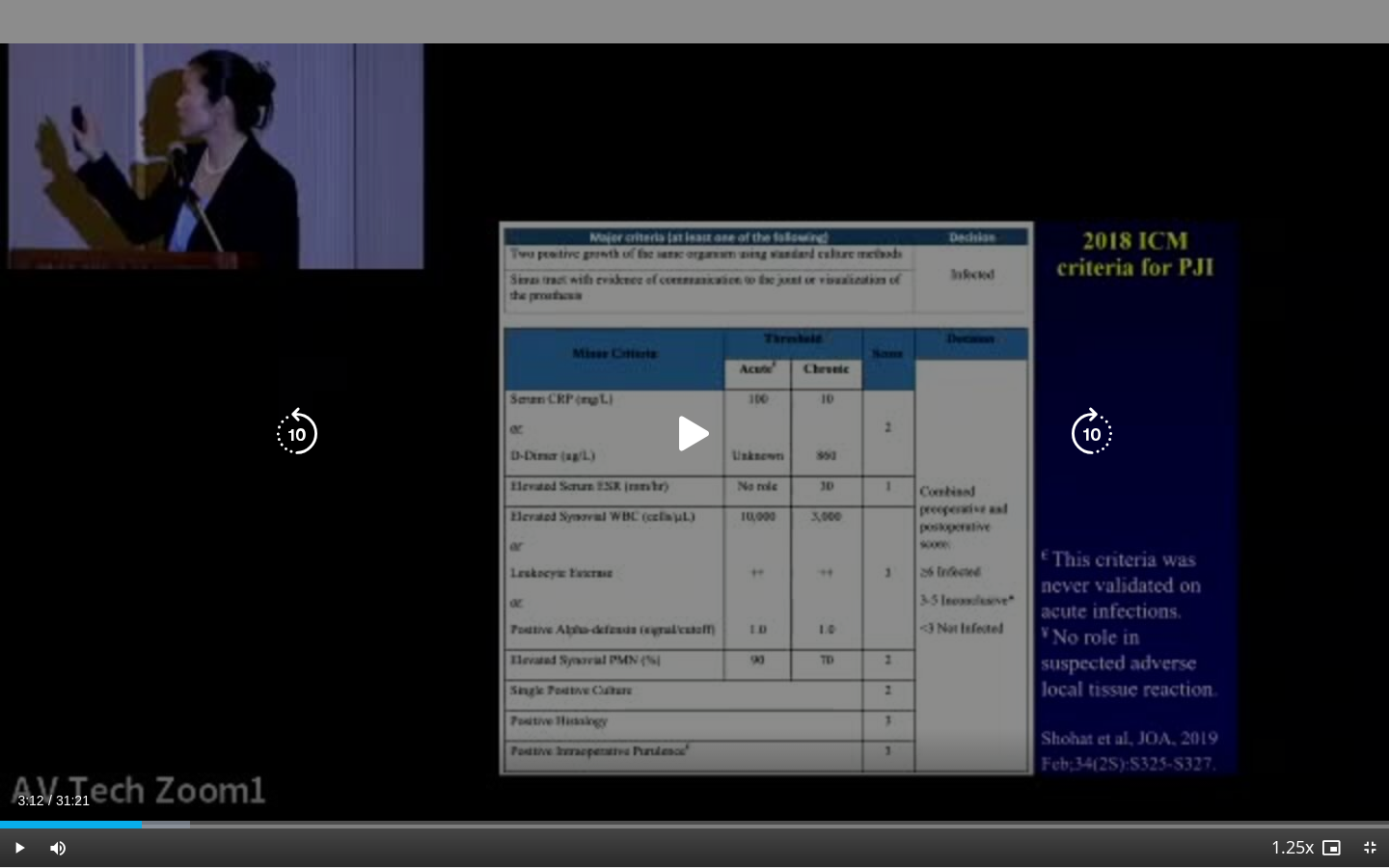 click at bounding box center [694, 434] 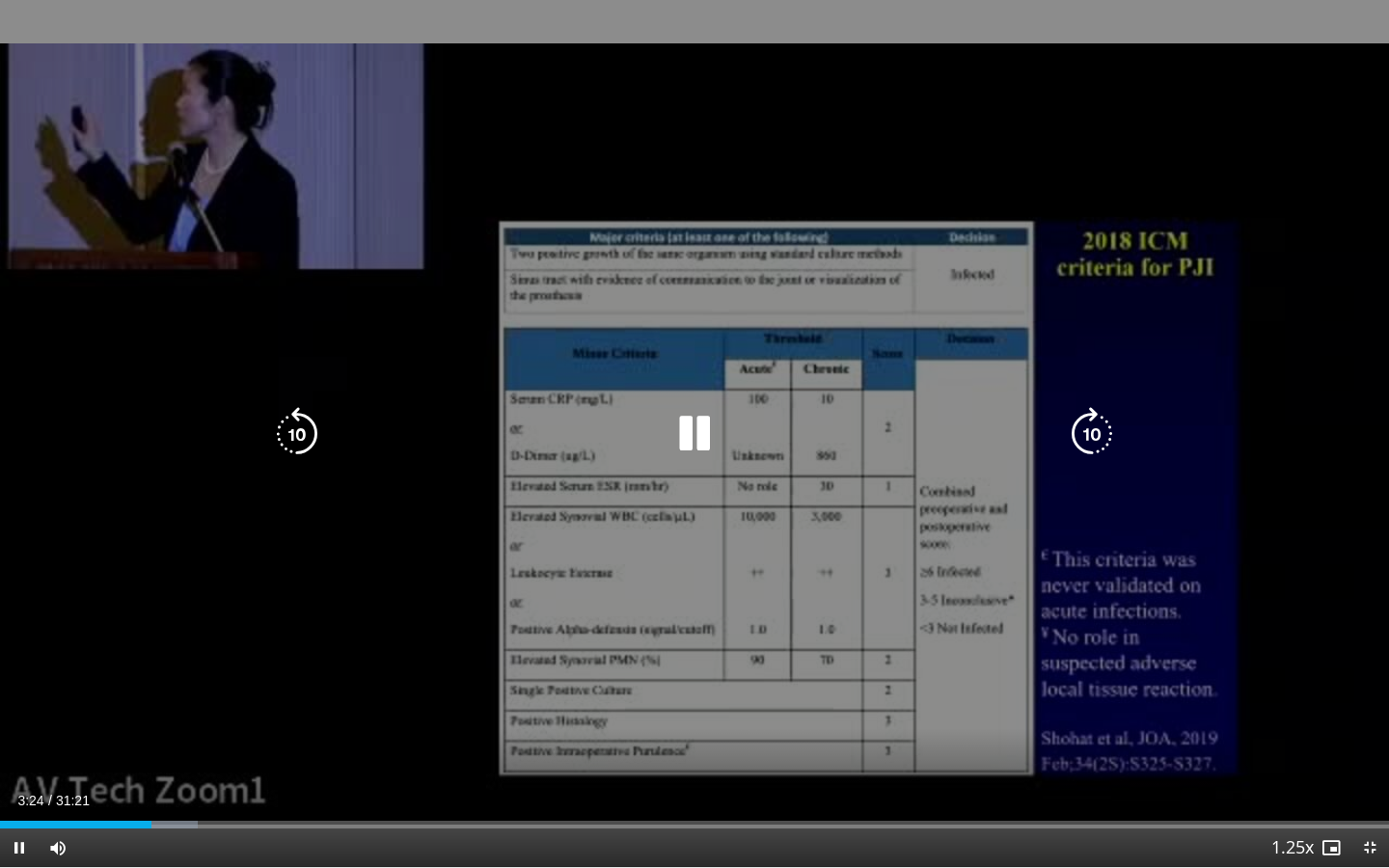 click at bounding box center [694, 434] 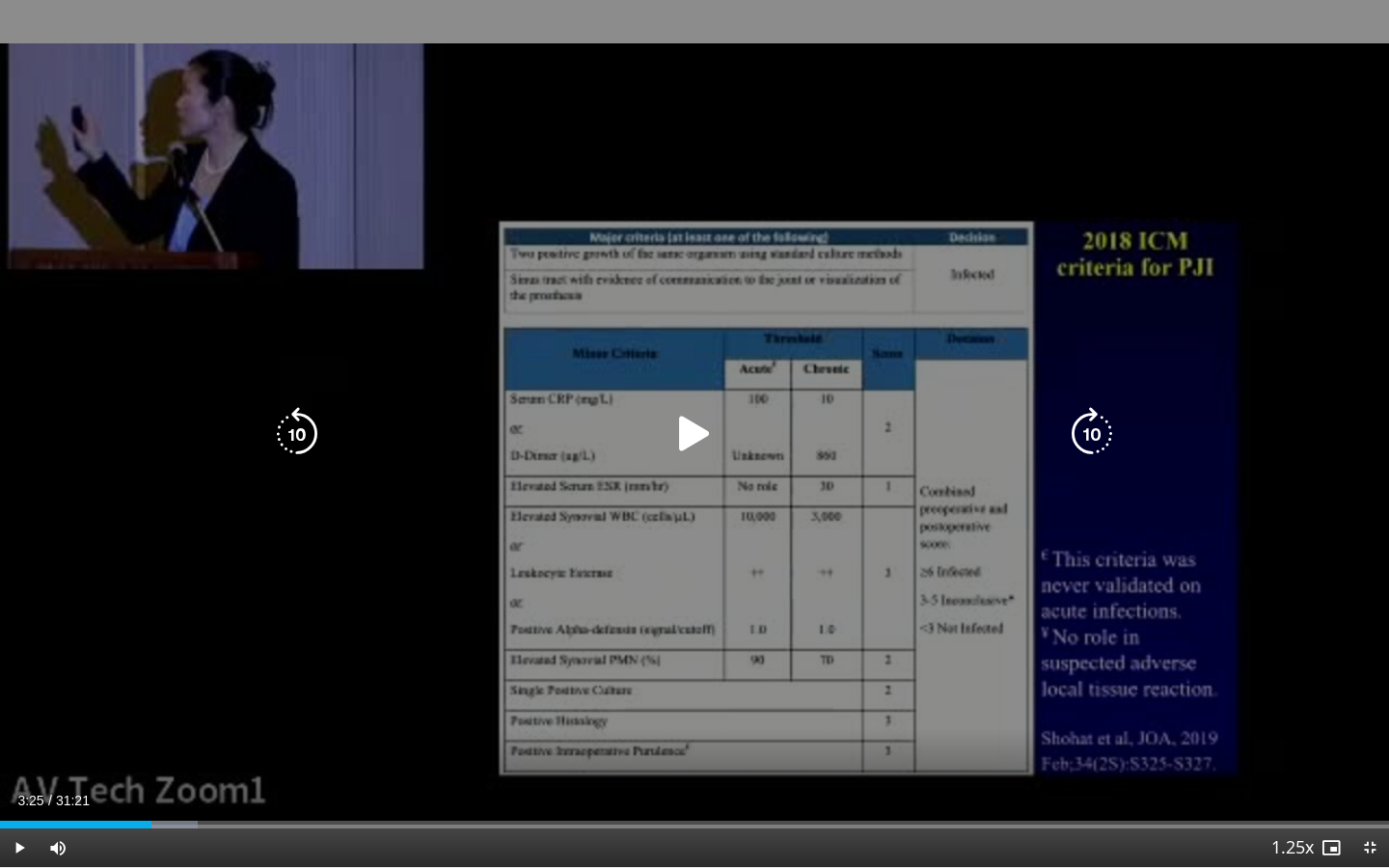 click on "30 seconds
Tap to unmute" at bounding box center [694, 433] 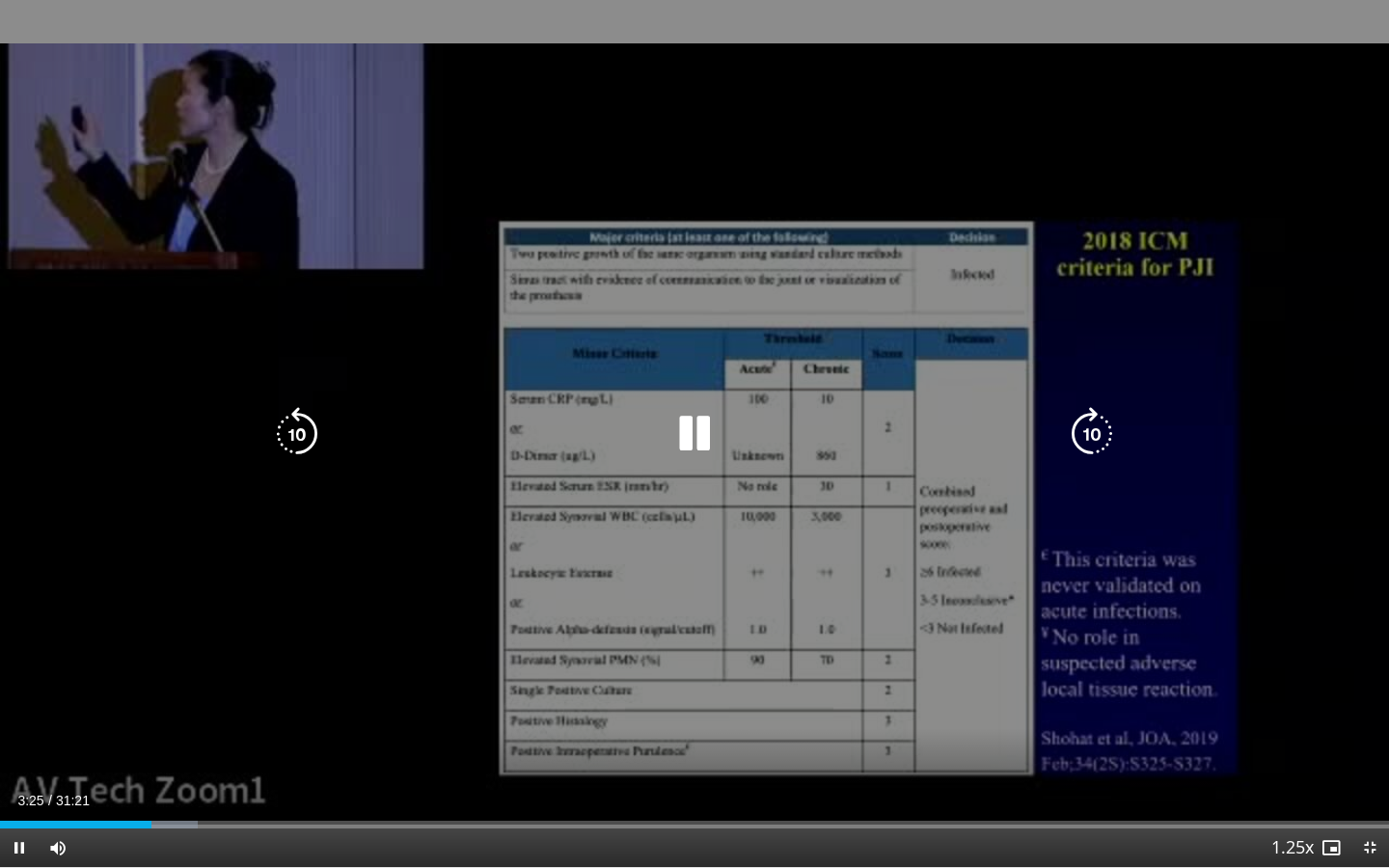 click at bounding box center (694, 434) 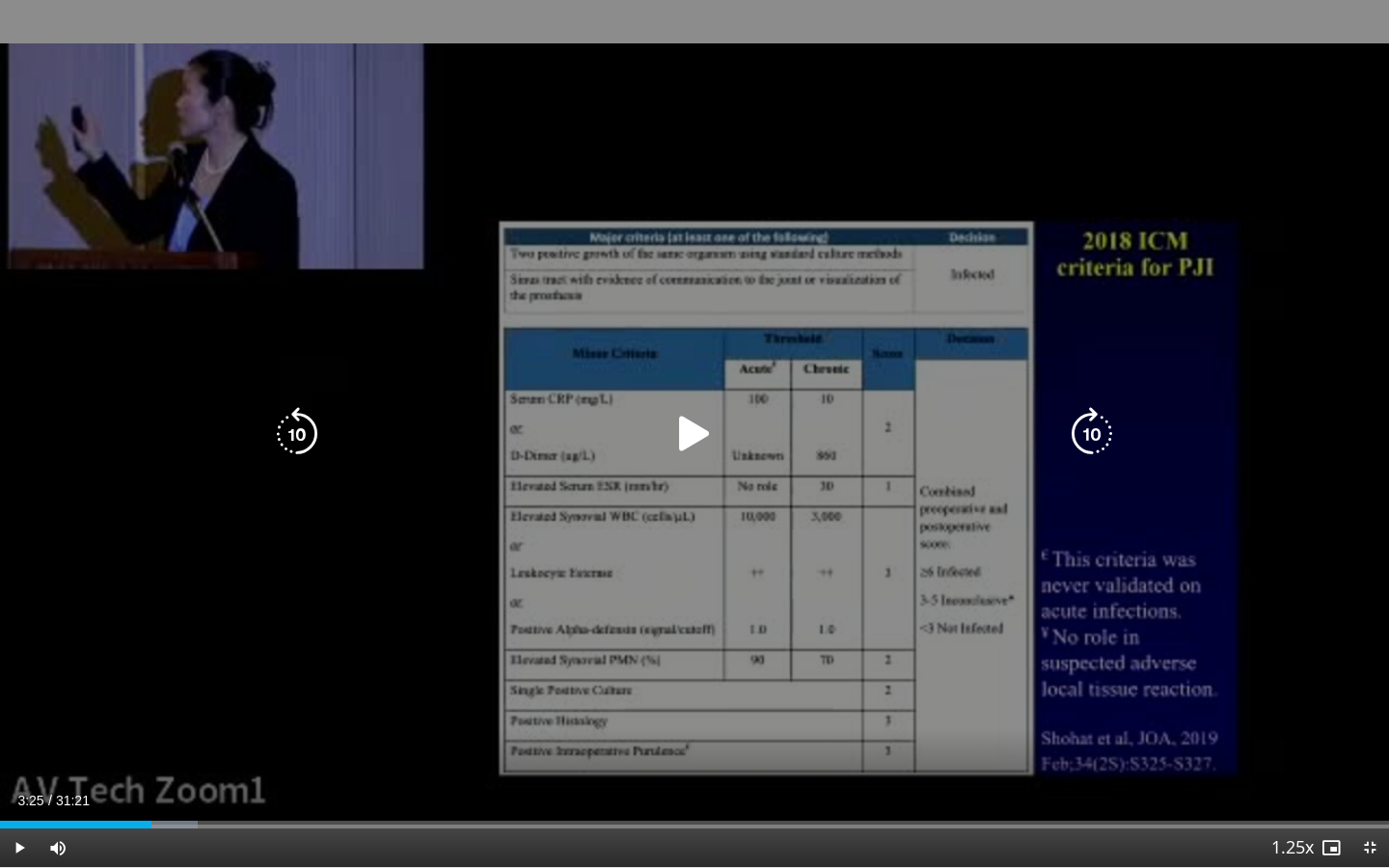 click at bounding box center (694, 434) 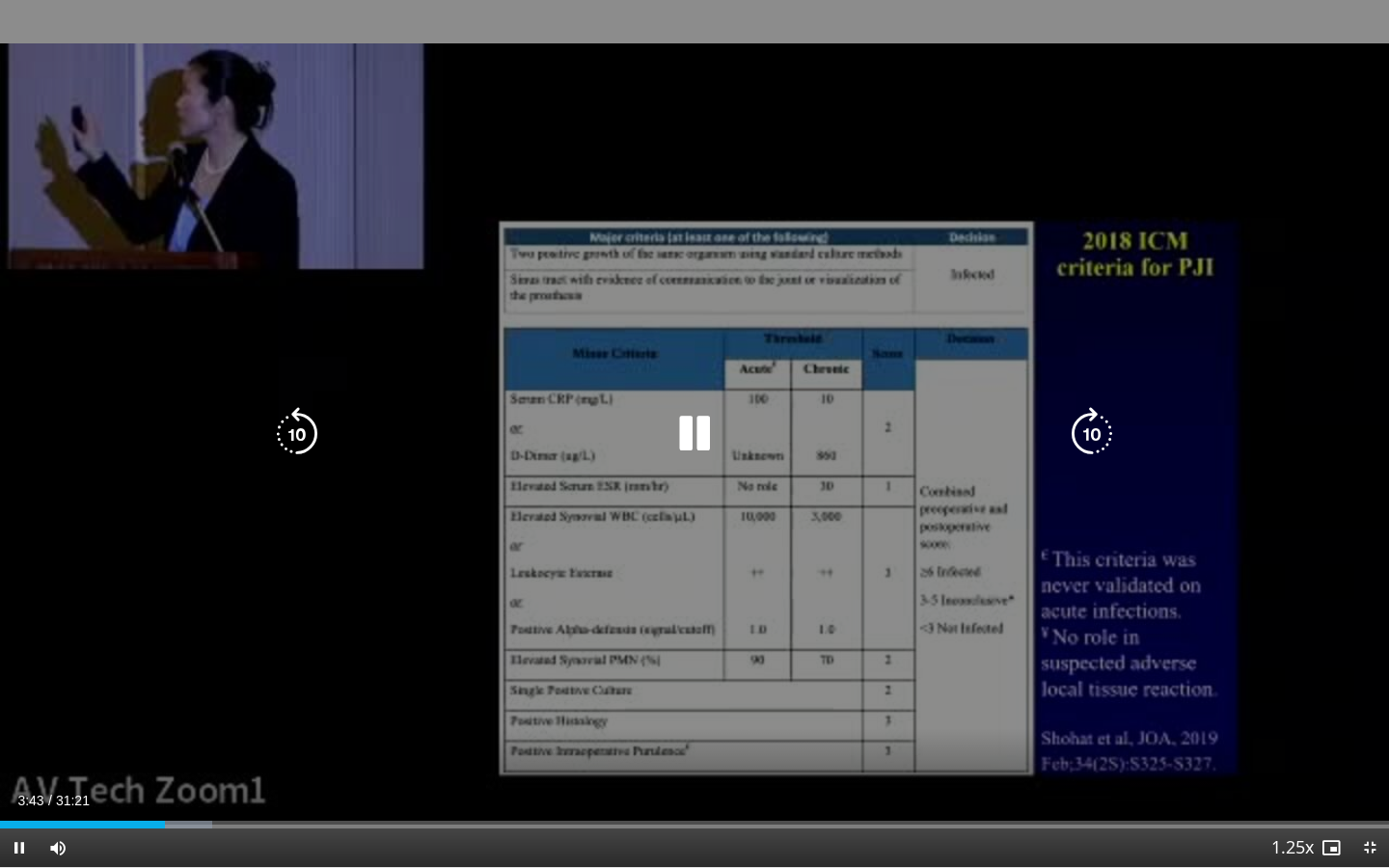 click at bounding box center (694, 434) 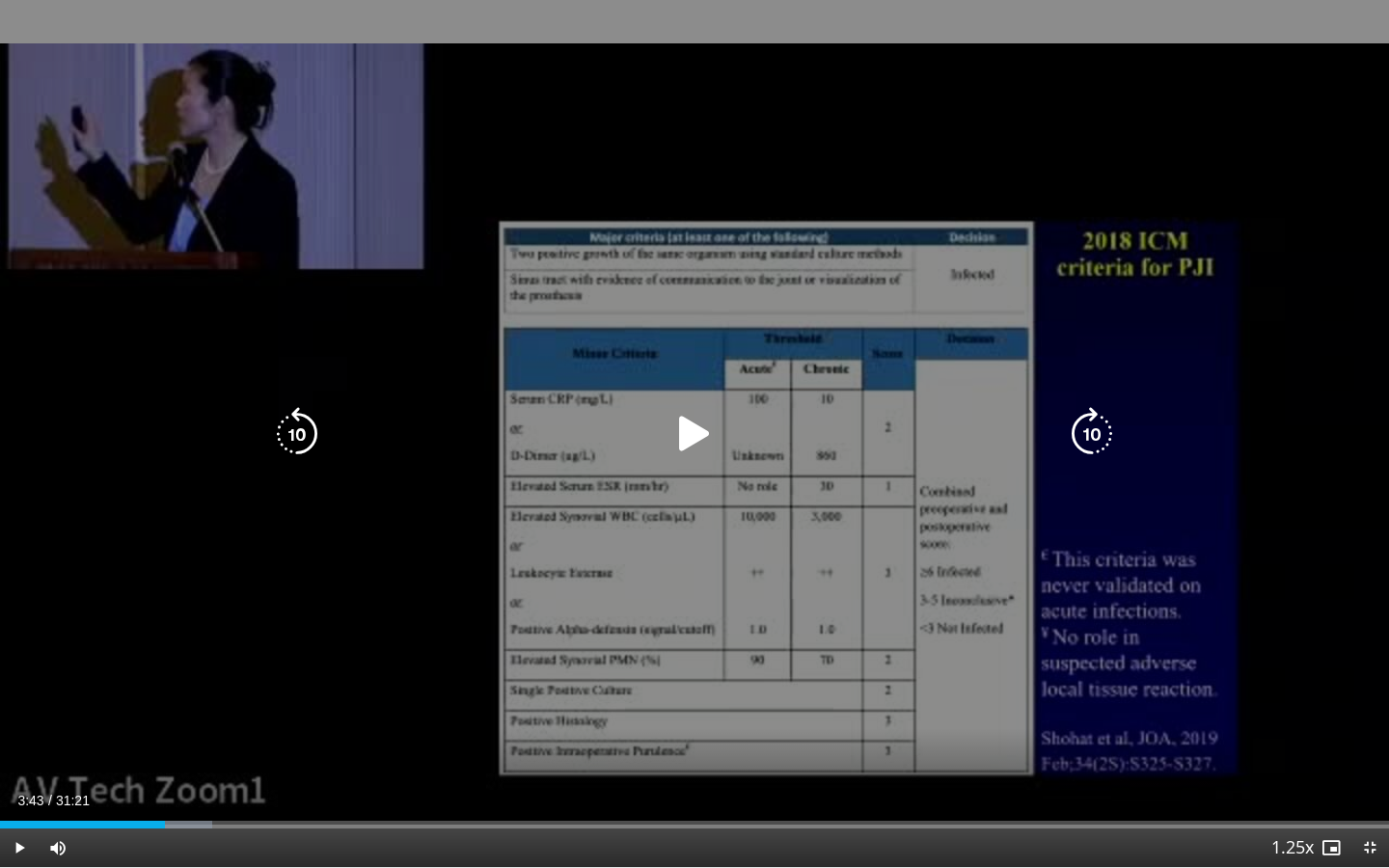 click at bounding box center [694, 434] 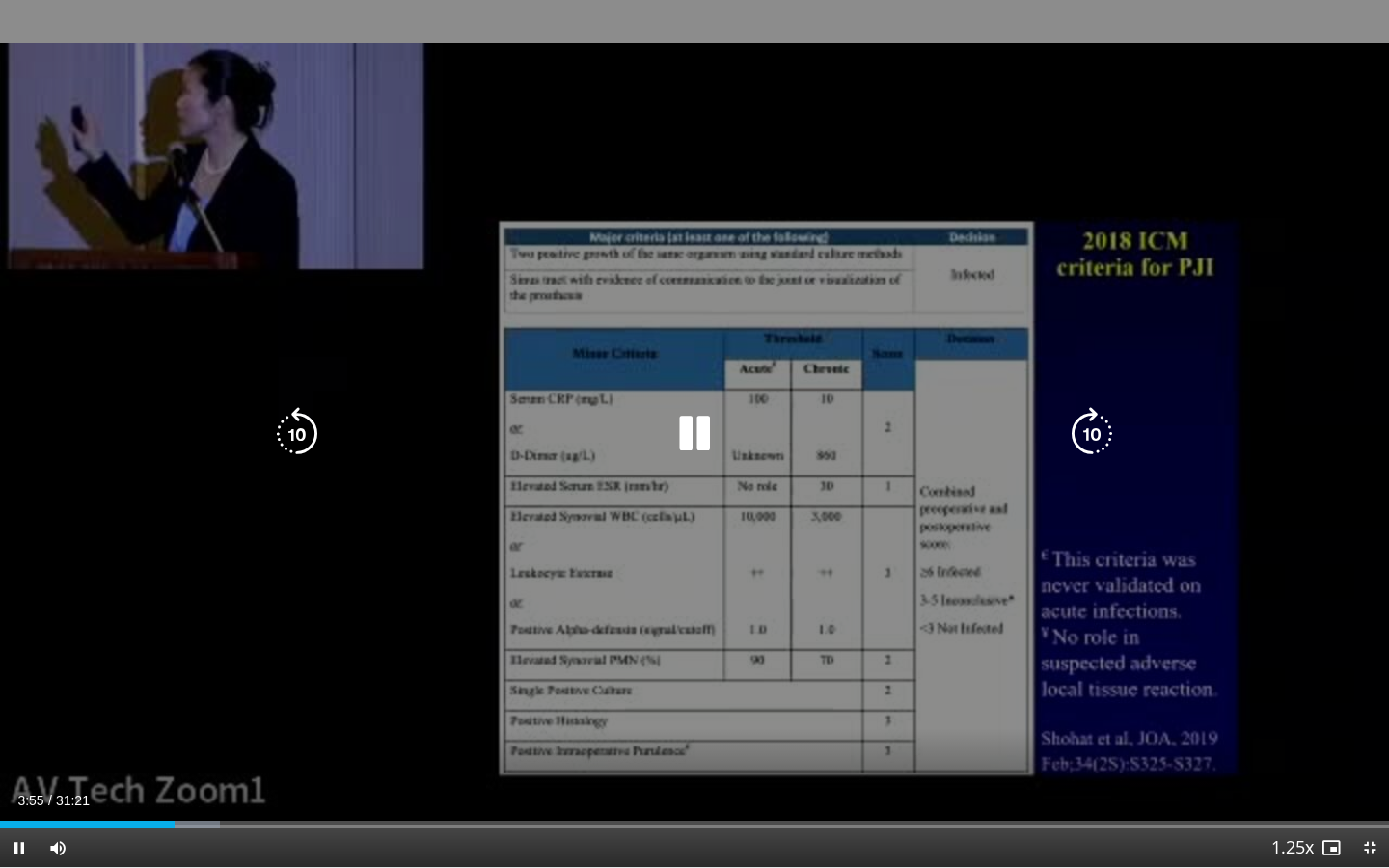 click at bounding box center (694, 434) 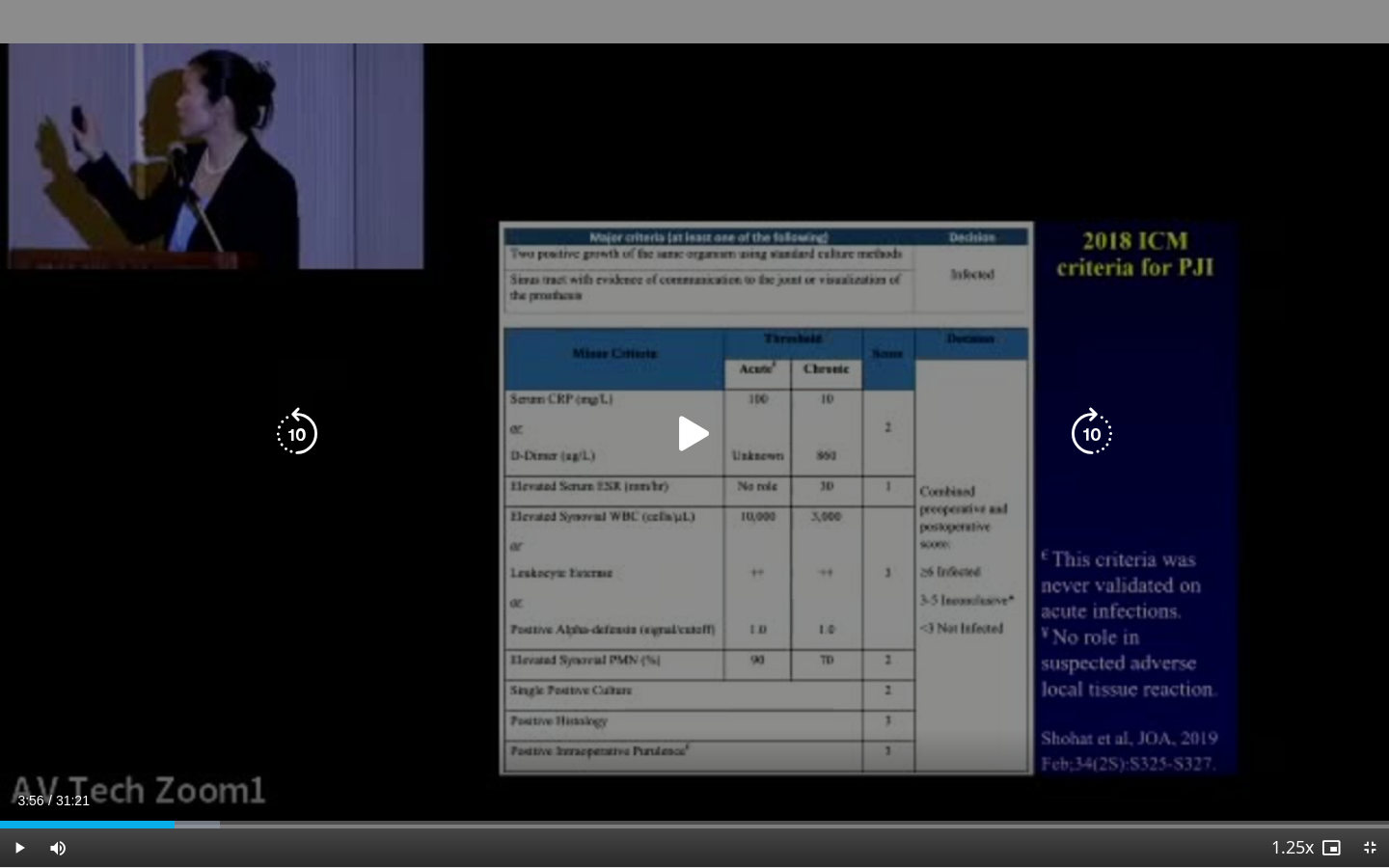 click at bounding box center (694, 434) 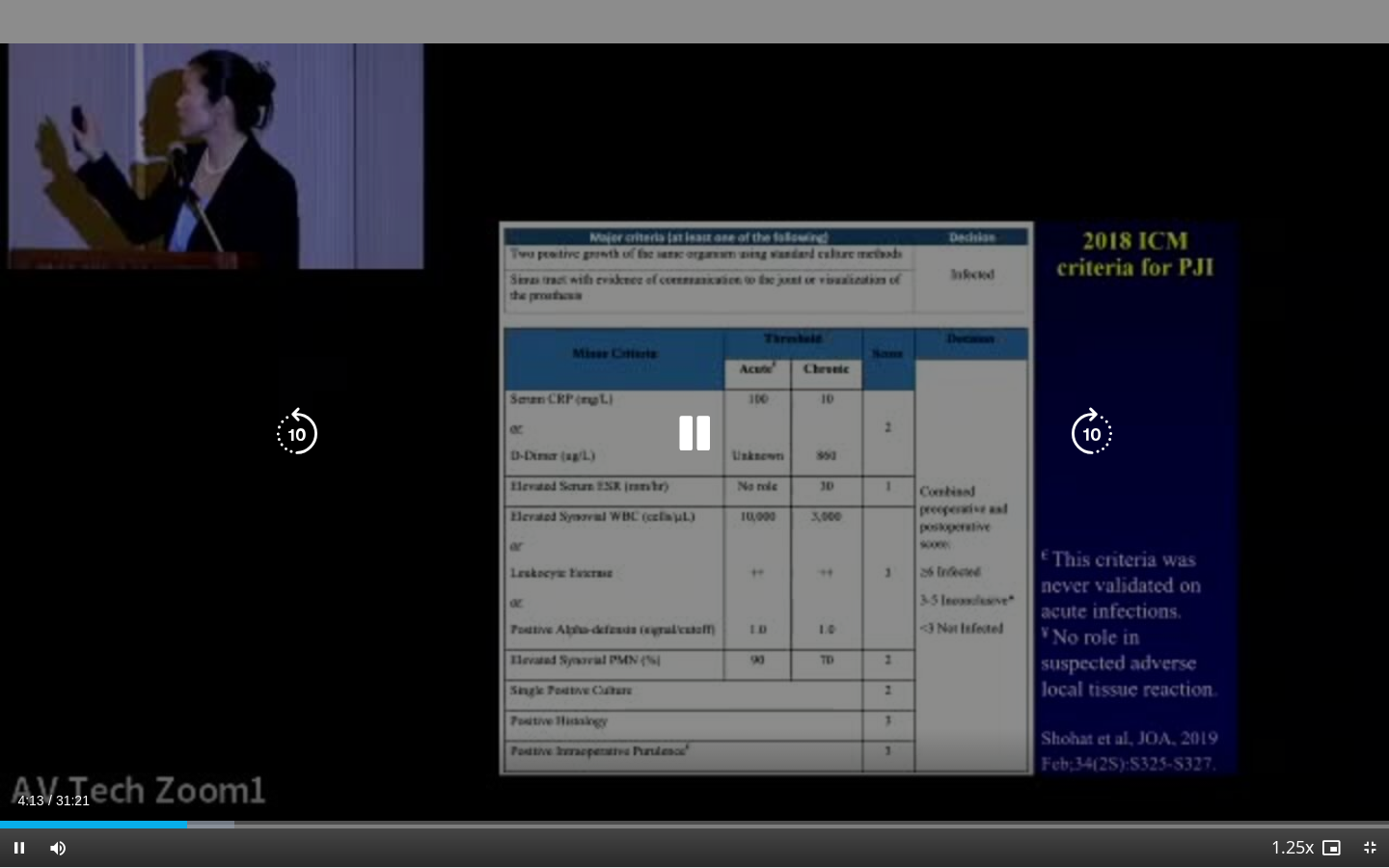 click at bounding box center [694, 434] 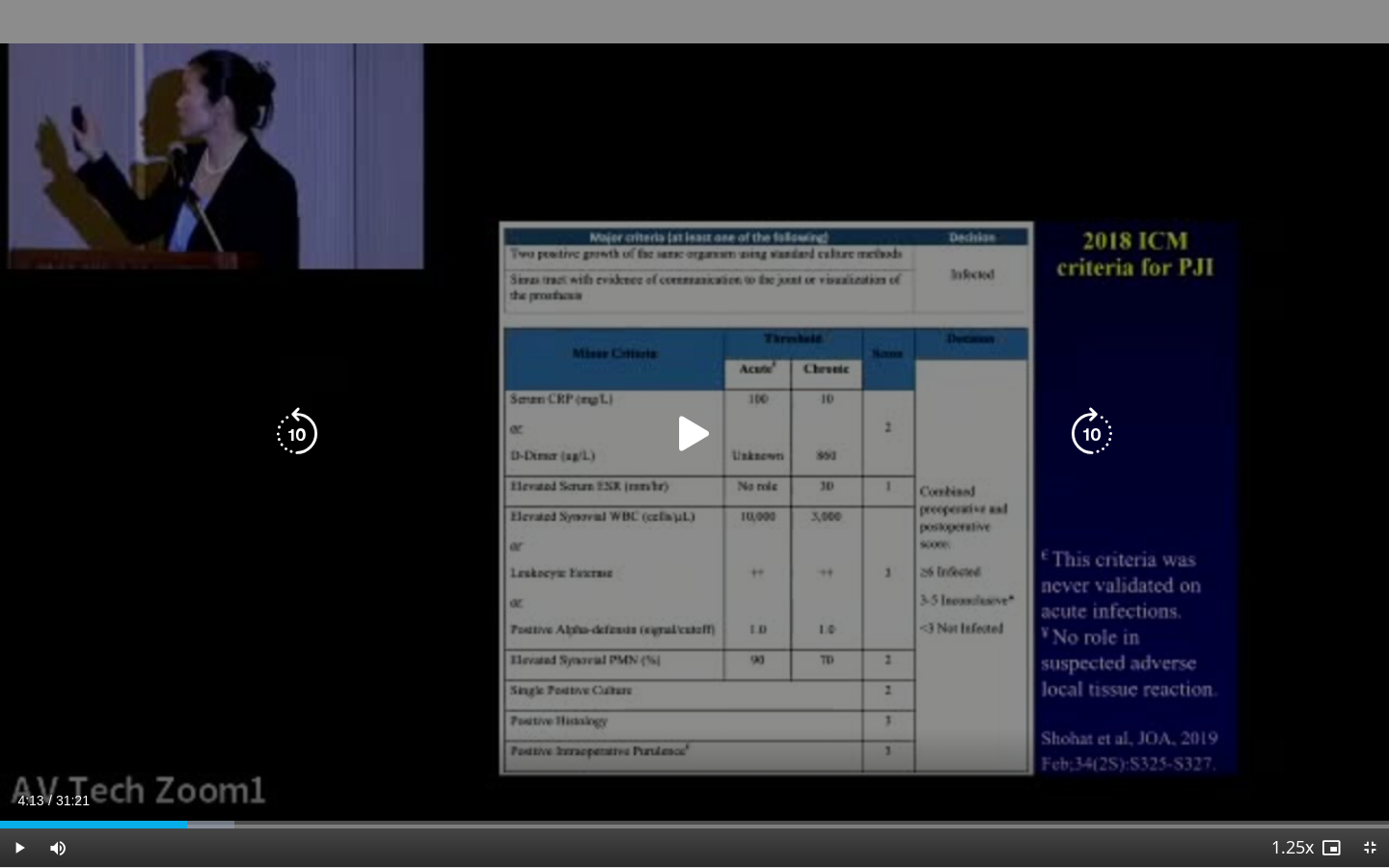 click at bounding box center (694, 434) 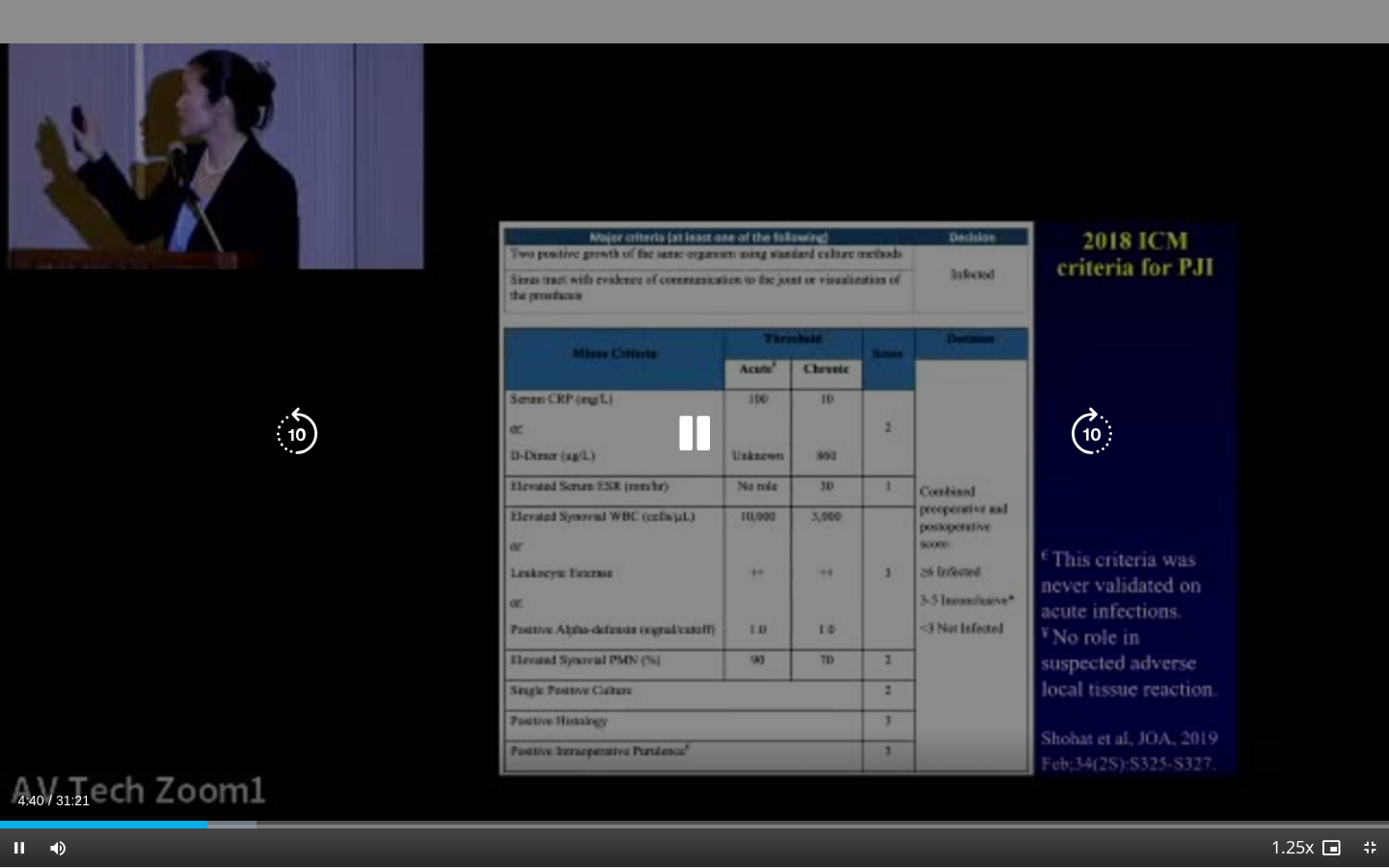click at bounding box center (297, 434) 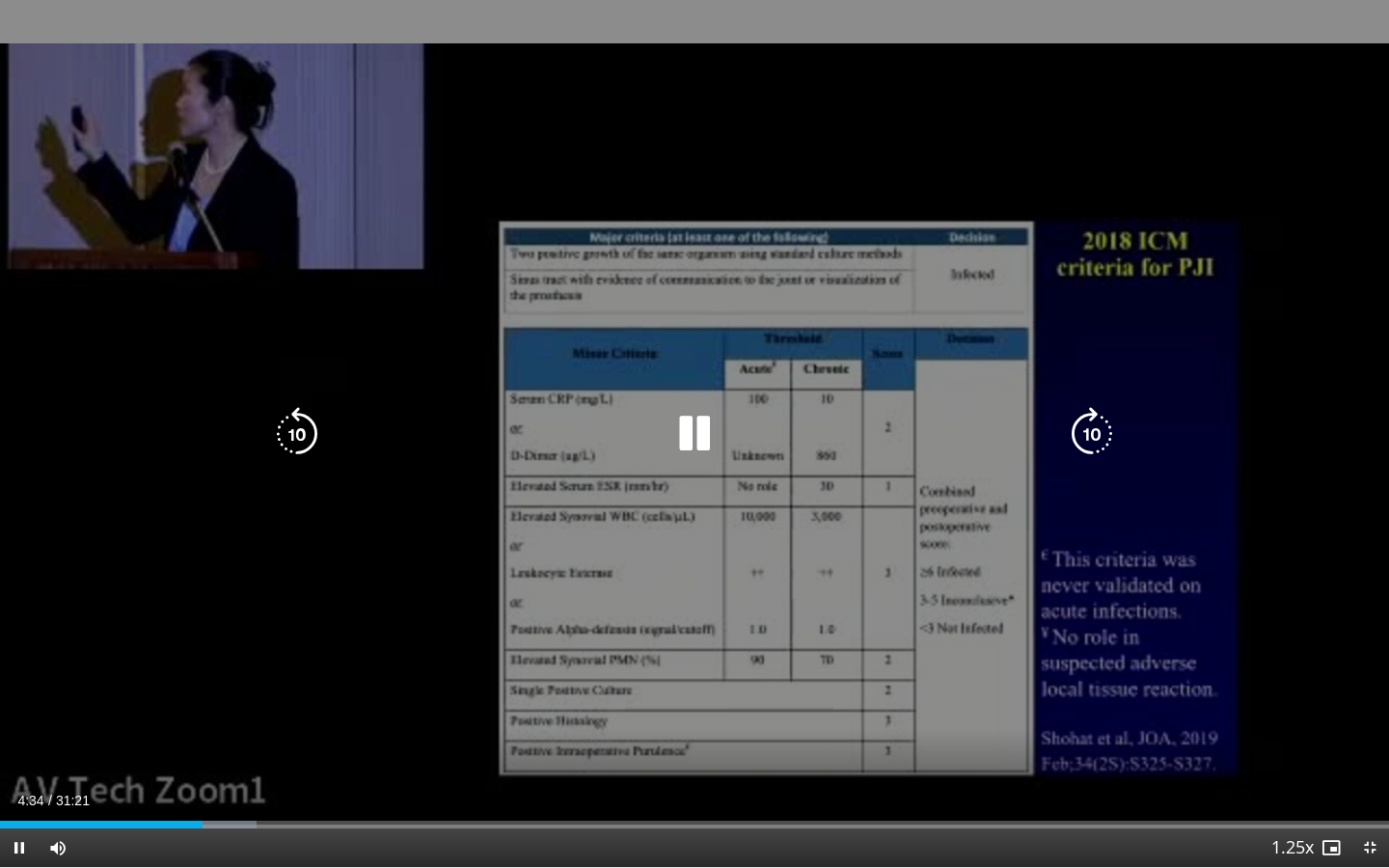 click at bounding box center (694, 434) 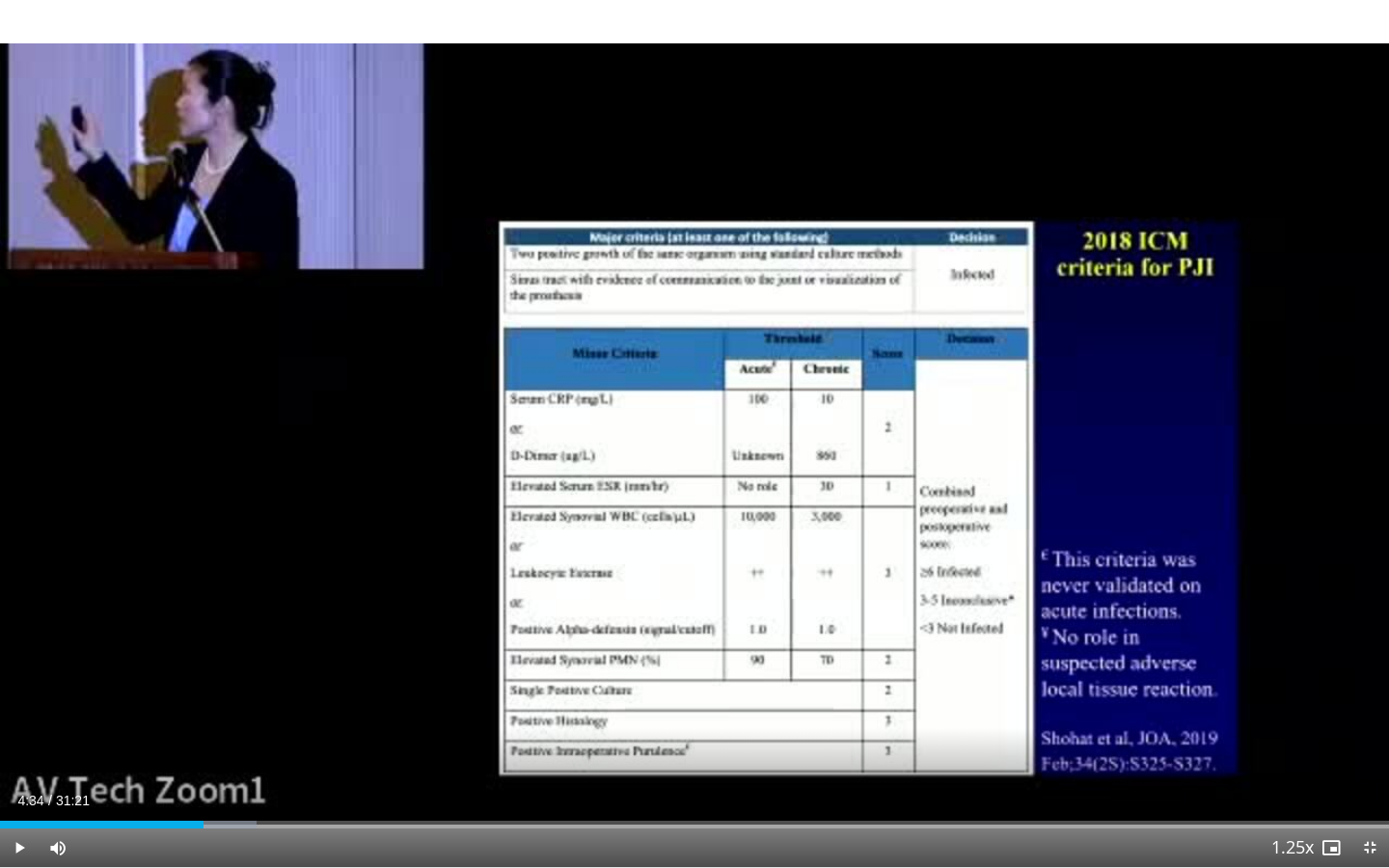 click on "10 seconds
Tap to unmute" at bounding box center (694, 433) 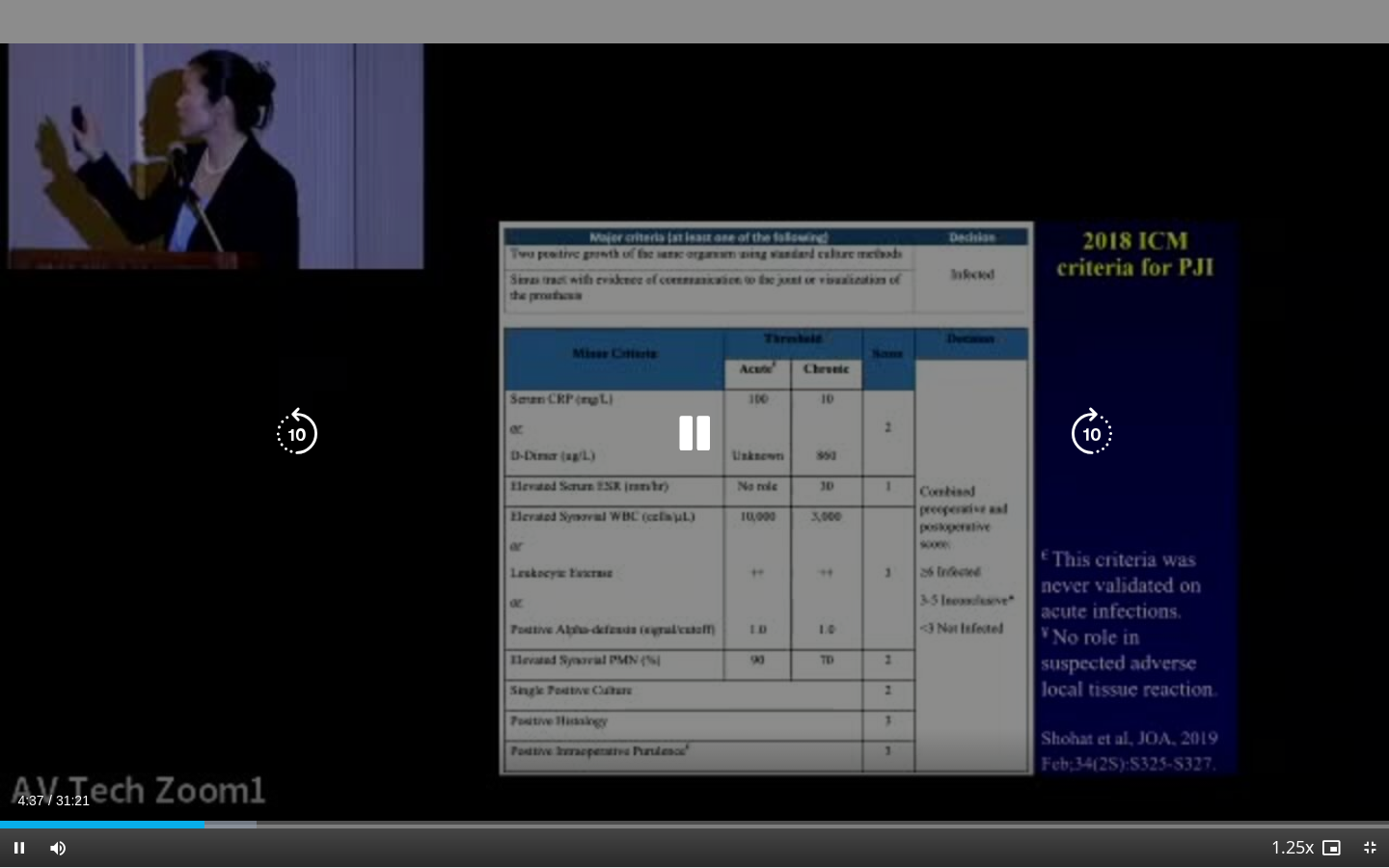 click at bounding box center (694, 434) 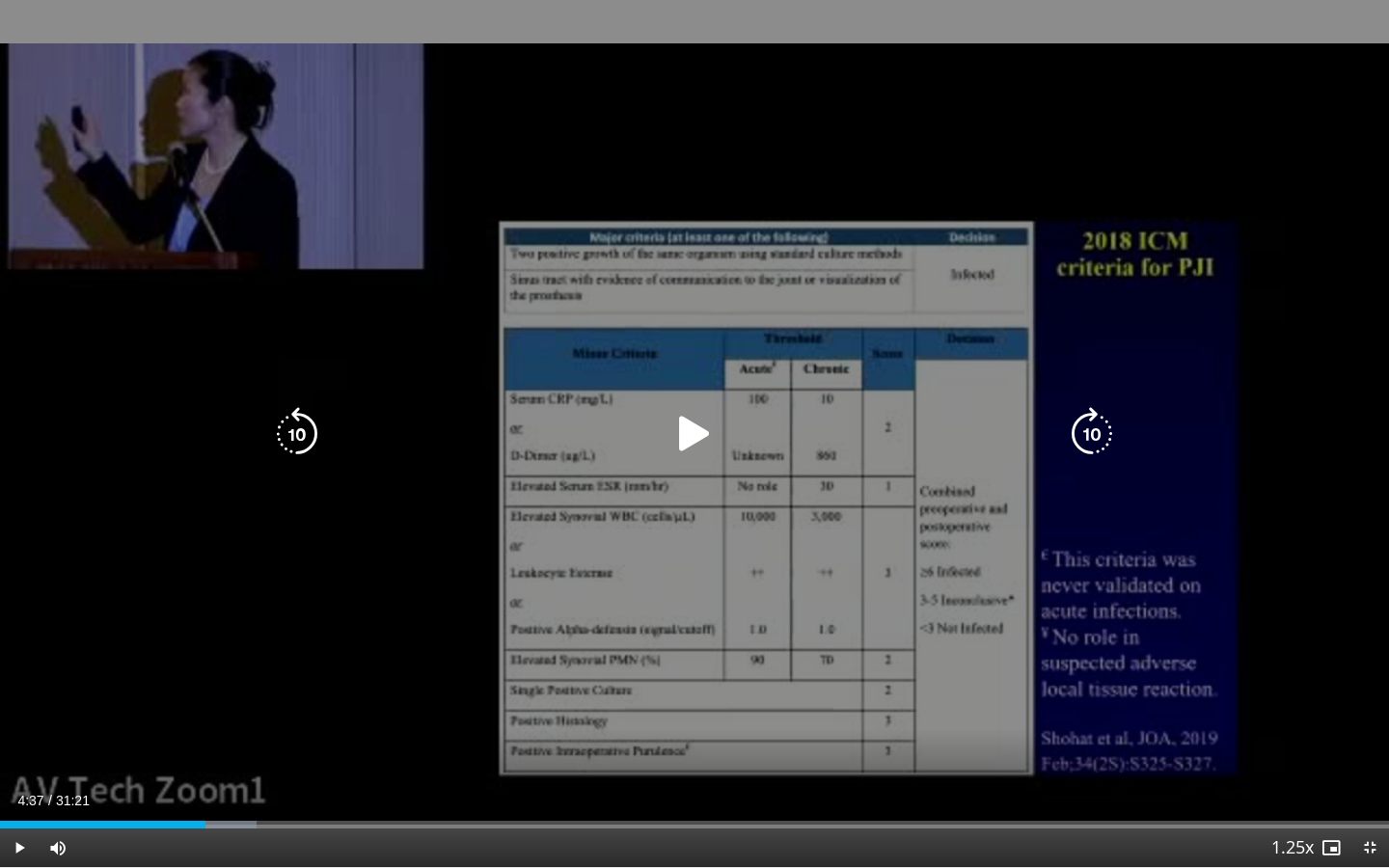 click at bounding box center [694, 434] 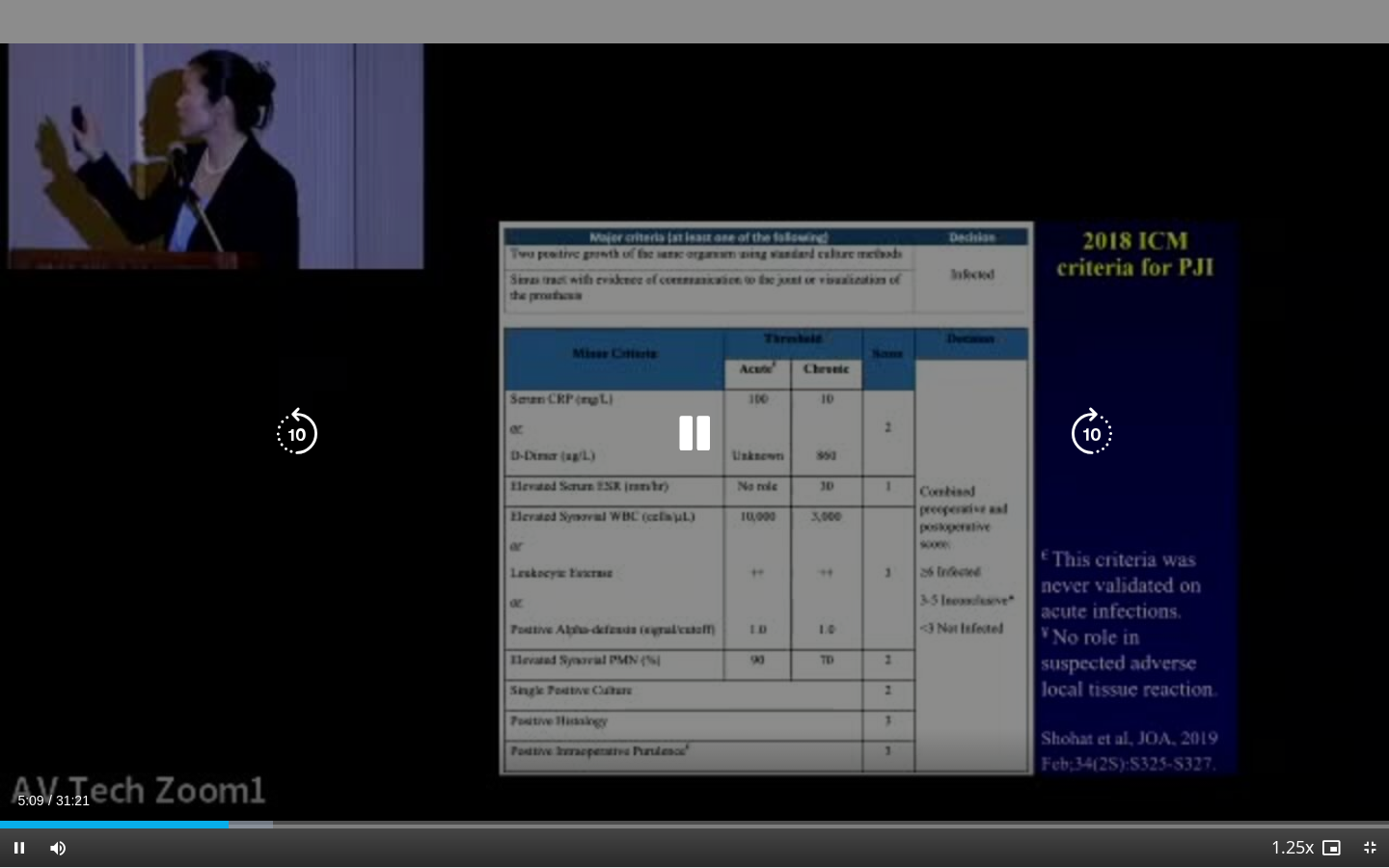 click at bounding box center (297, 434) 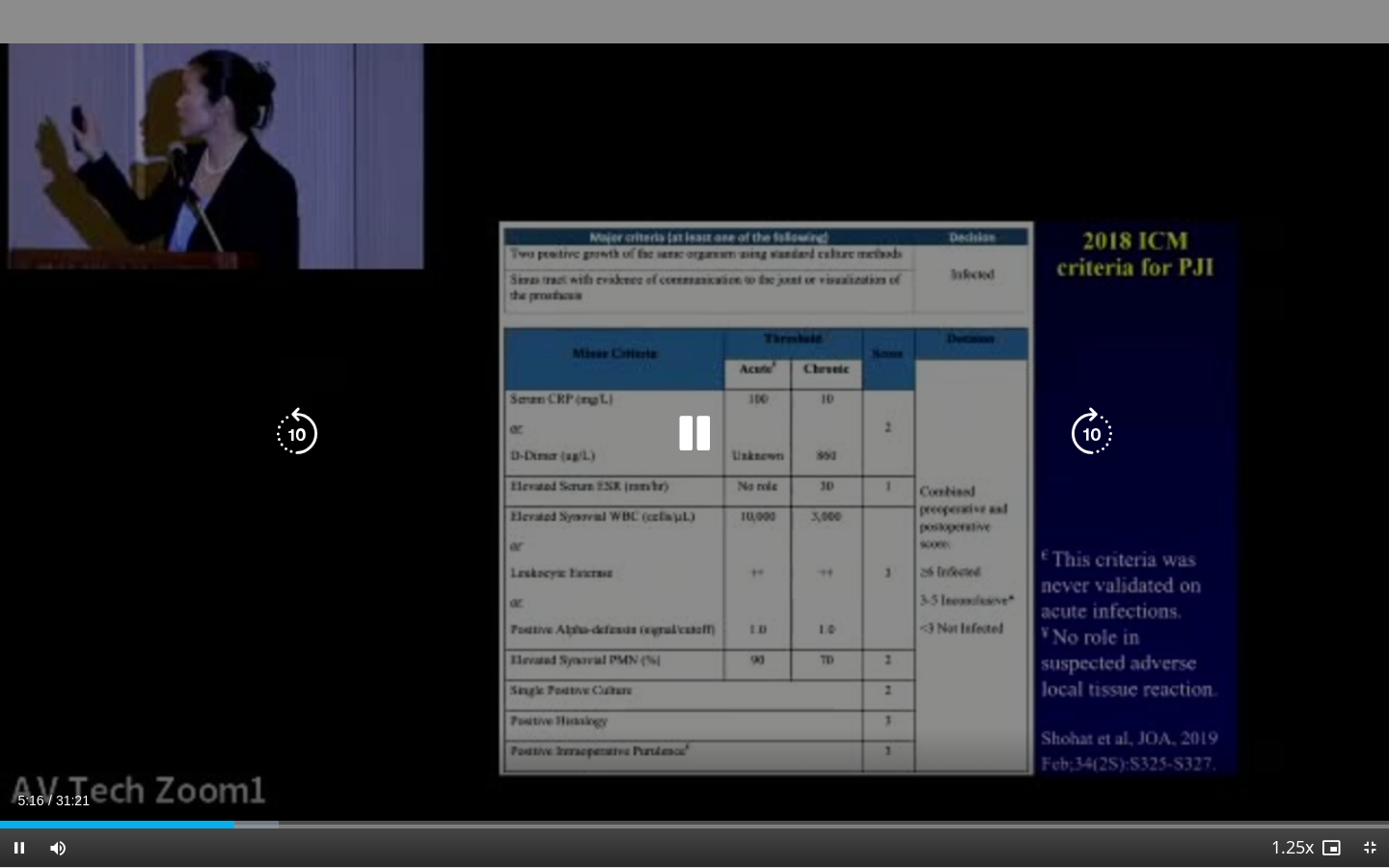 click at bounding box center [297, 434] 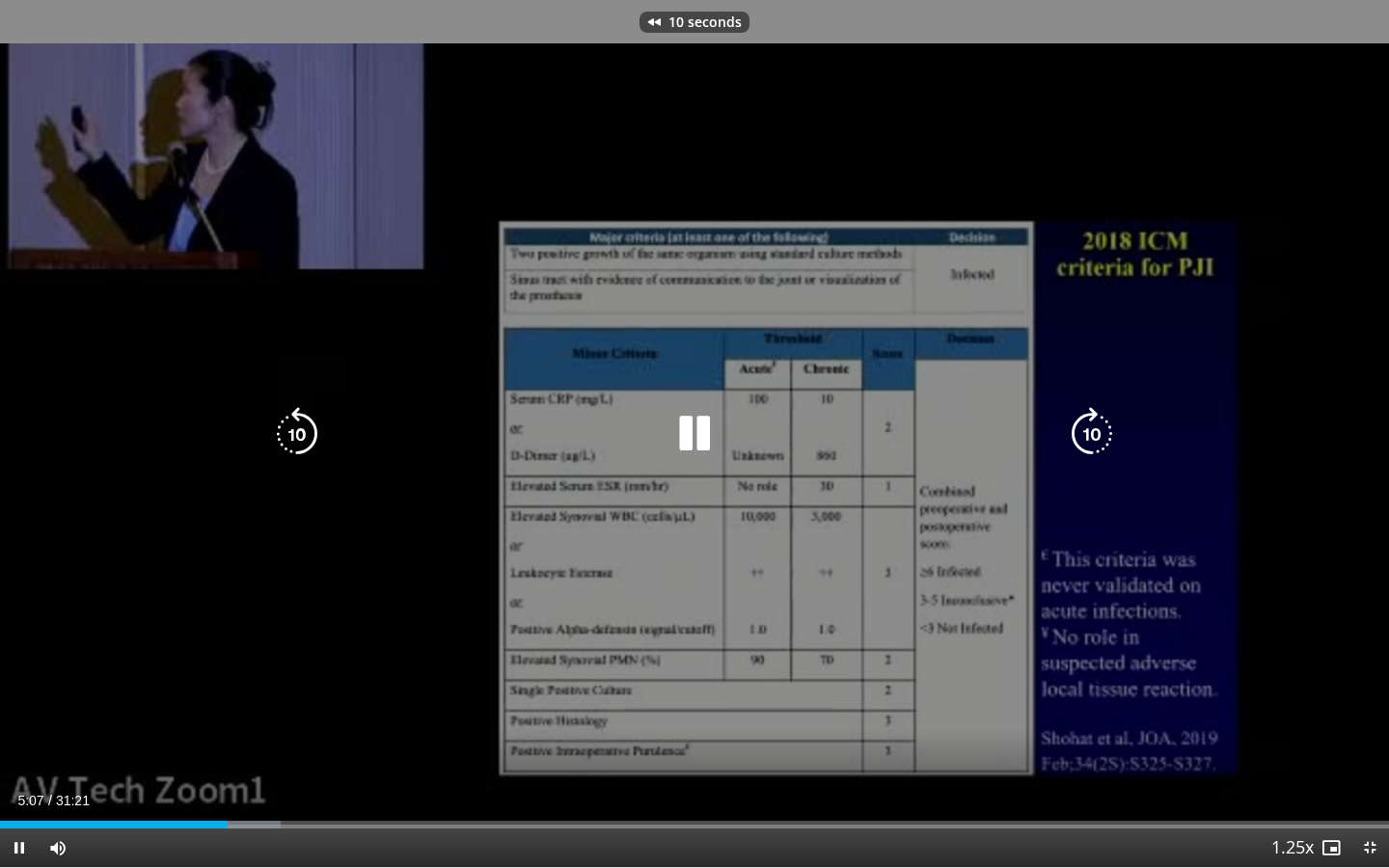 click at bounding box center [694, 434] 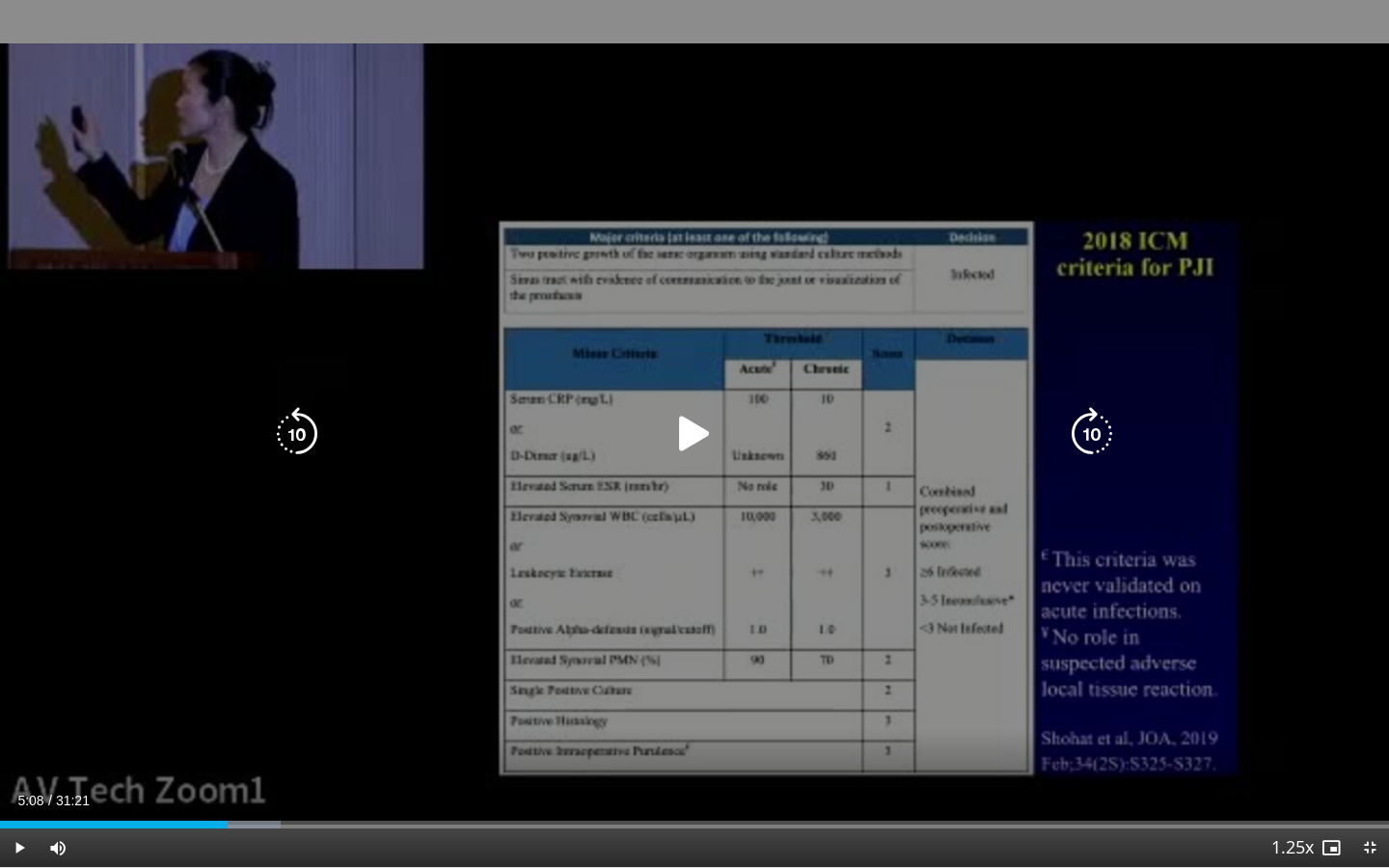 click at bounding box center (694, 434) 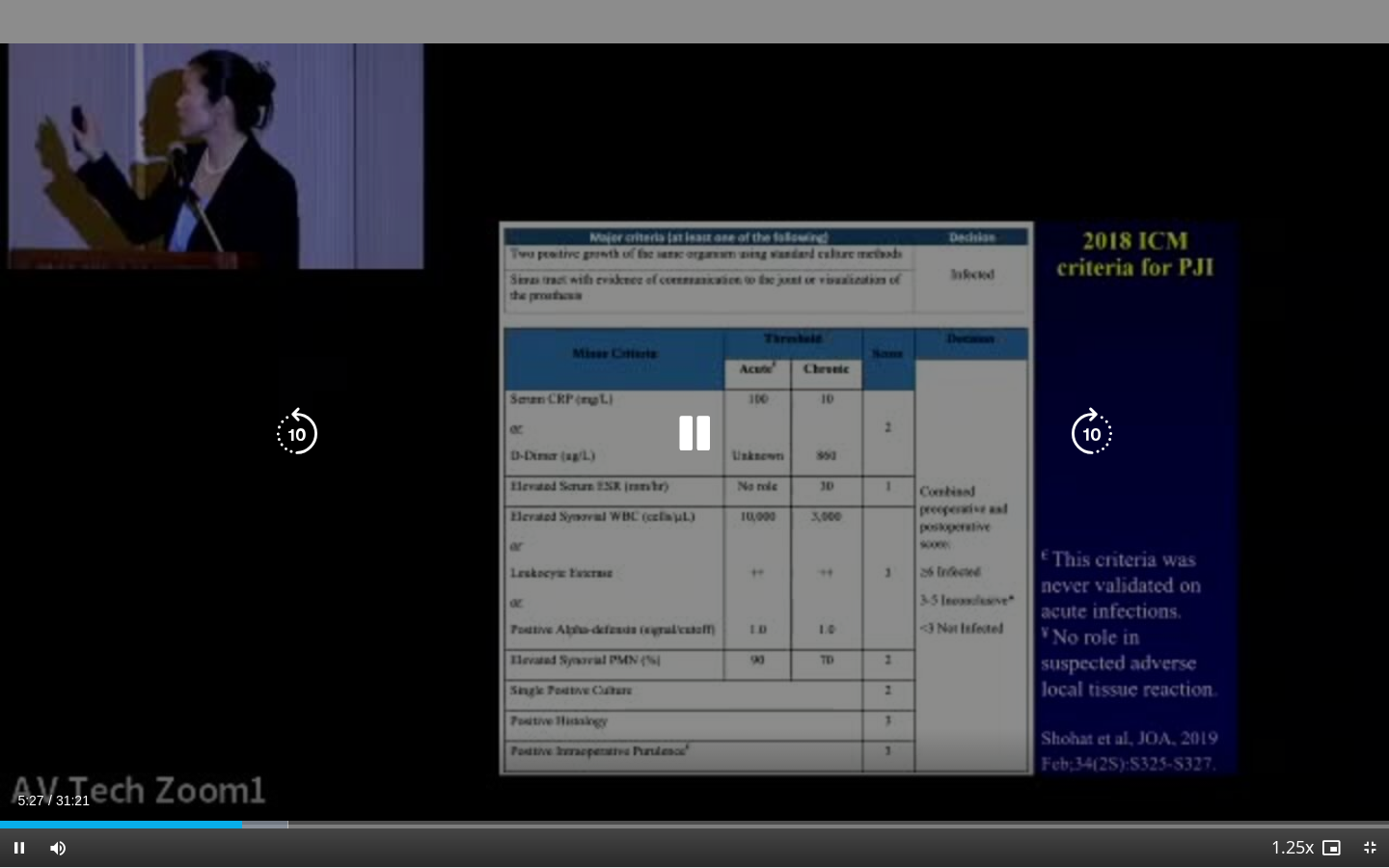 click at bounding box center [694, 434] 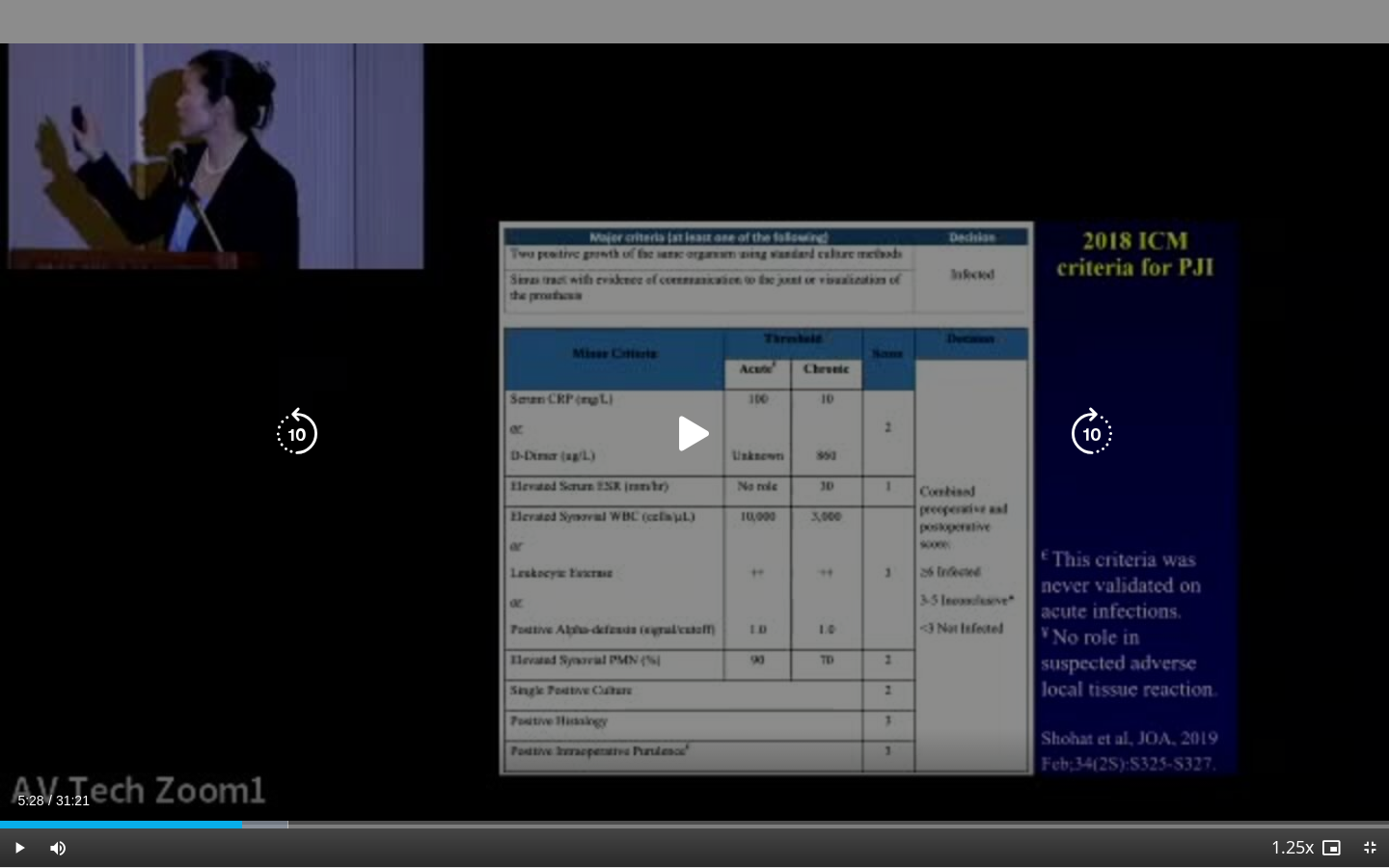 click at bounding box center (694, 434) 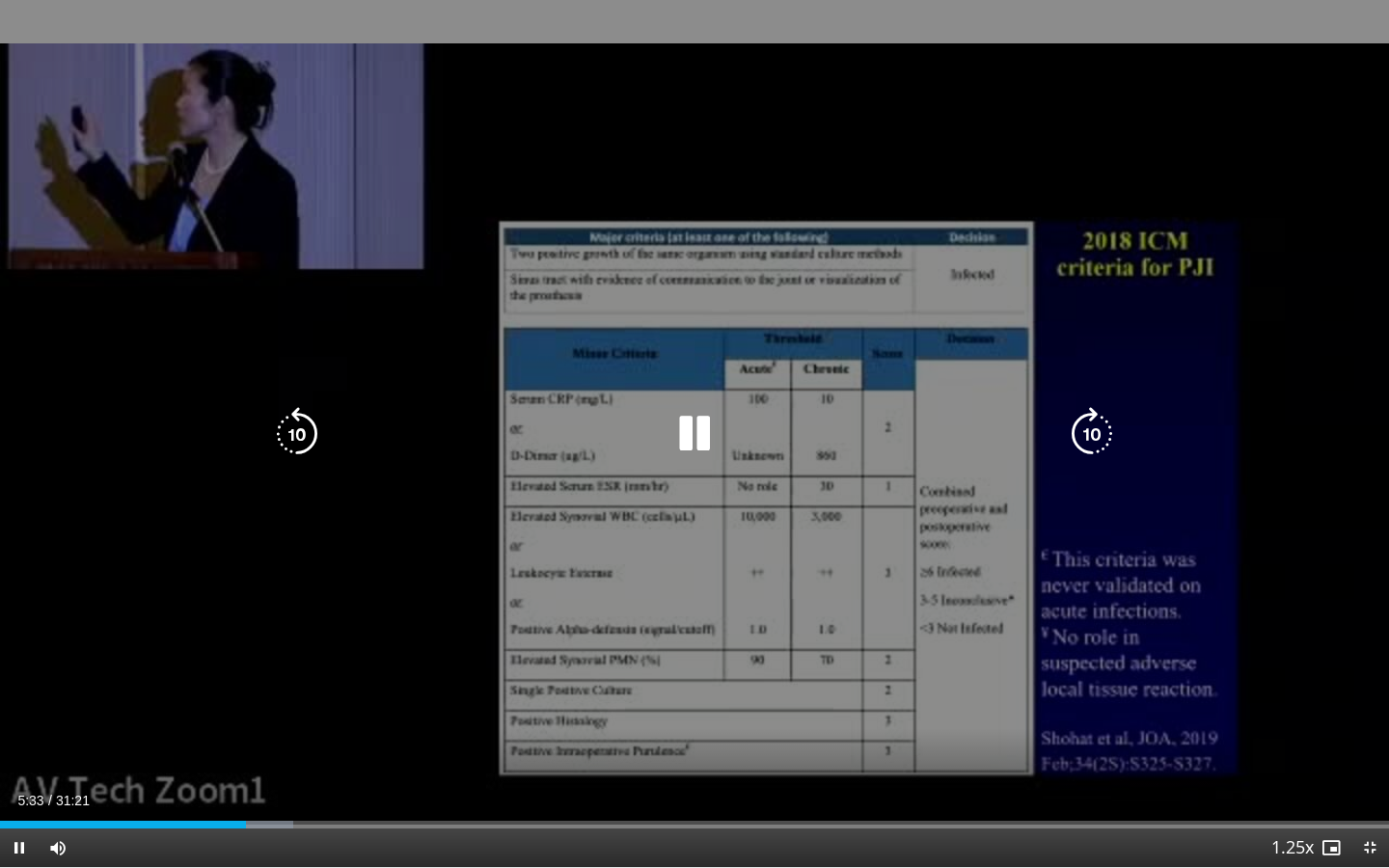 click at bounding box center (694, 434) 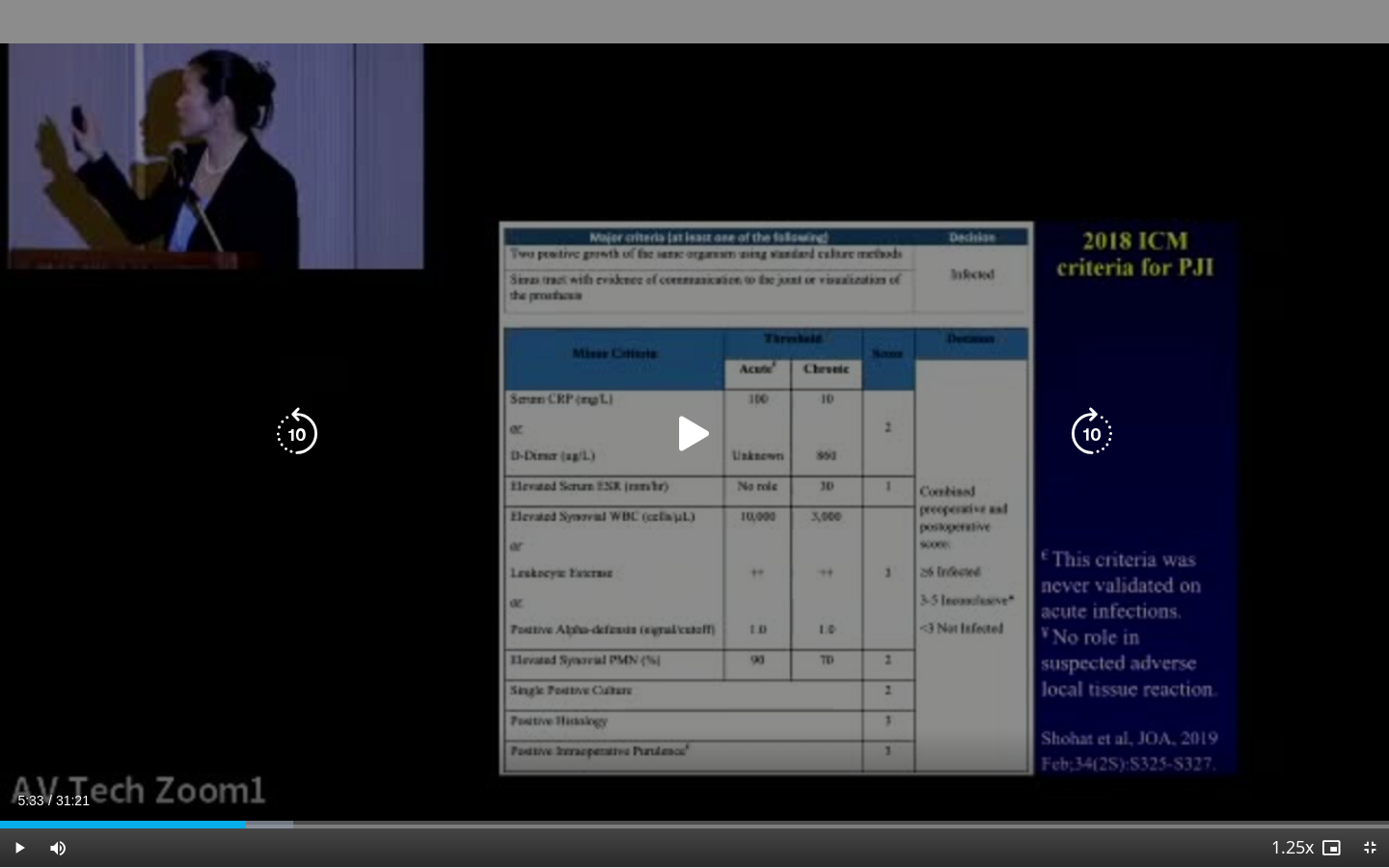click at bounding box center (694, 434) 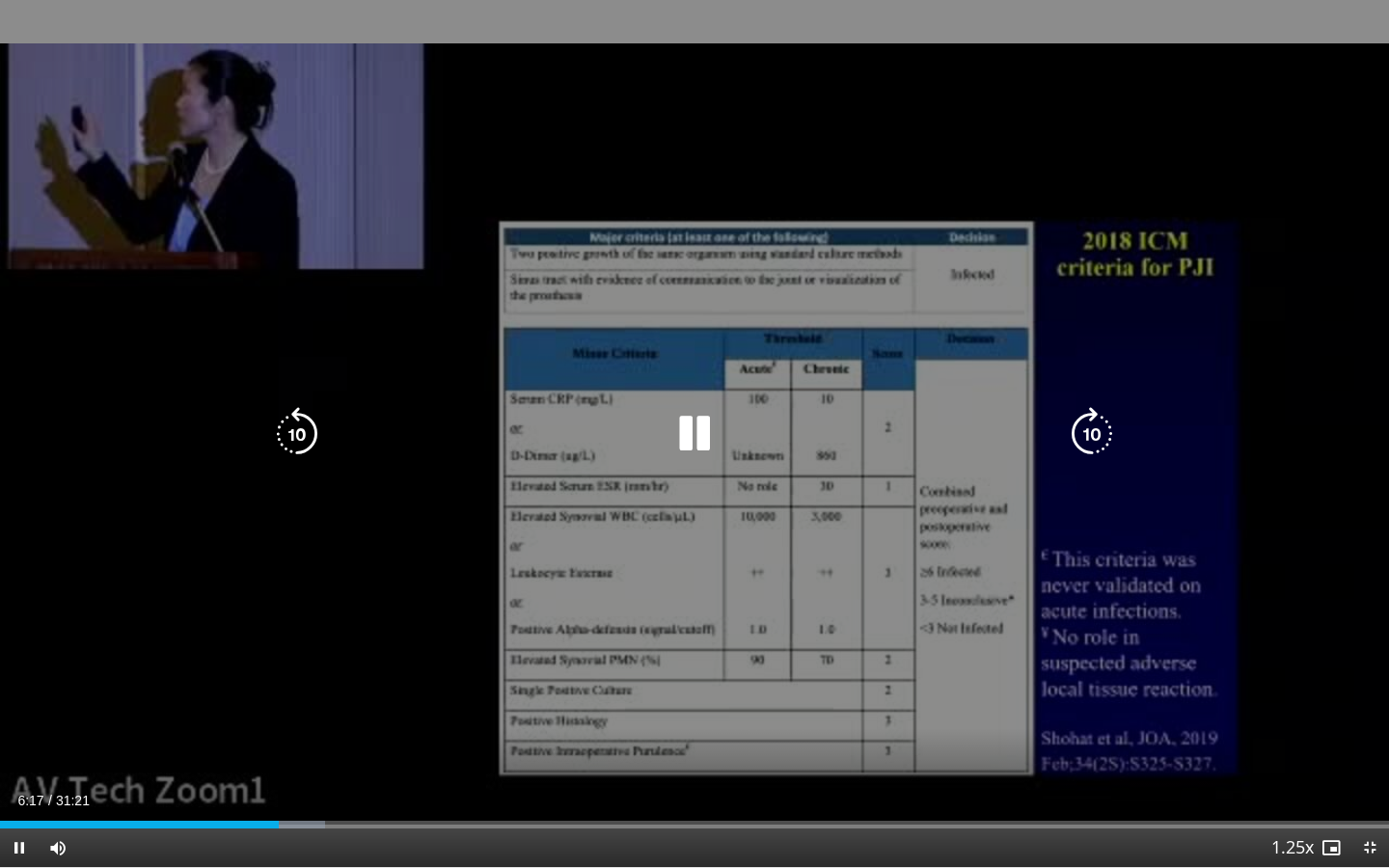 click at bounding box center [694, 434] 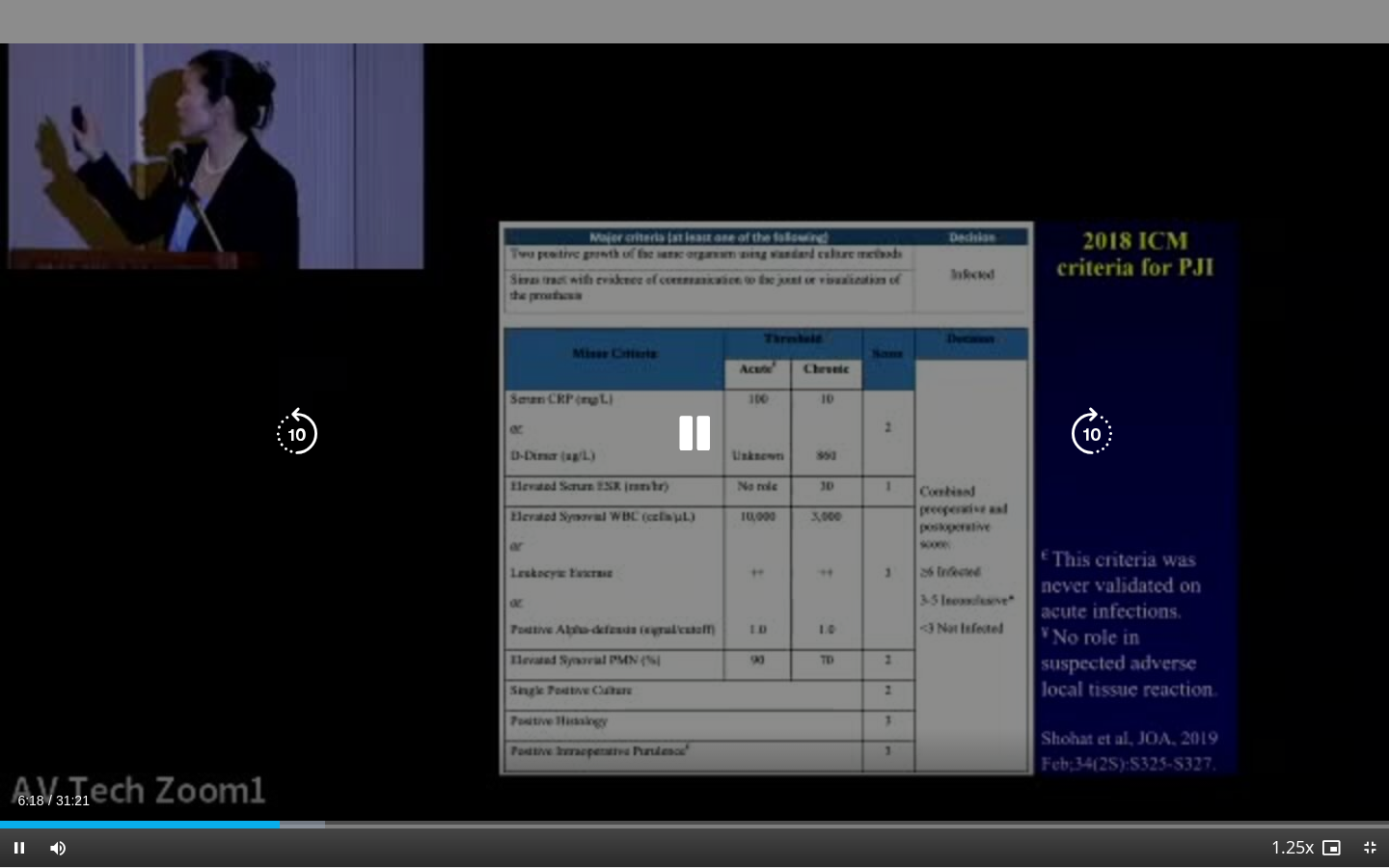 click at bounding box center [694, 434] 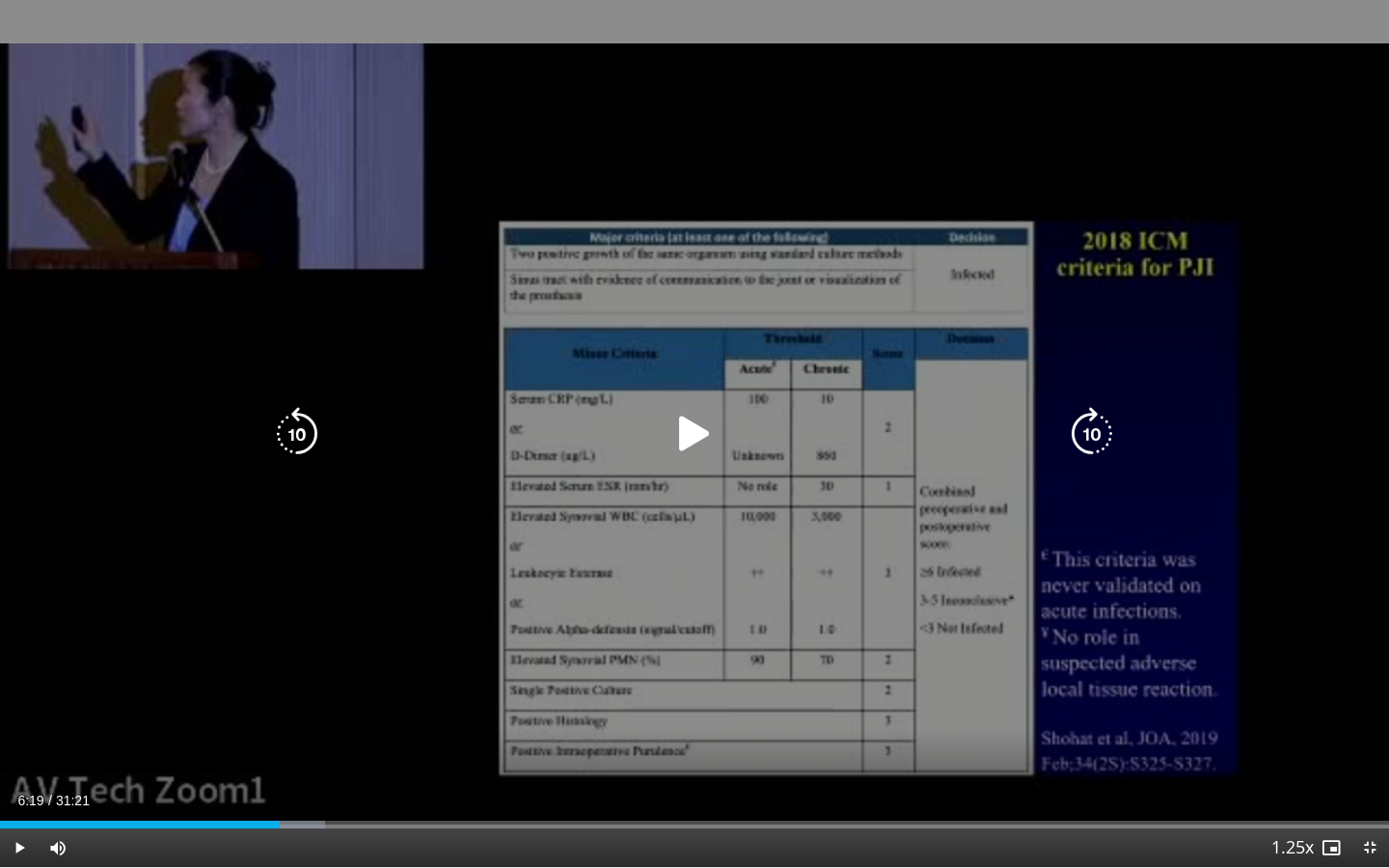 click at bounding box center [694, 434] 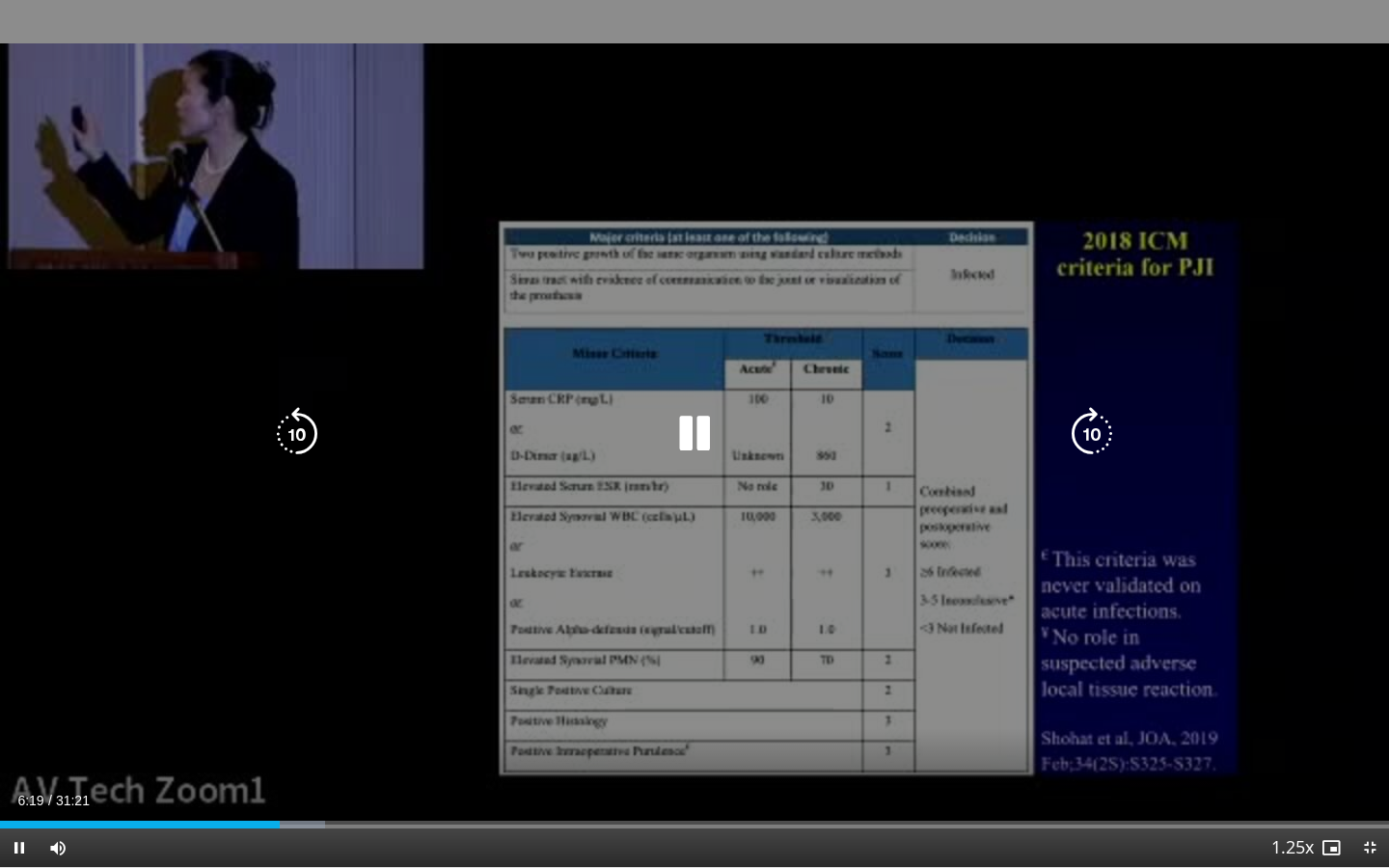 click at bounding box center (694, 434) 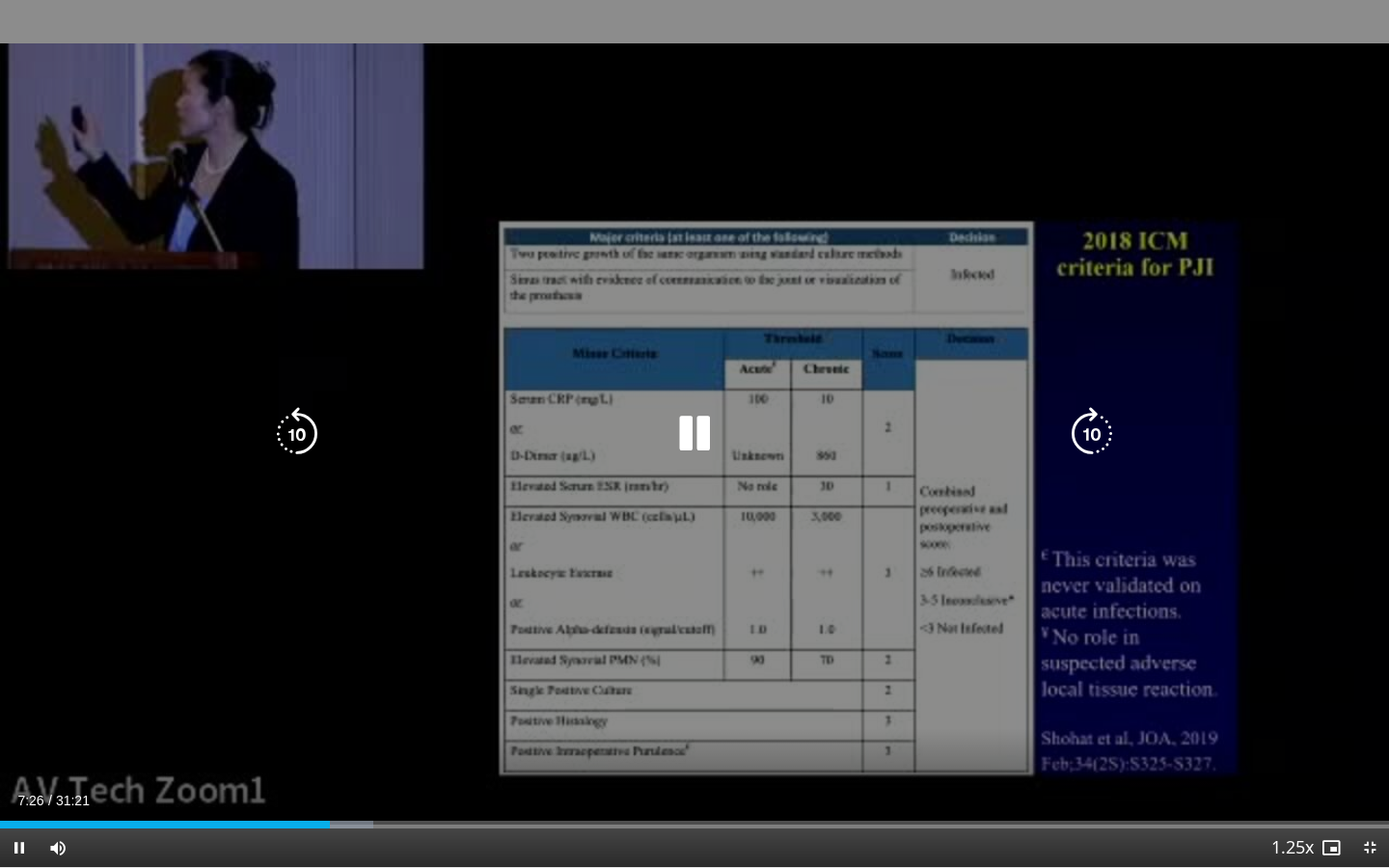 click at bounding box center [694, 434] 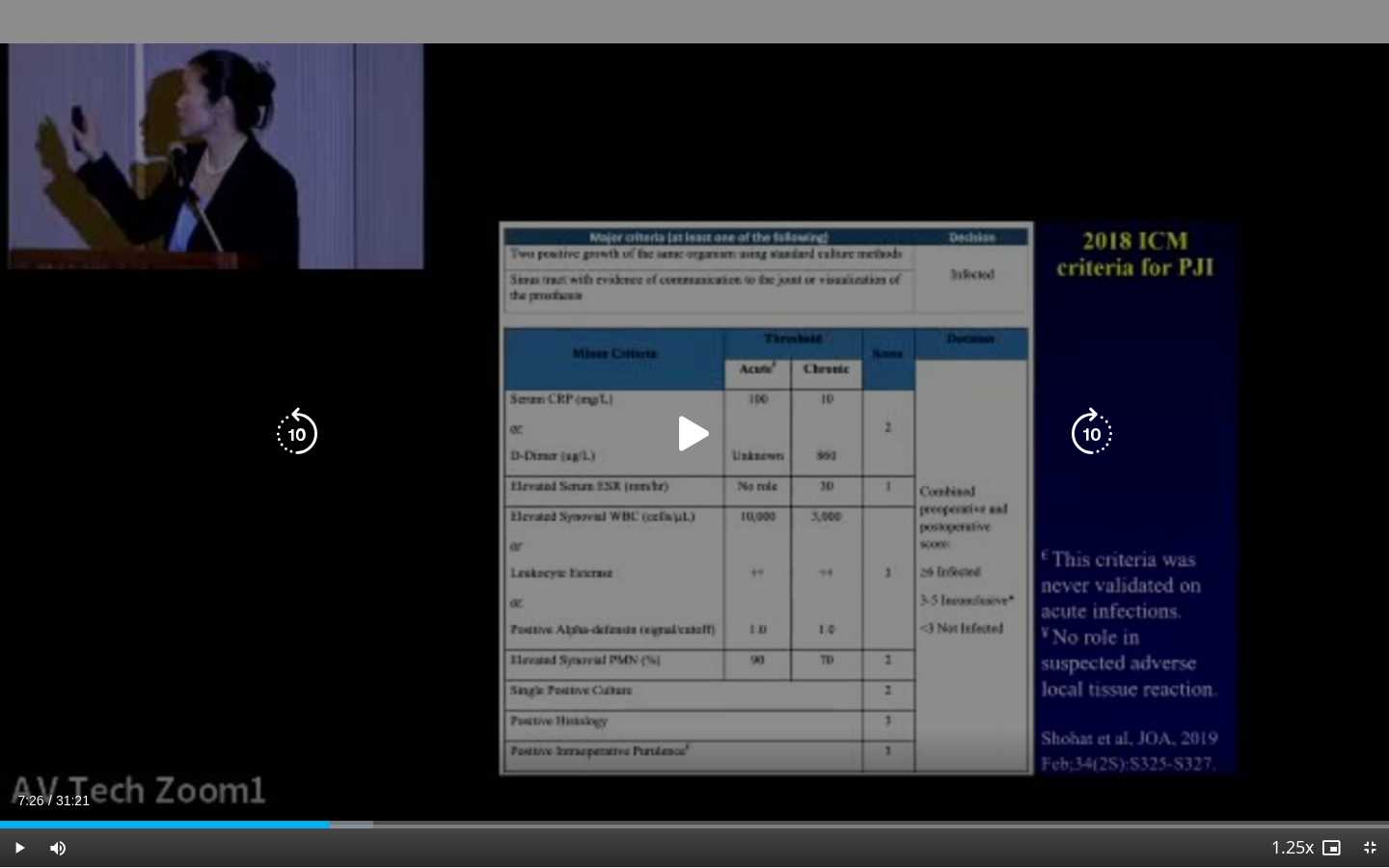 click at bounding box center [694, 434] 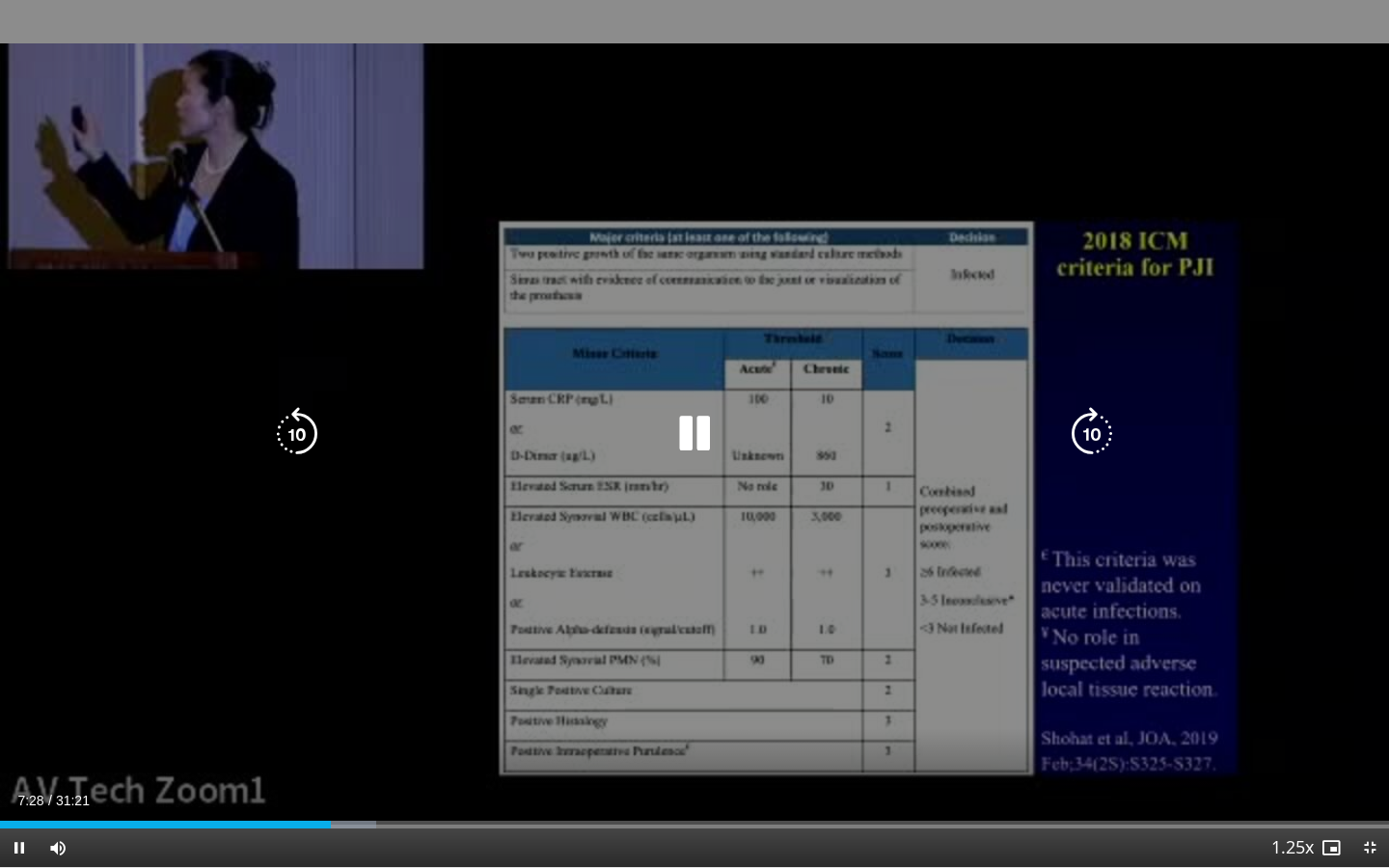 click at bounding box center (694, 434) 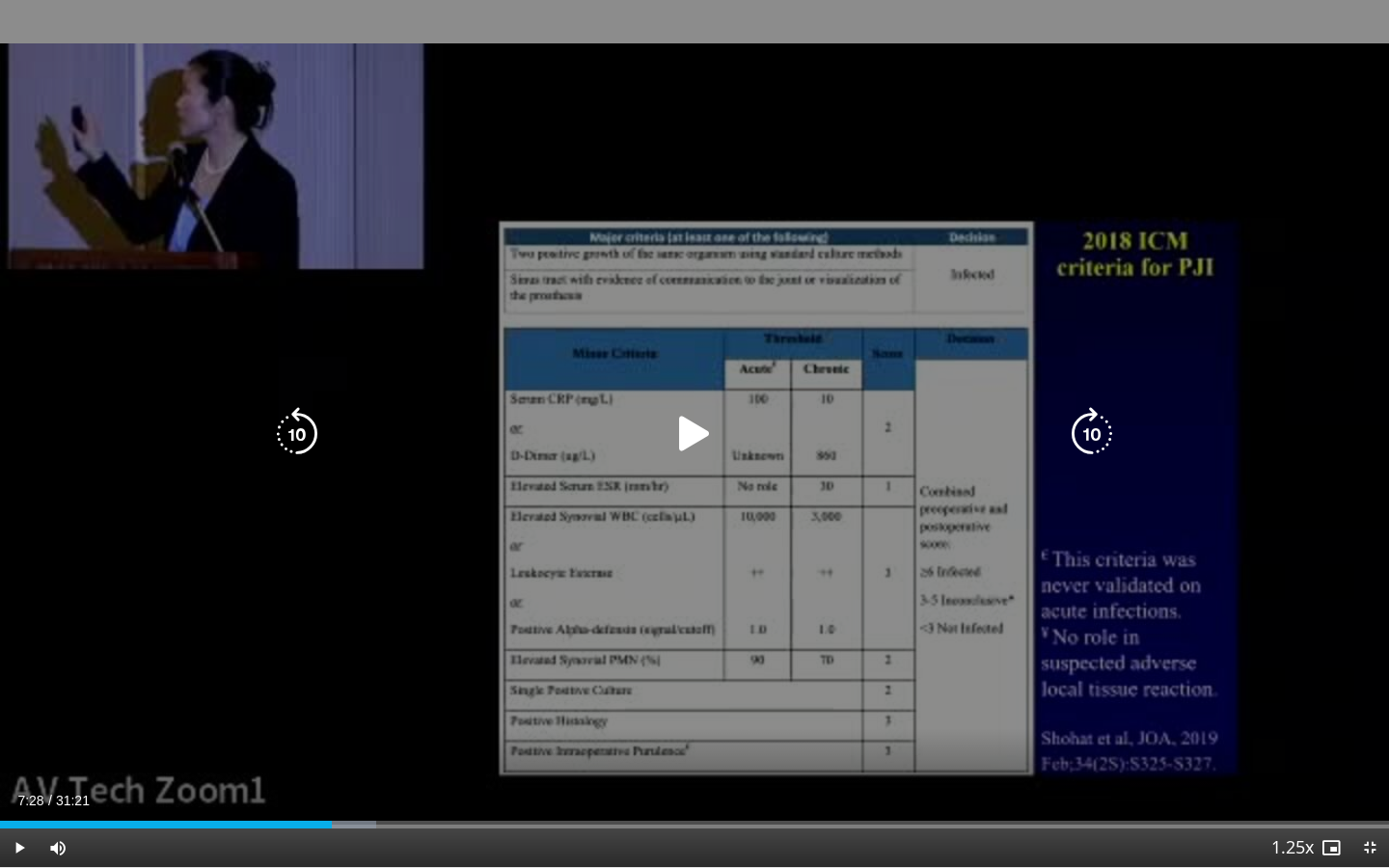 click at bounding box center (694, 434) 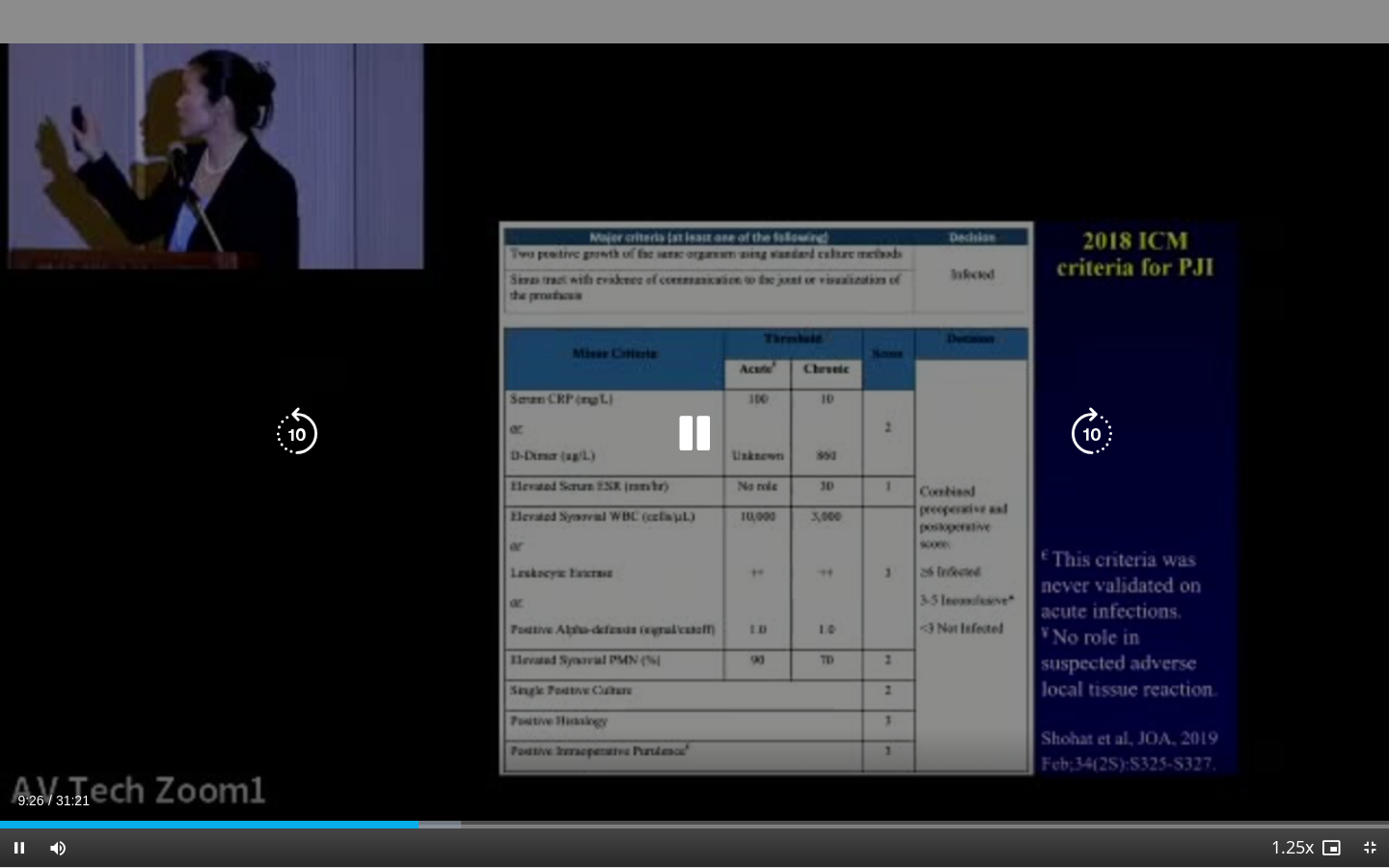 click at bounding box center [694, 434] 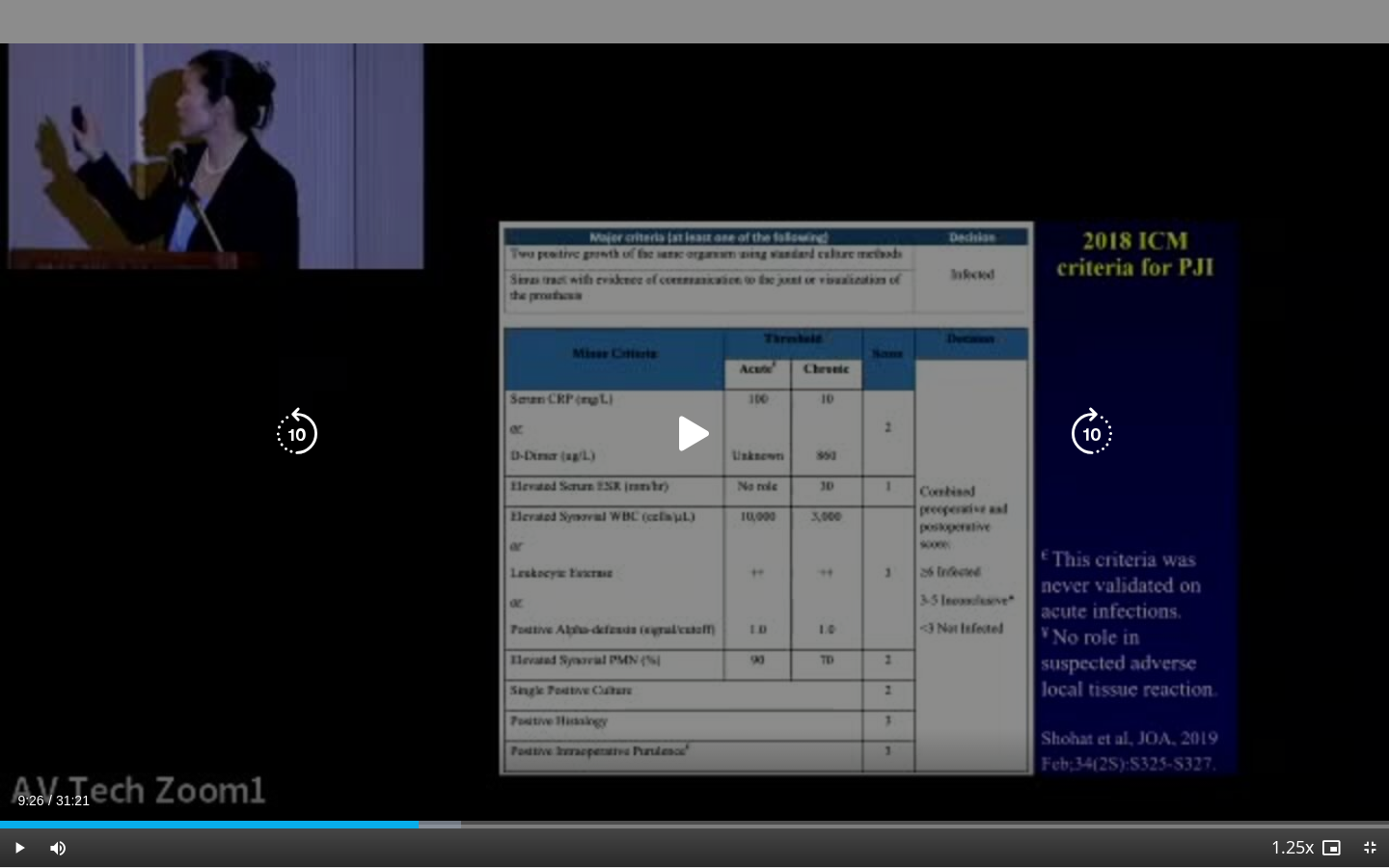 click at bounding box center [694, 434] 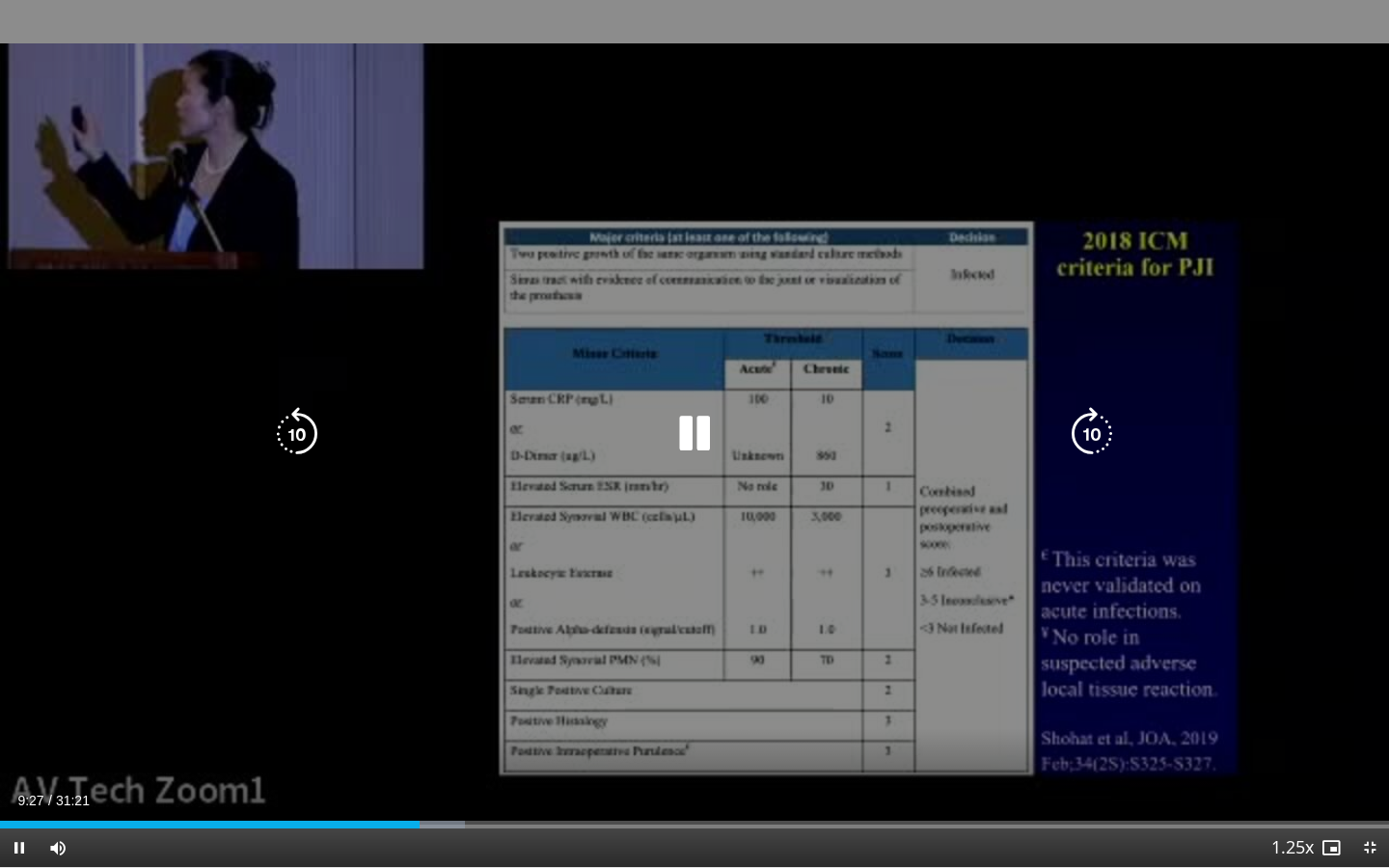 click at bounding box center [694, 434] 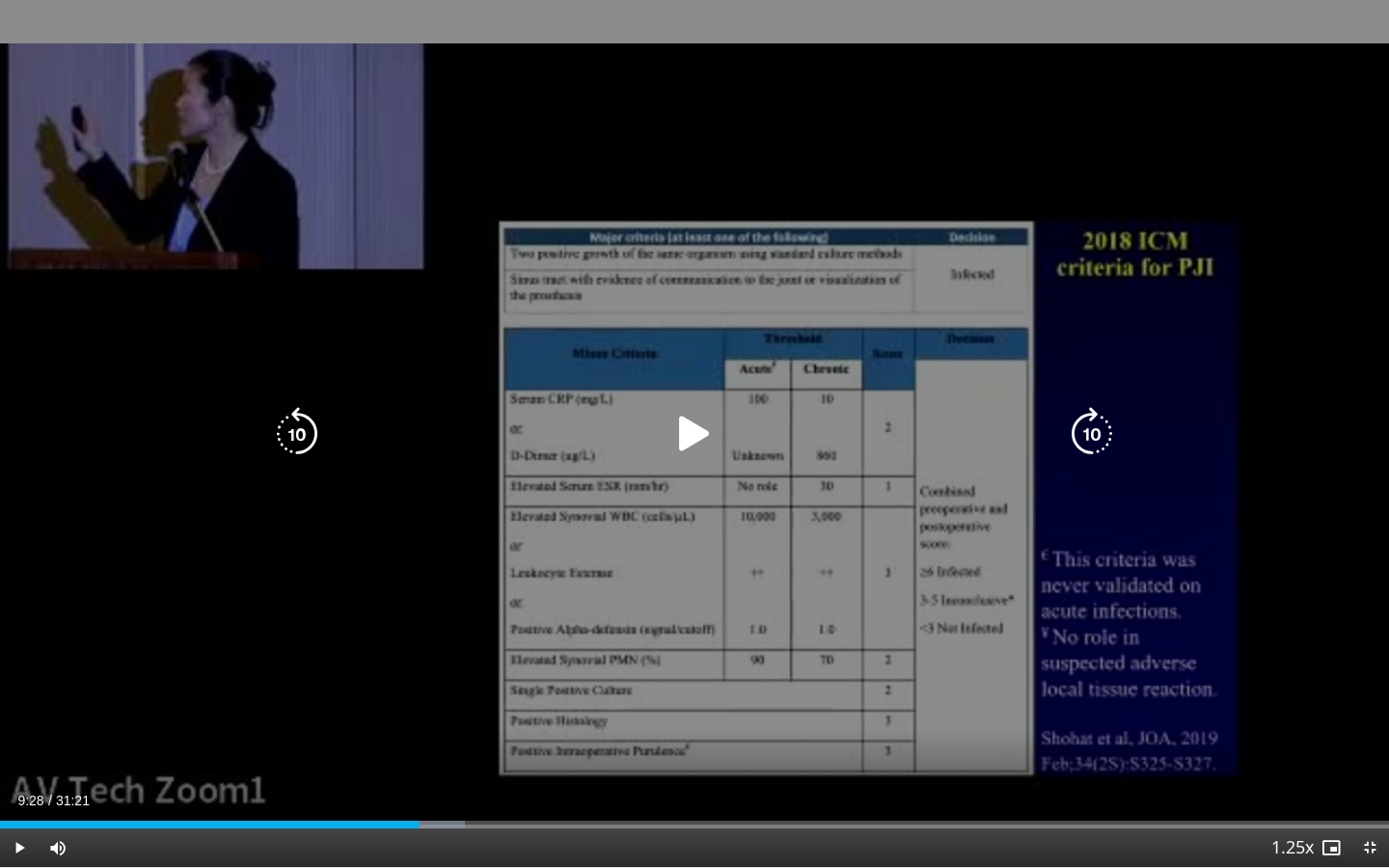 click at bounding box center (694, 434) 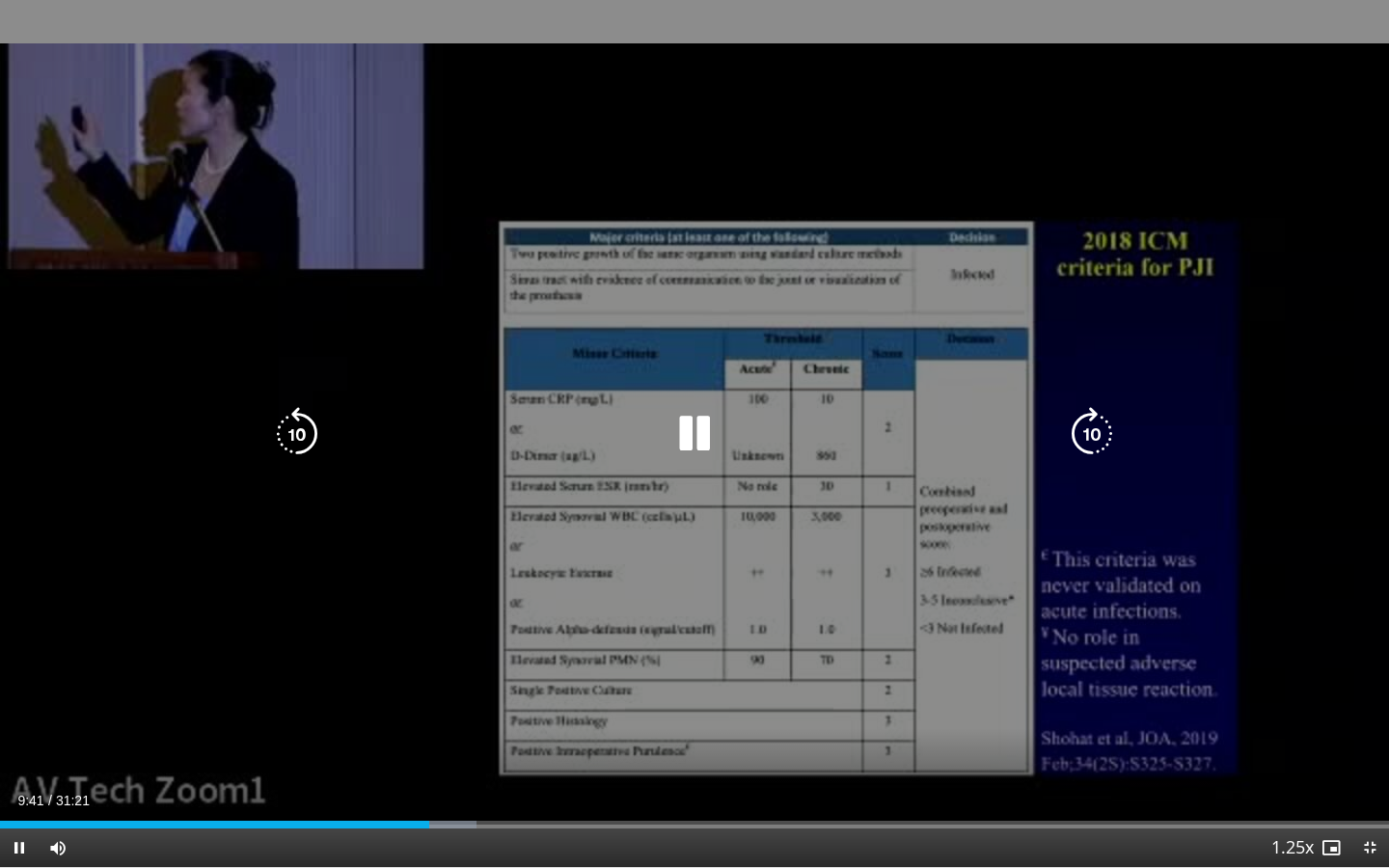 click at bounding box center (694, 434) 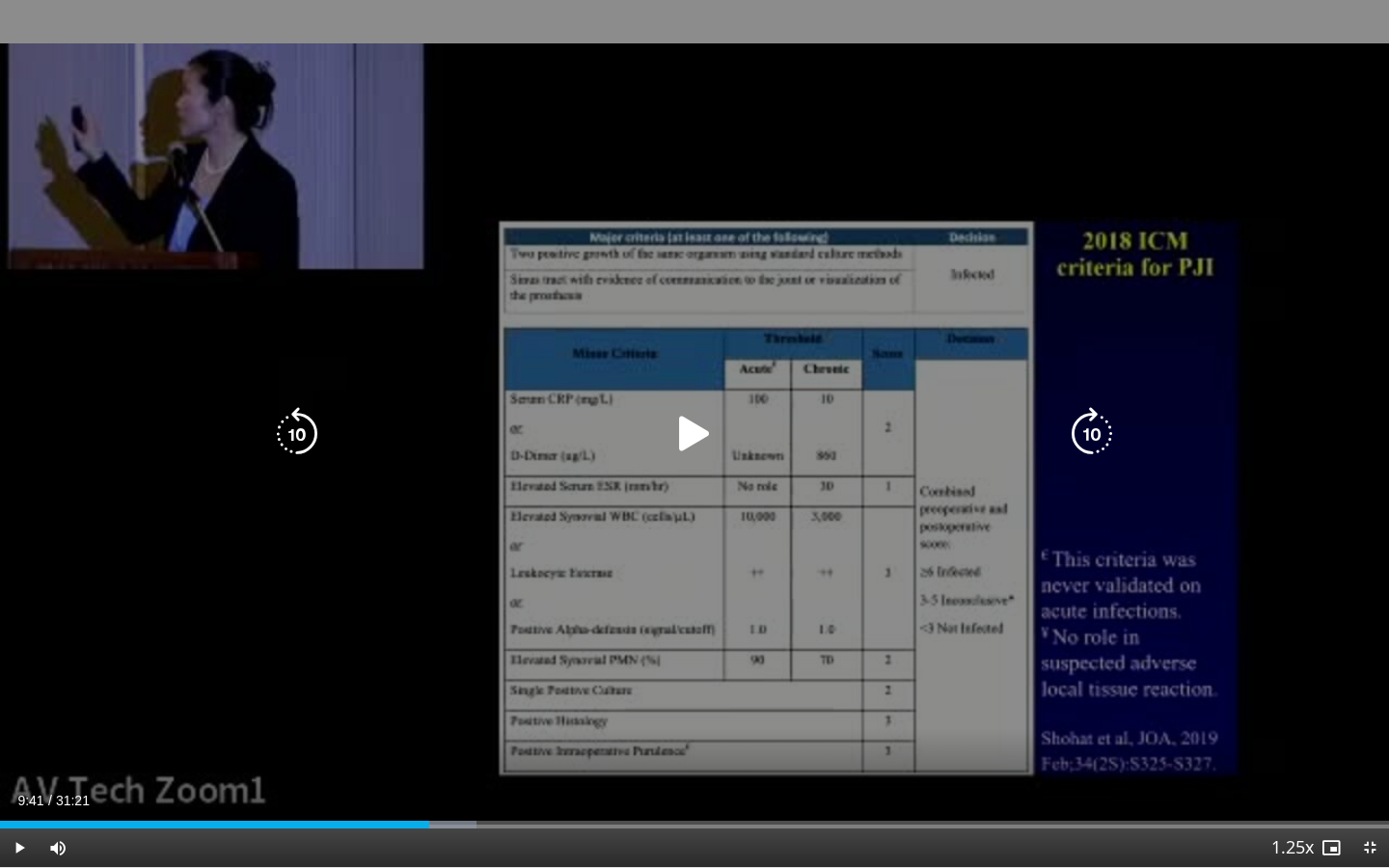 click at bounding box center [694, 434] 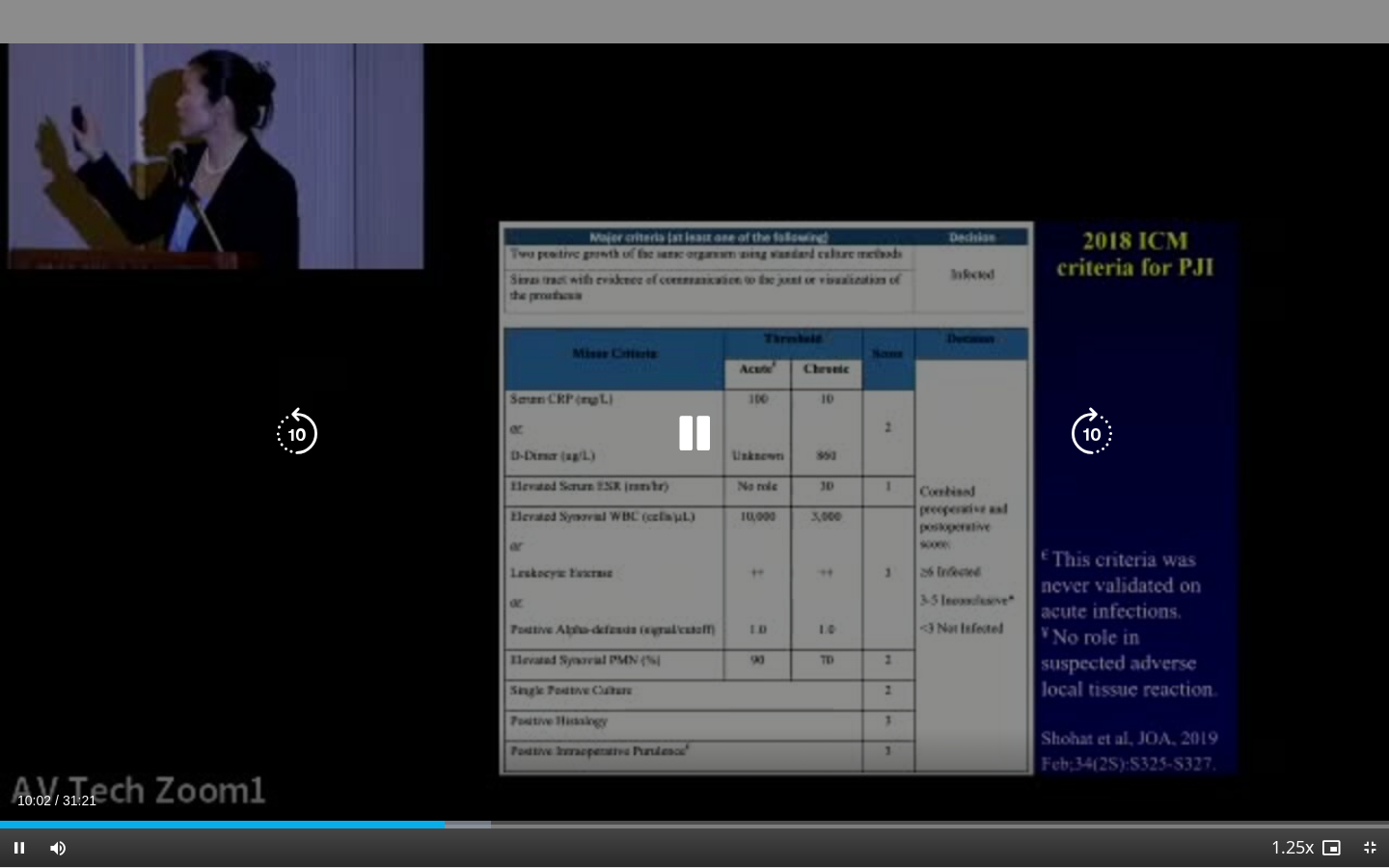 click at bounding box center (694, 434) 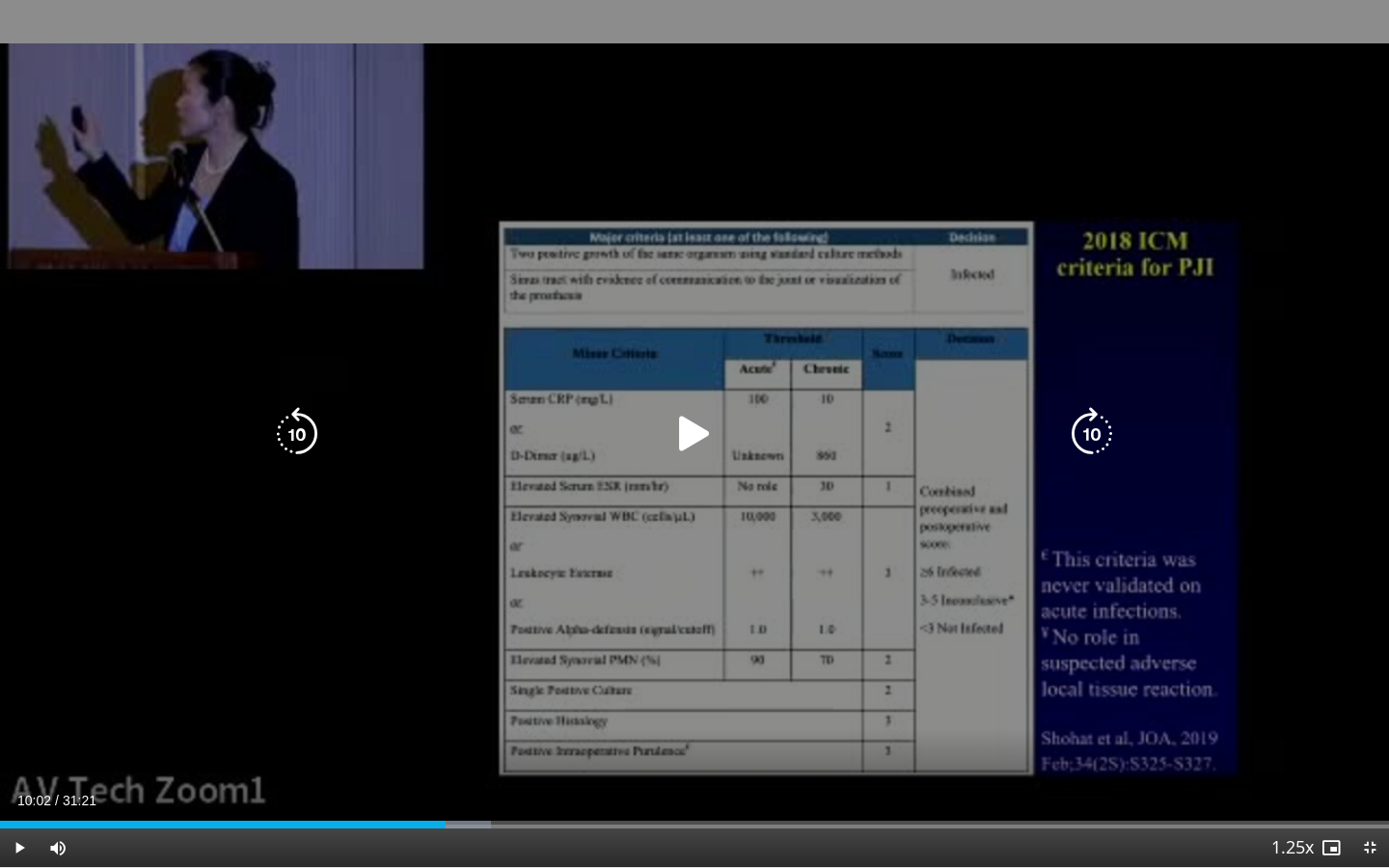 click at bounding box center [694, 434] 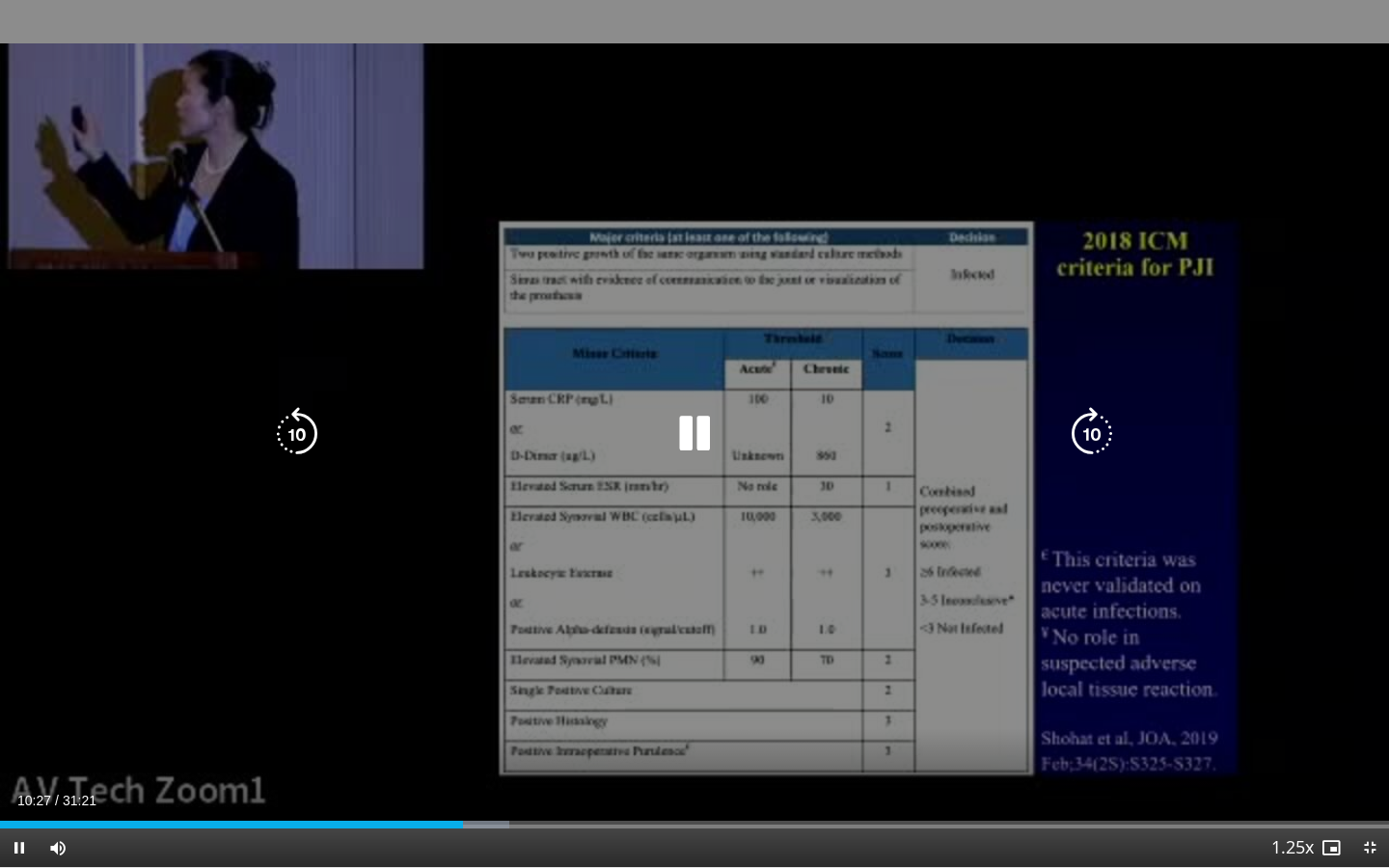 click at bounding box center (694, 434) 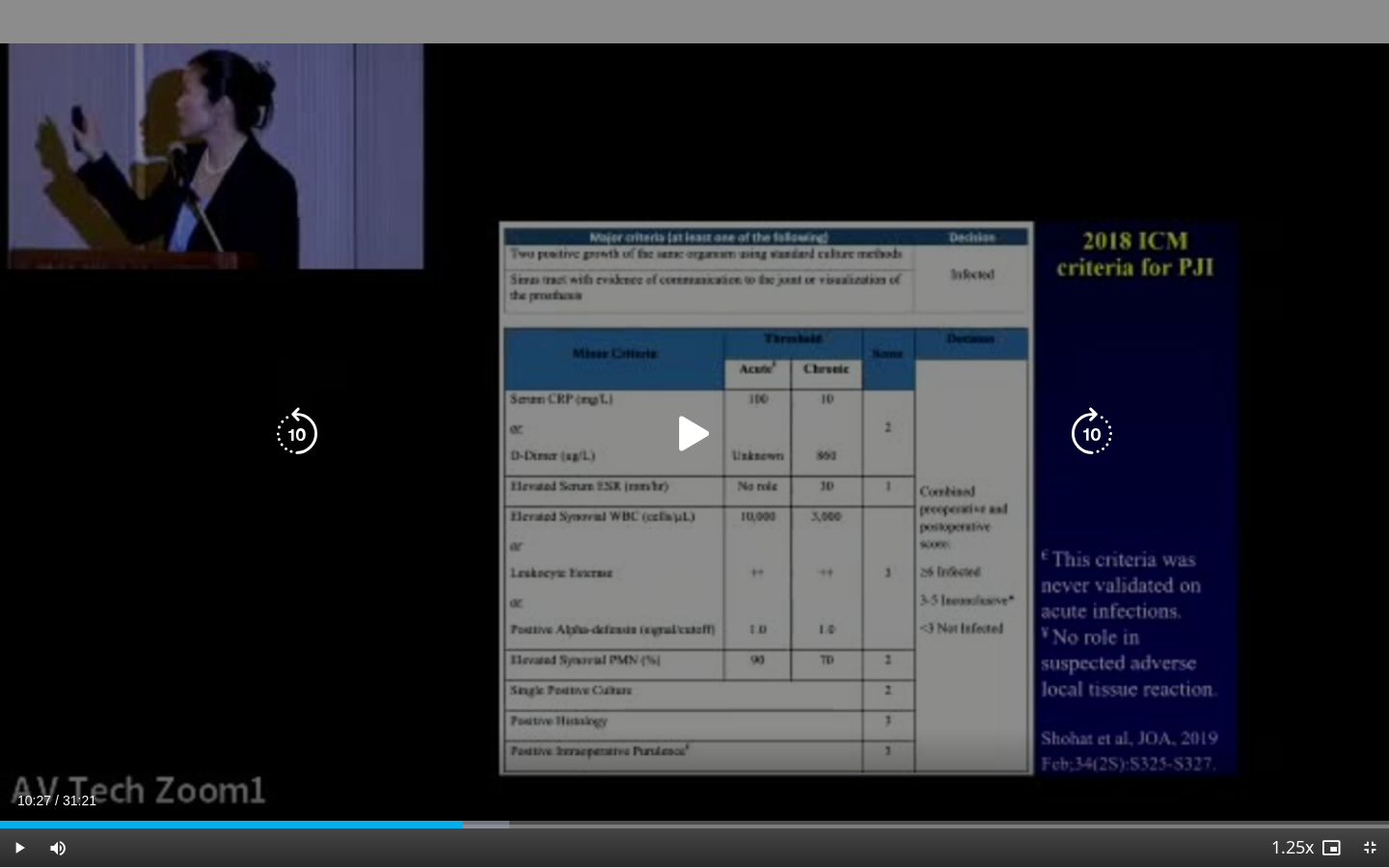 click at bounding box center (694, 434) 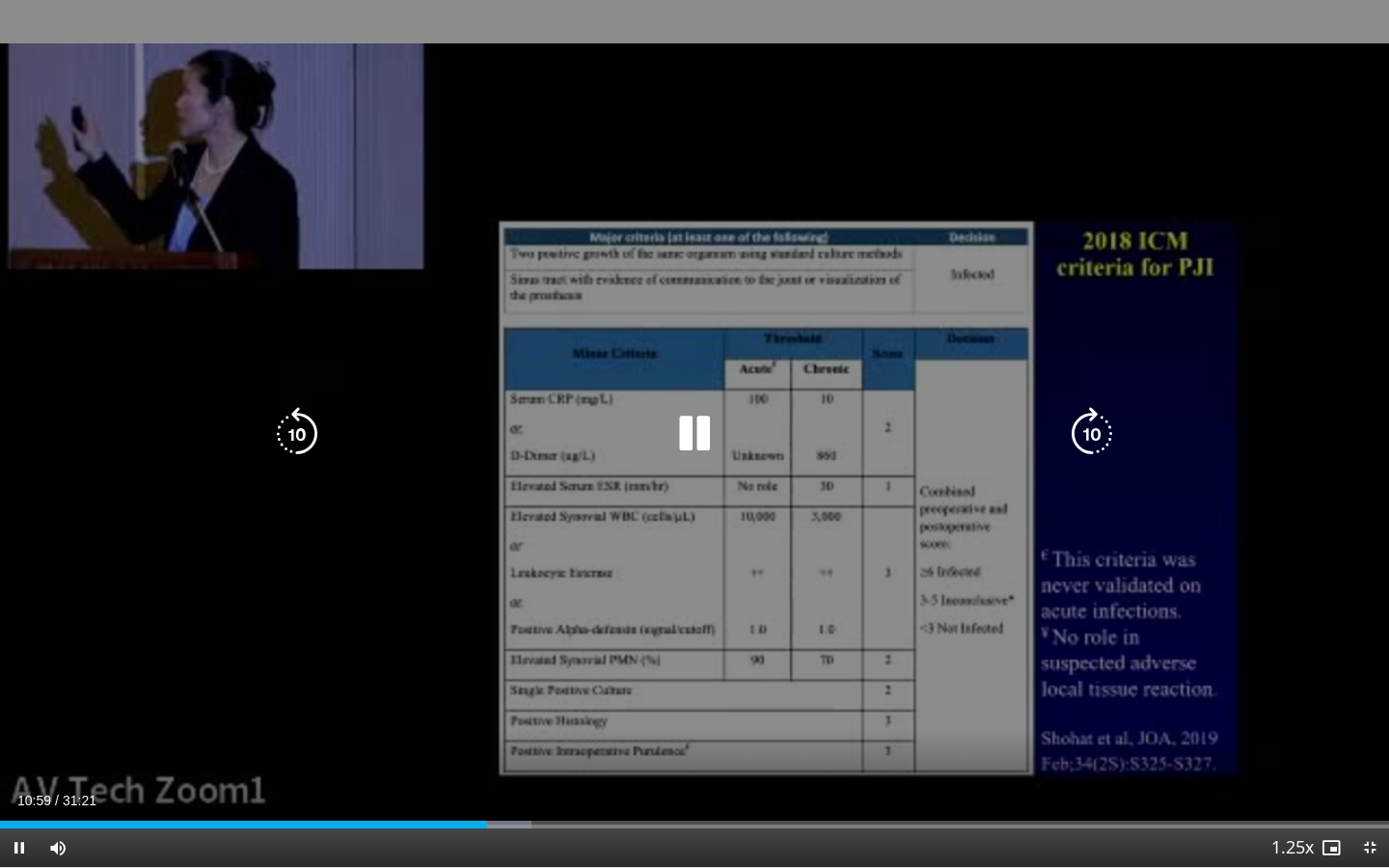click at bounding box center [694, 434] 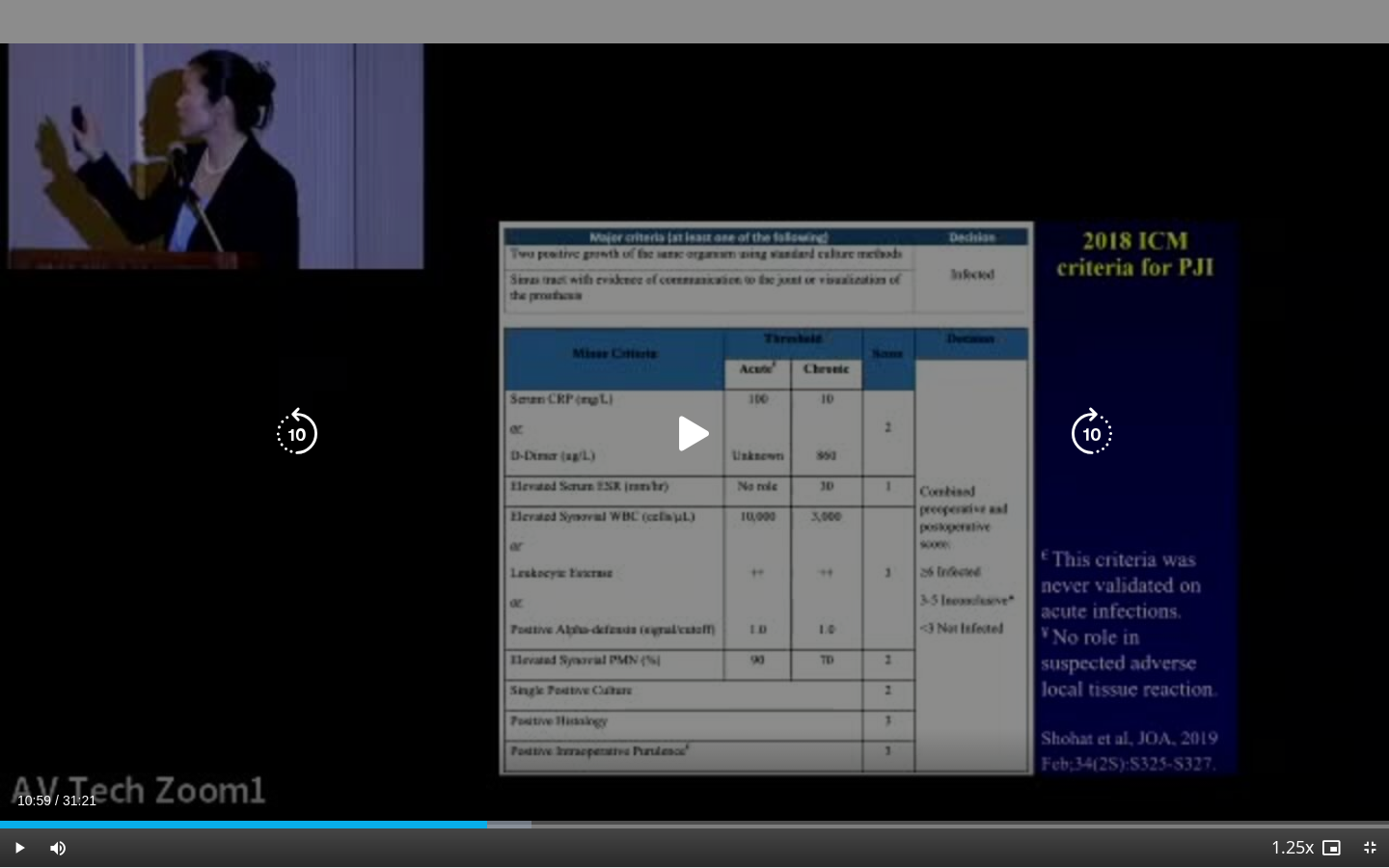 click on "10 seconds
Tap to unmute" at bounding box center [694, 433] 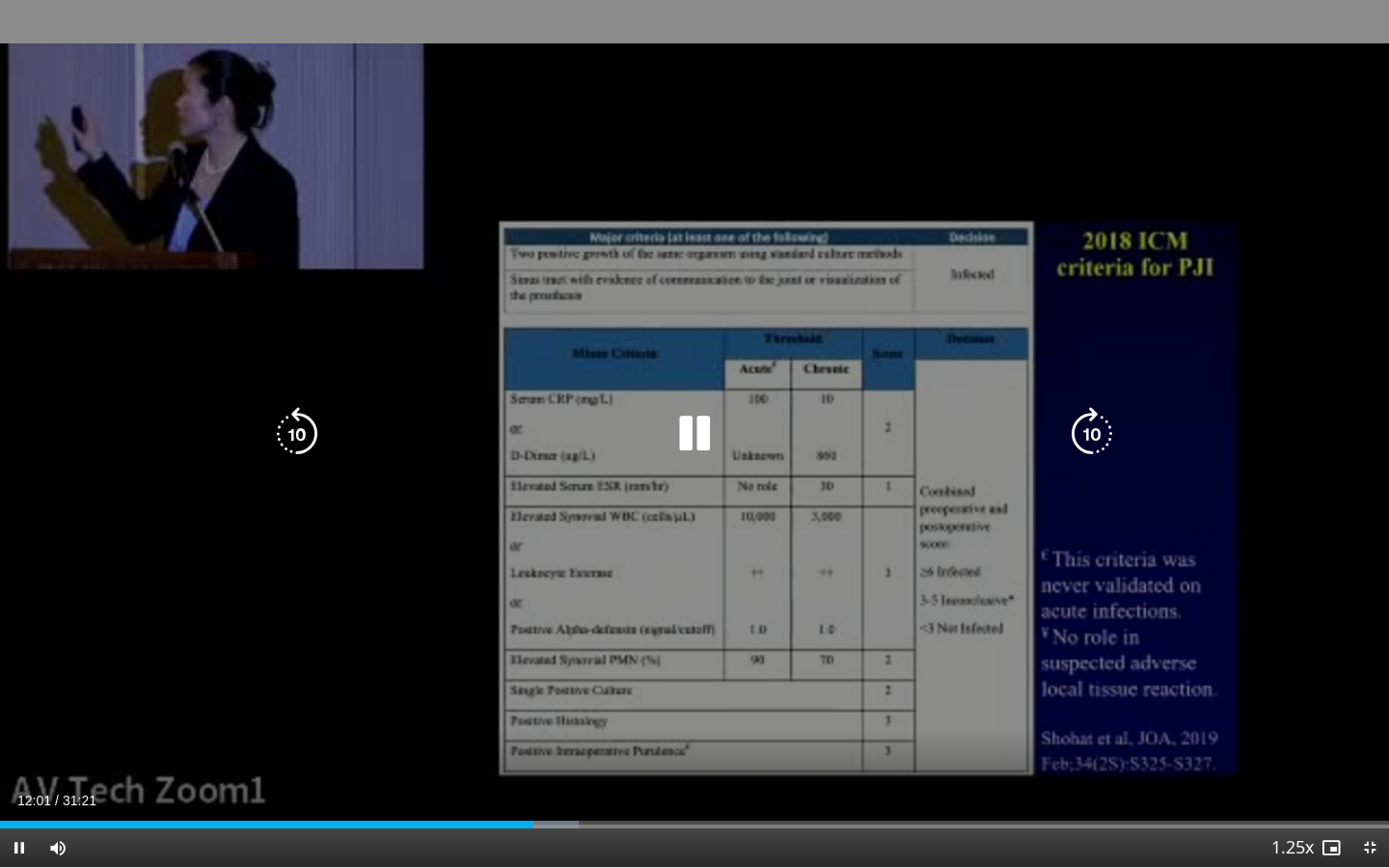 click at bounding box center [694, 434] 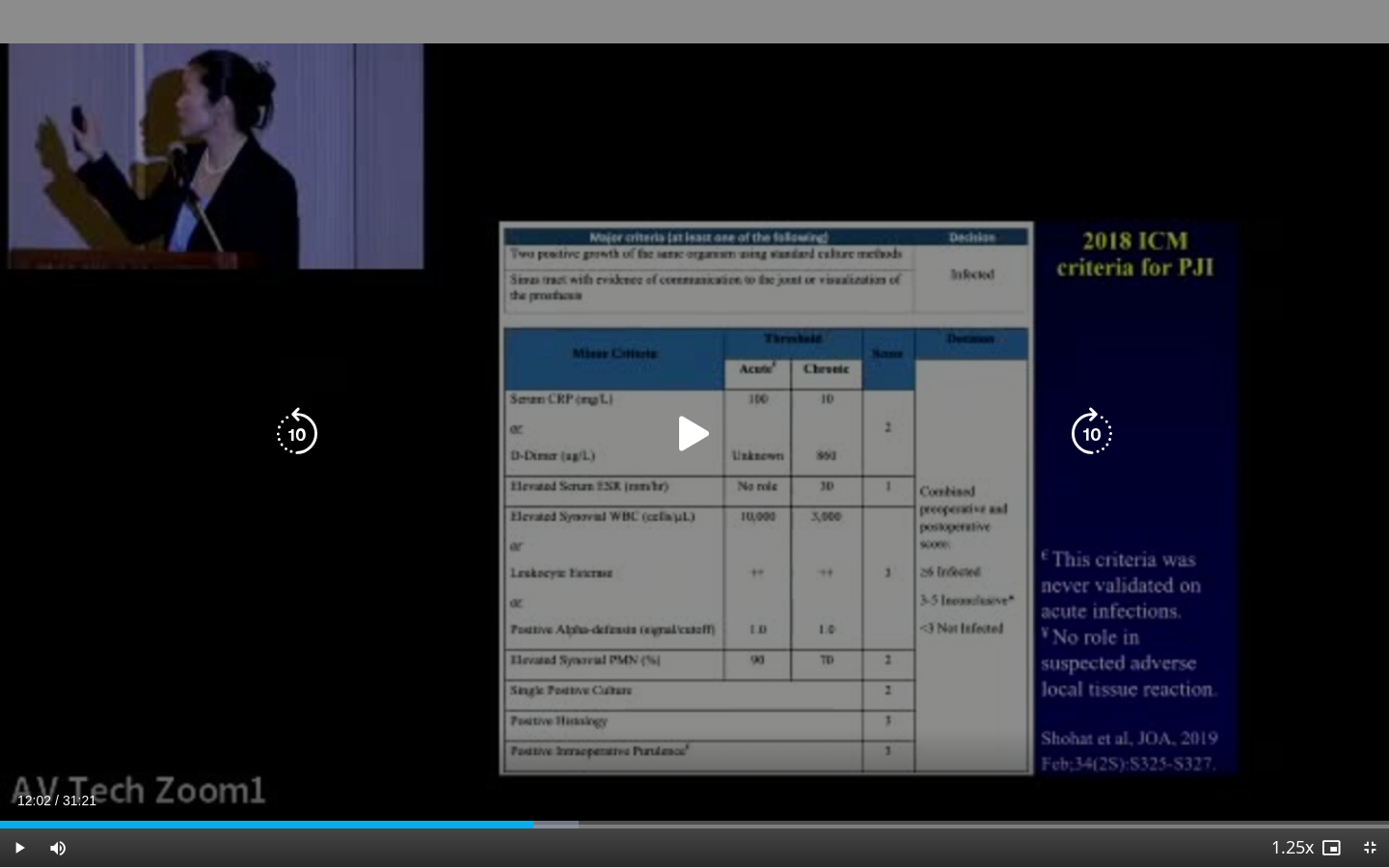 click at bounding box center (694, 434) 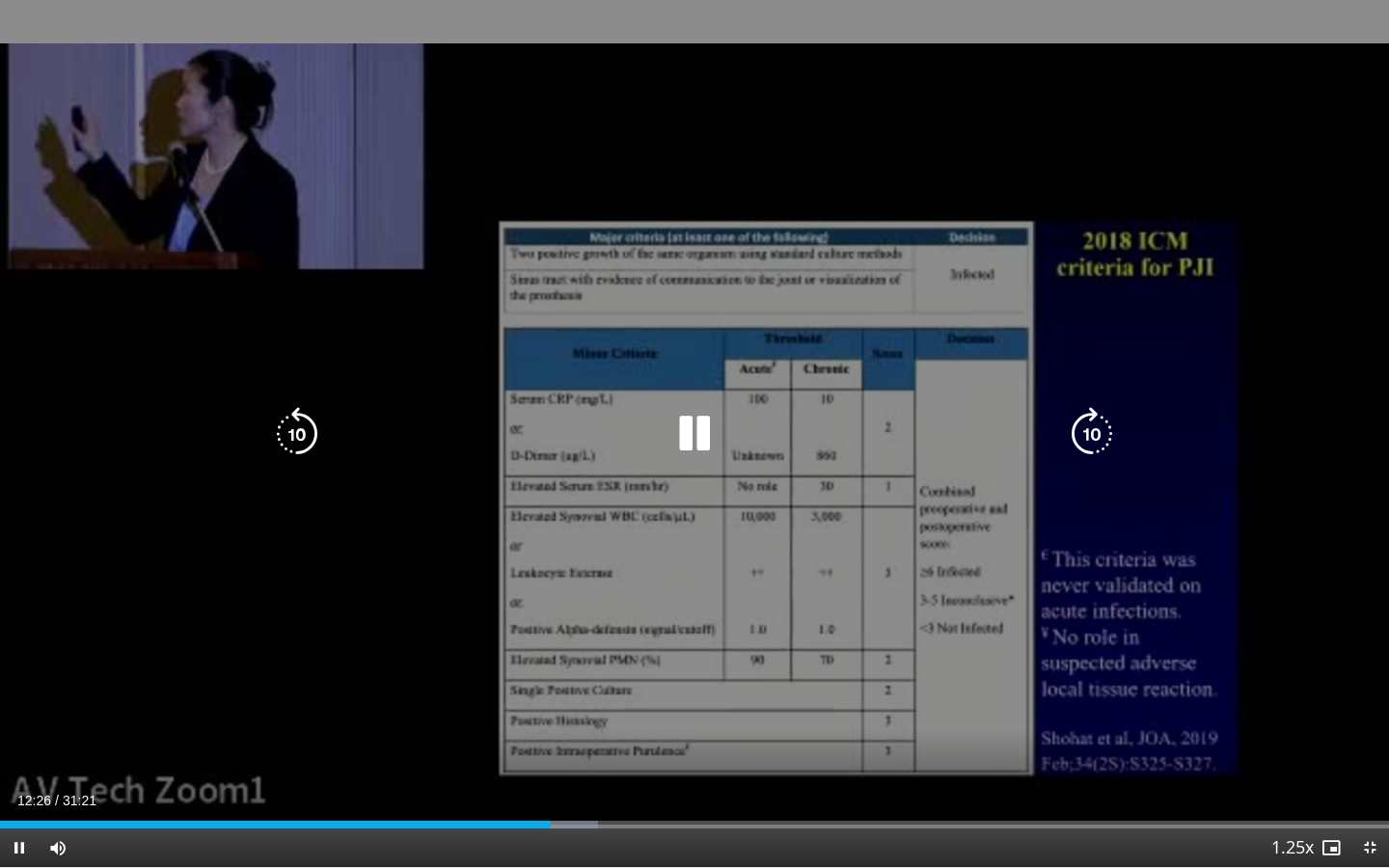 click at bounding box center (694, 434) 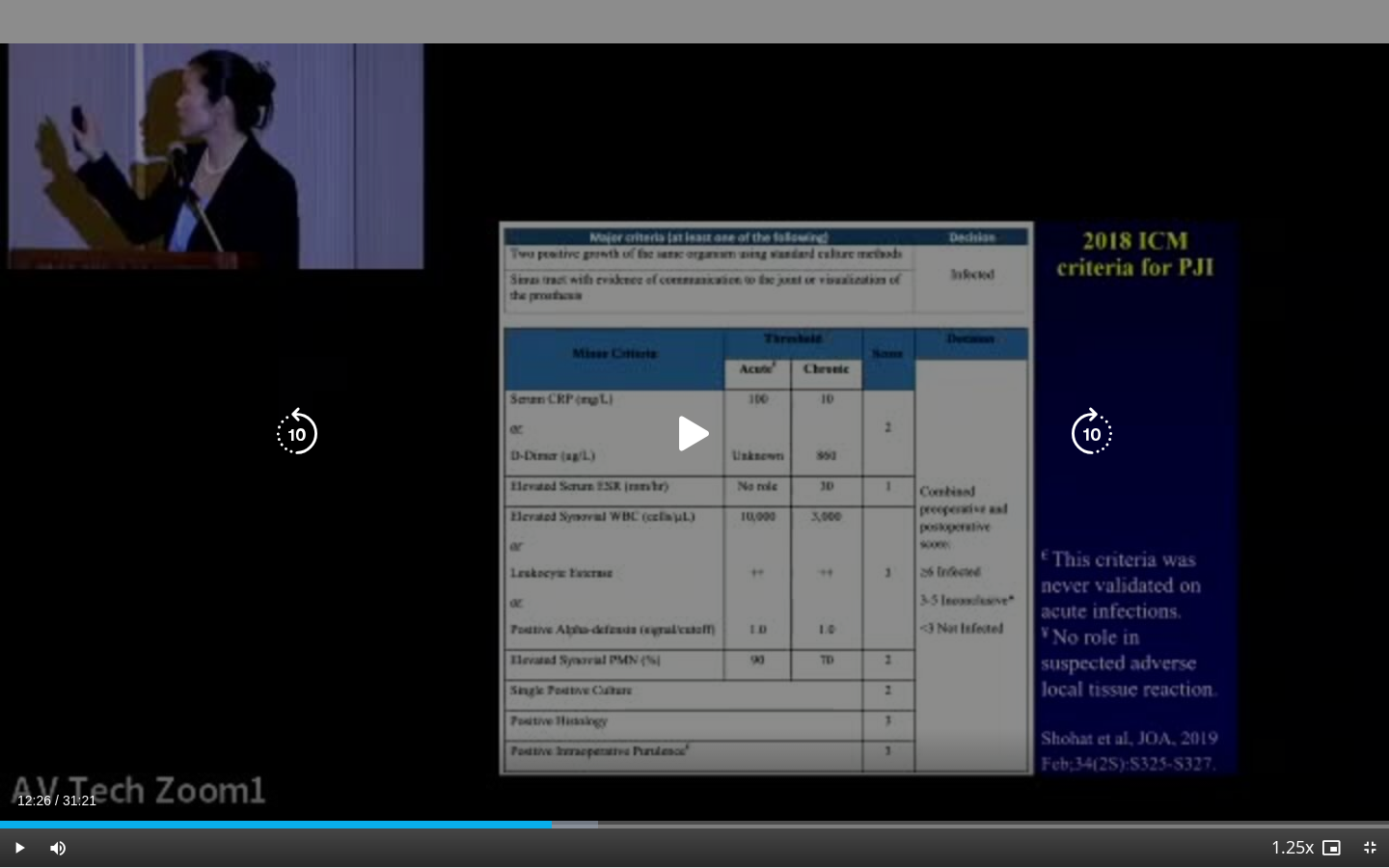 click at bounding box center [694, 434] 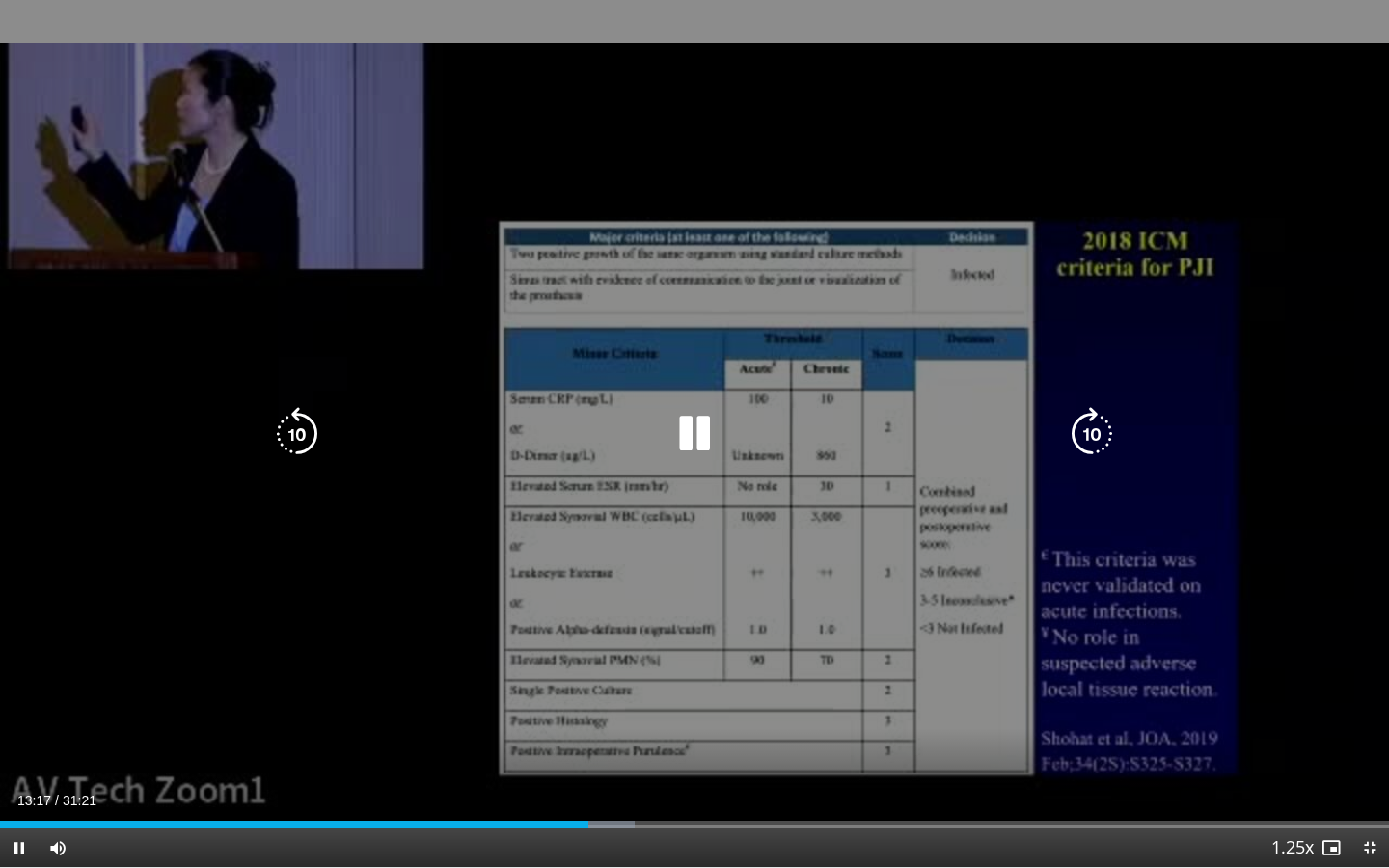 click at bounding box center (694, 434) 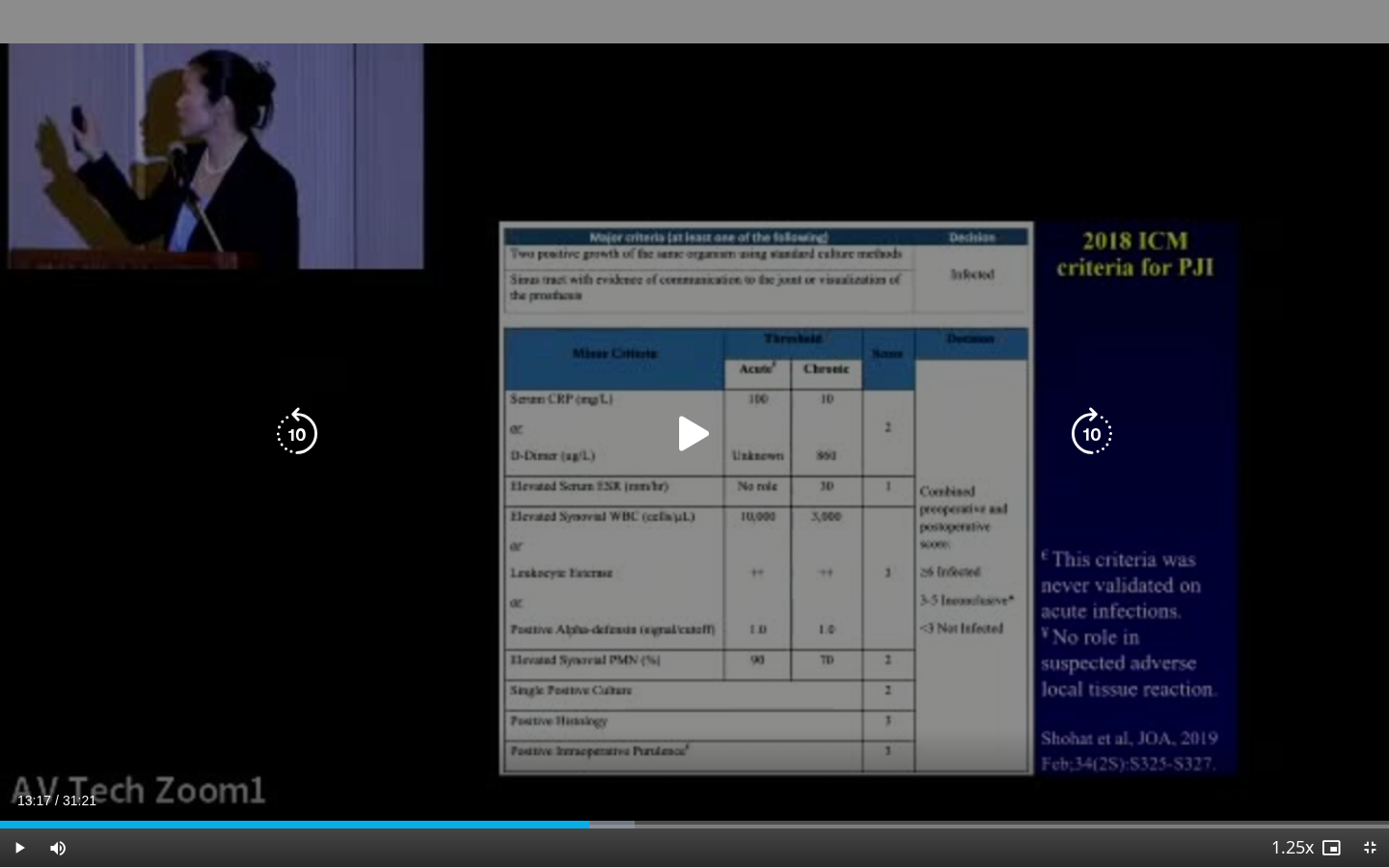 click at bounding box center [694, 434] 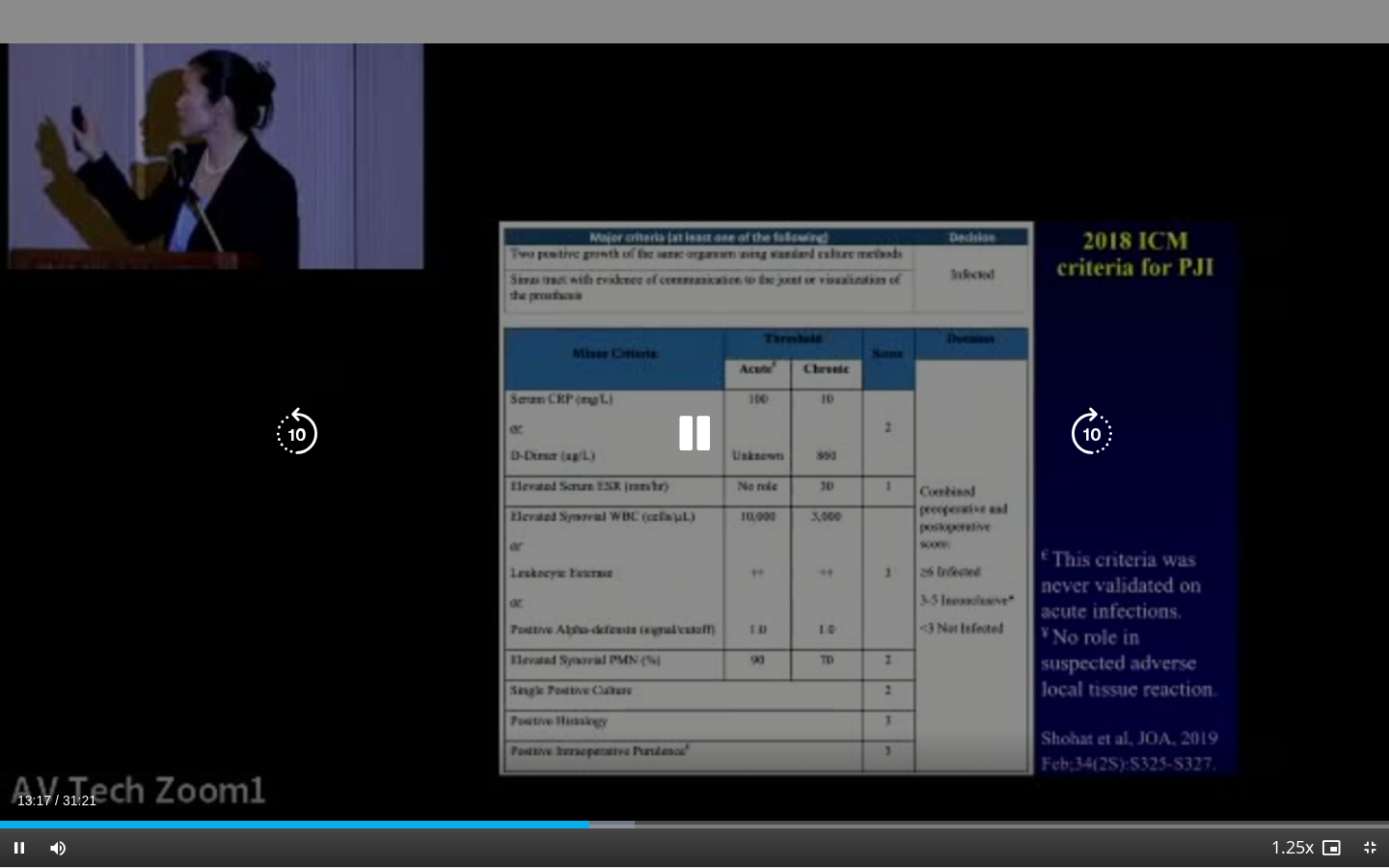 click at bounding box center [694, 434] 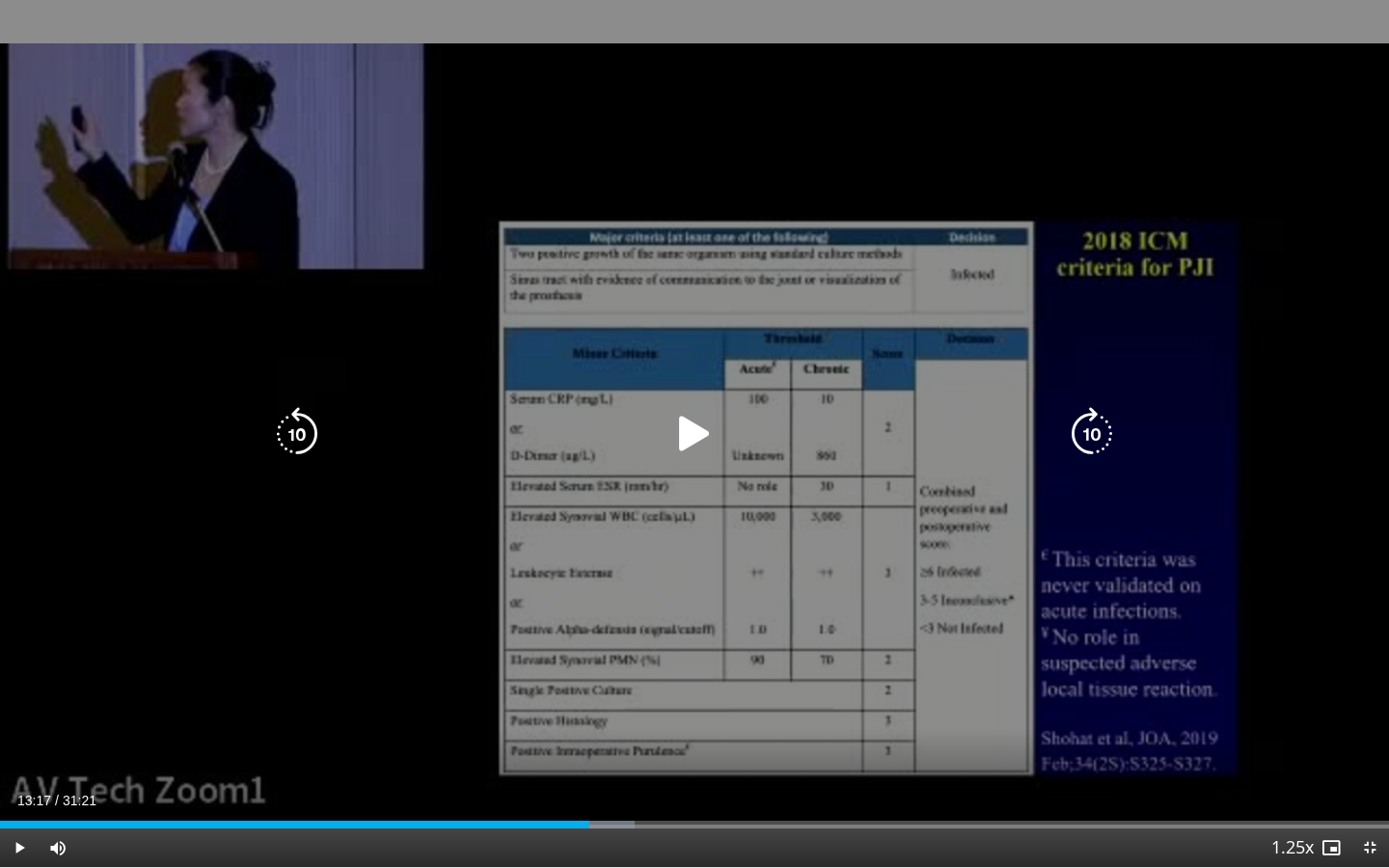 click at bounding box center (694, 434) 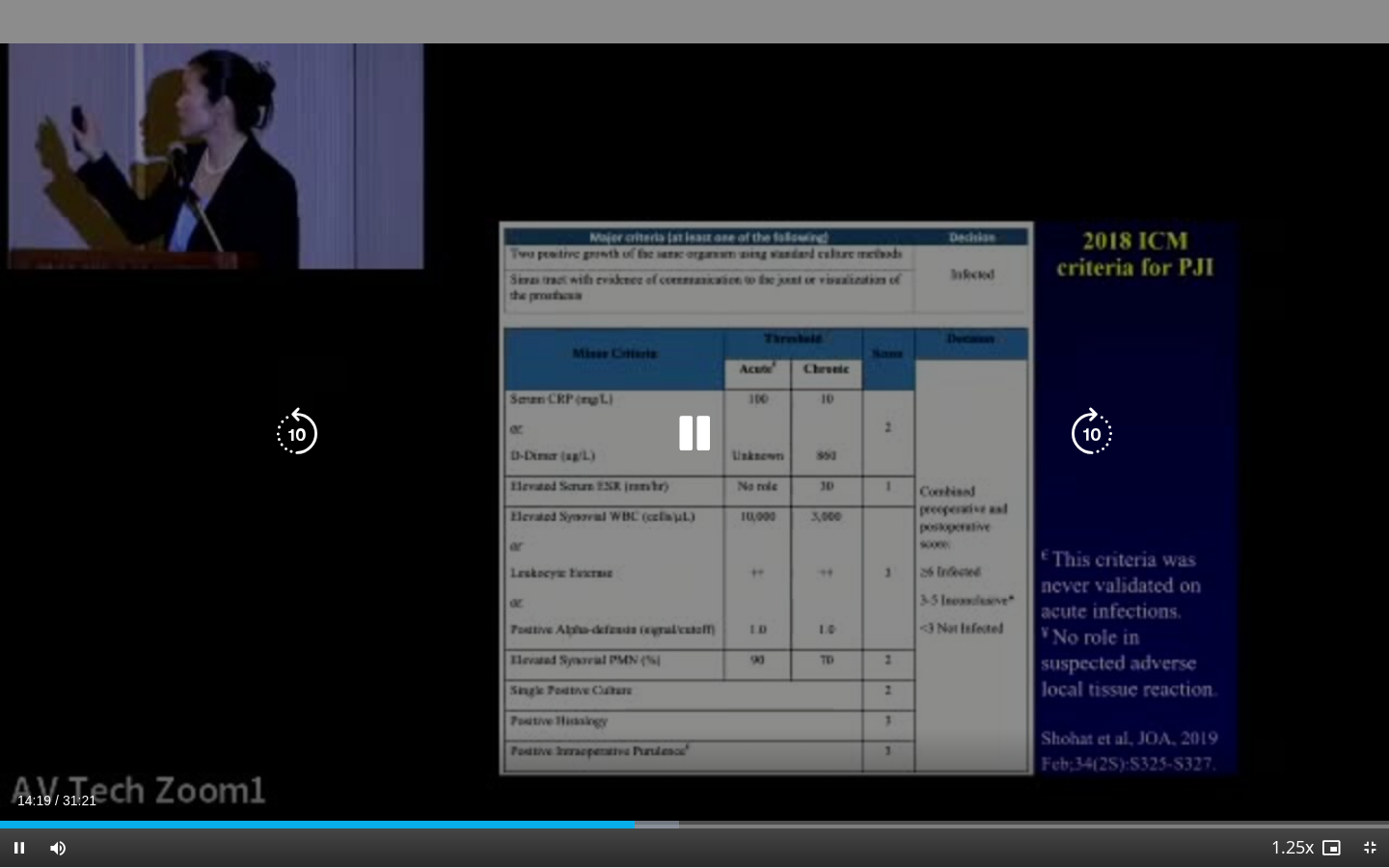 click at bounding box center [694, 434] 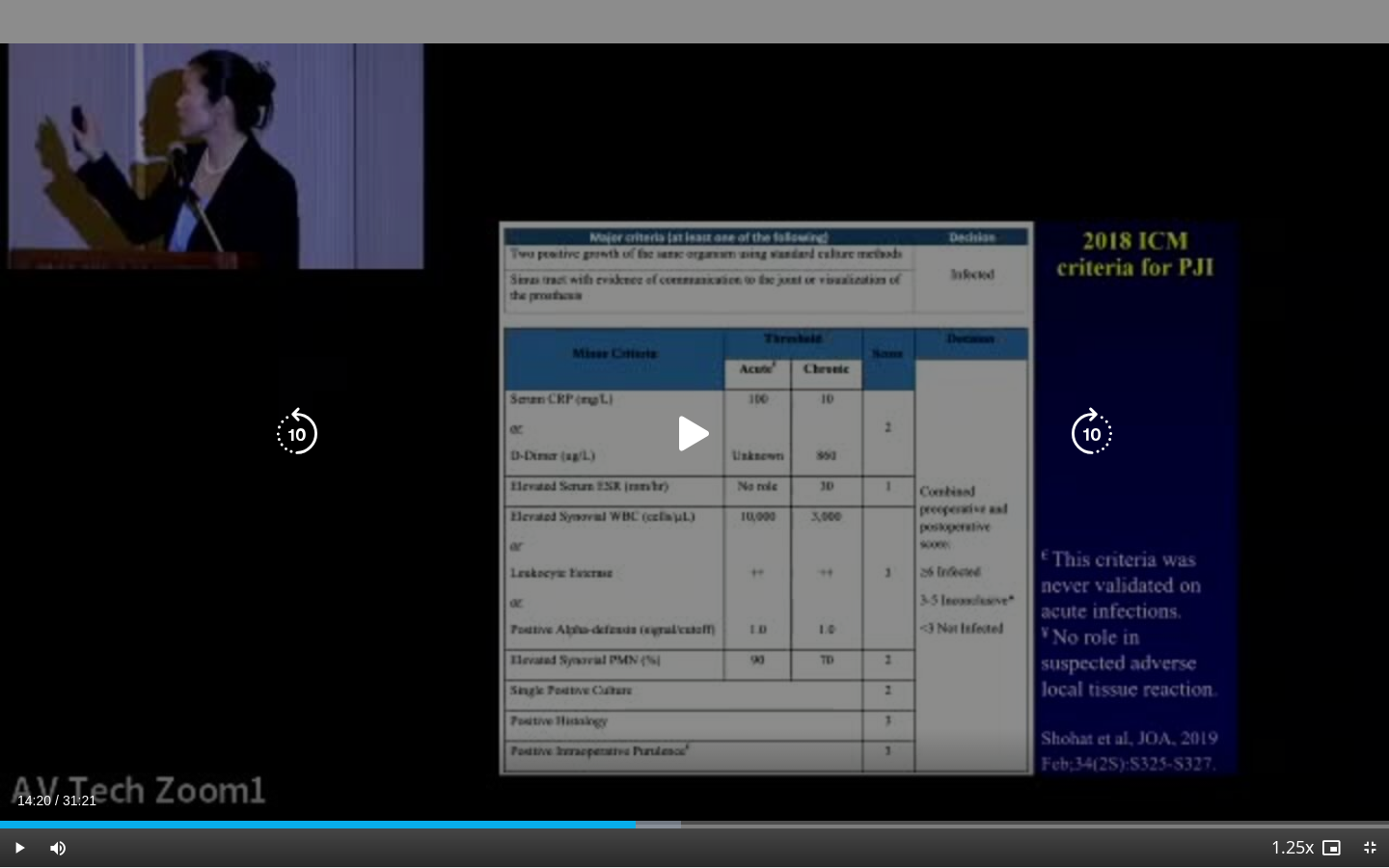 click at bounding box center [694, 434] 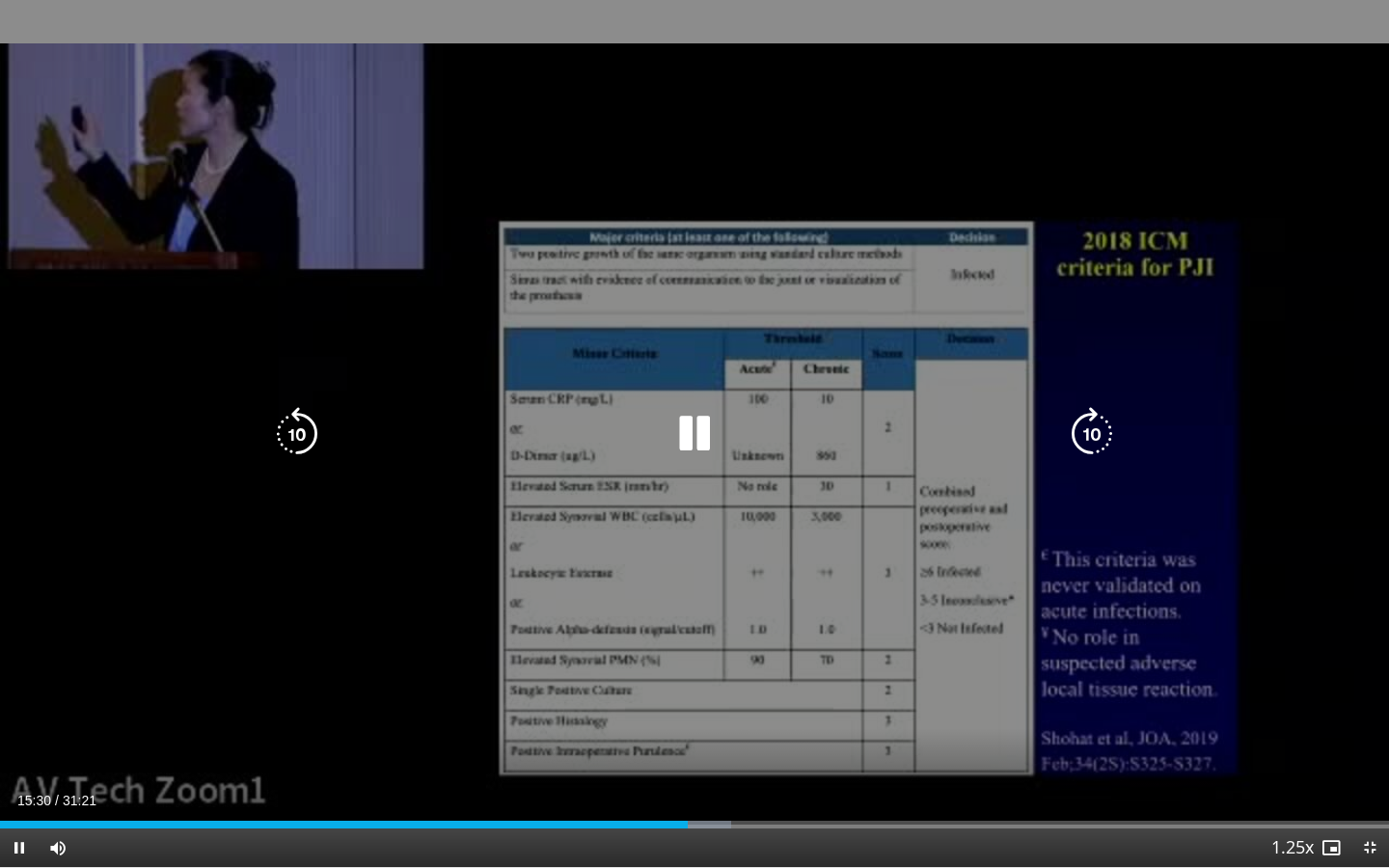 click at bounding box center [694, 434] 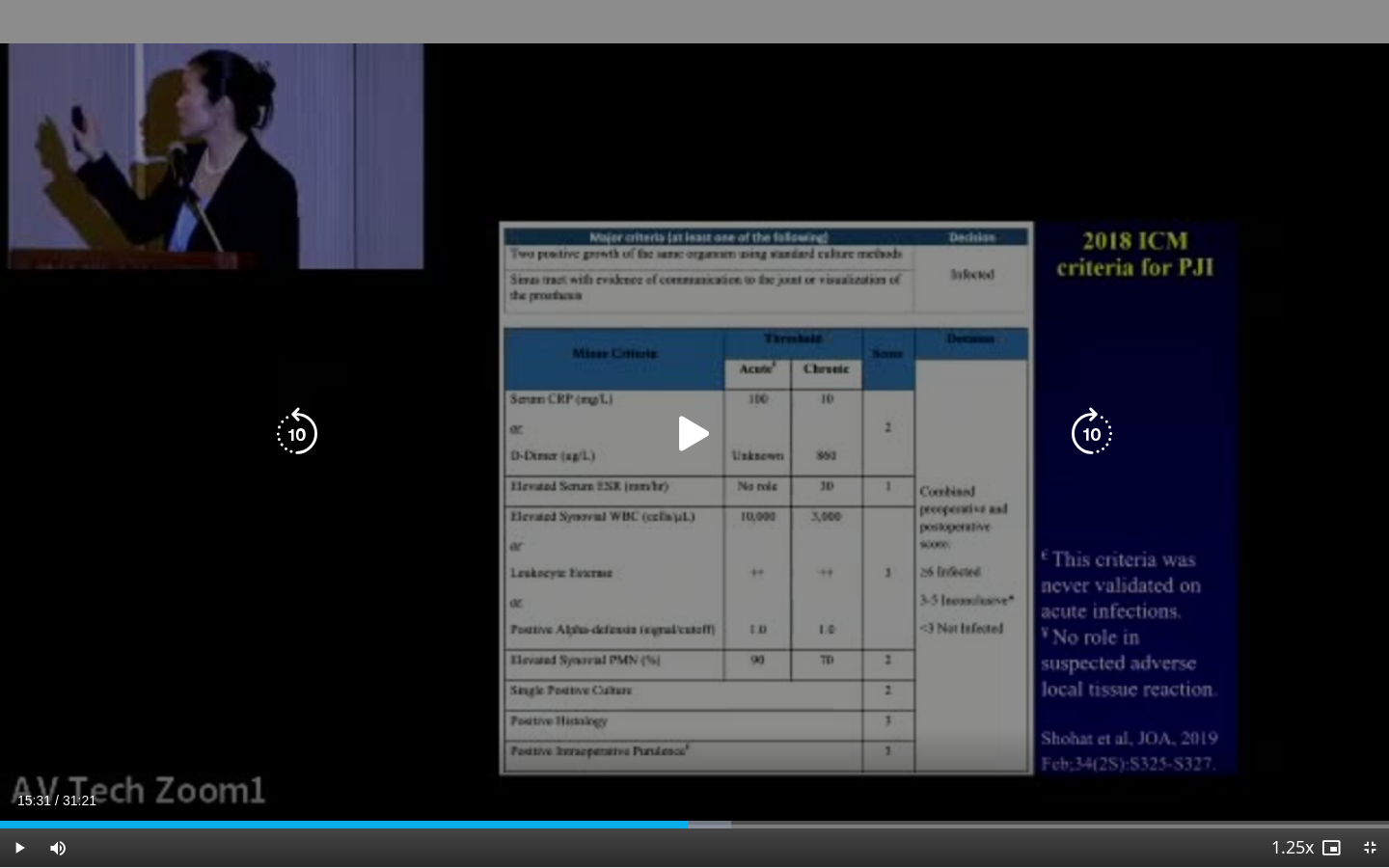 click at bounding box center [694, 434] 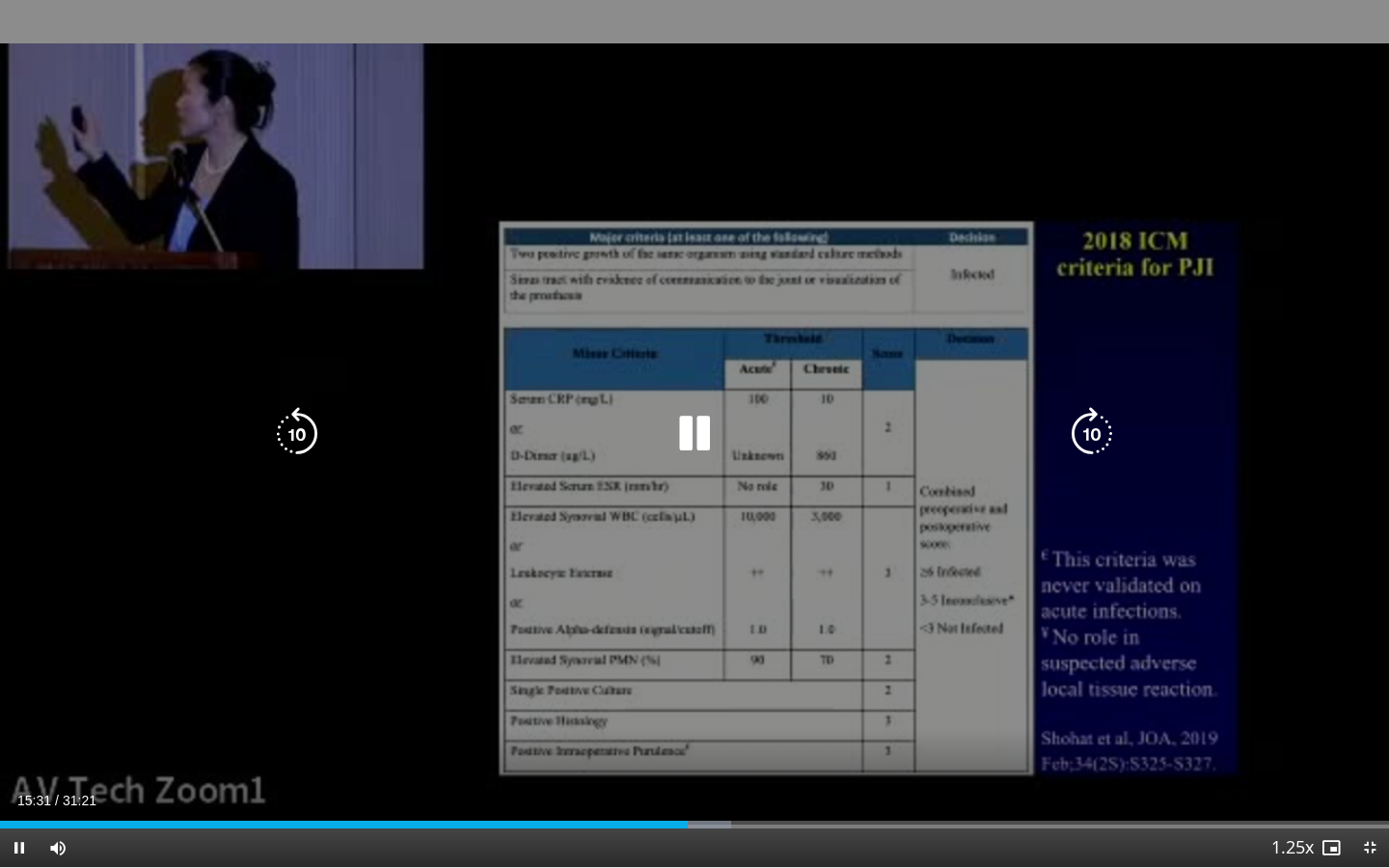 click at bounding box center [694, 434] 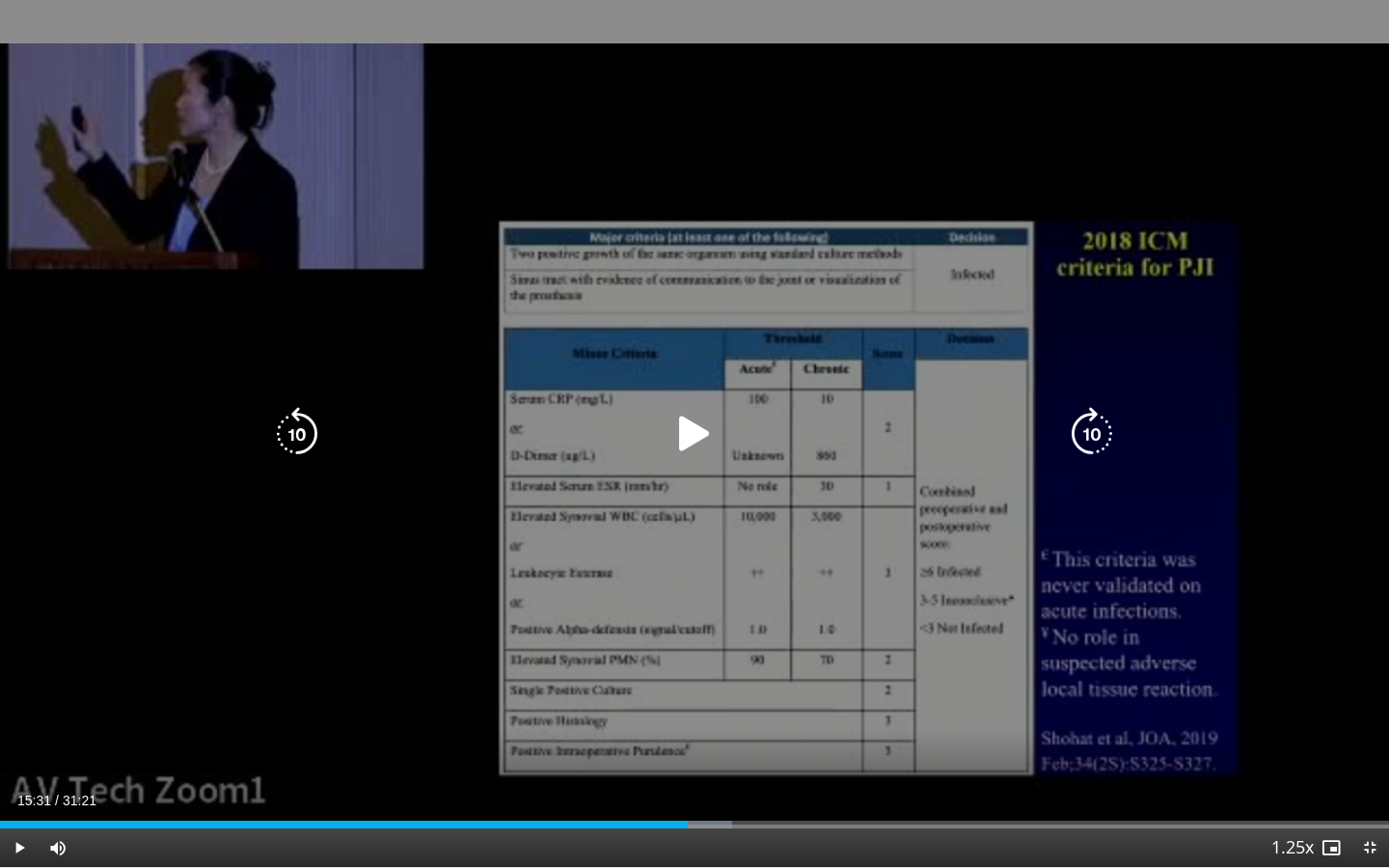 click at bounding box center [694, 434] 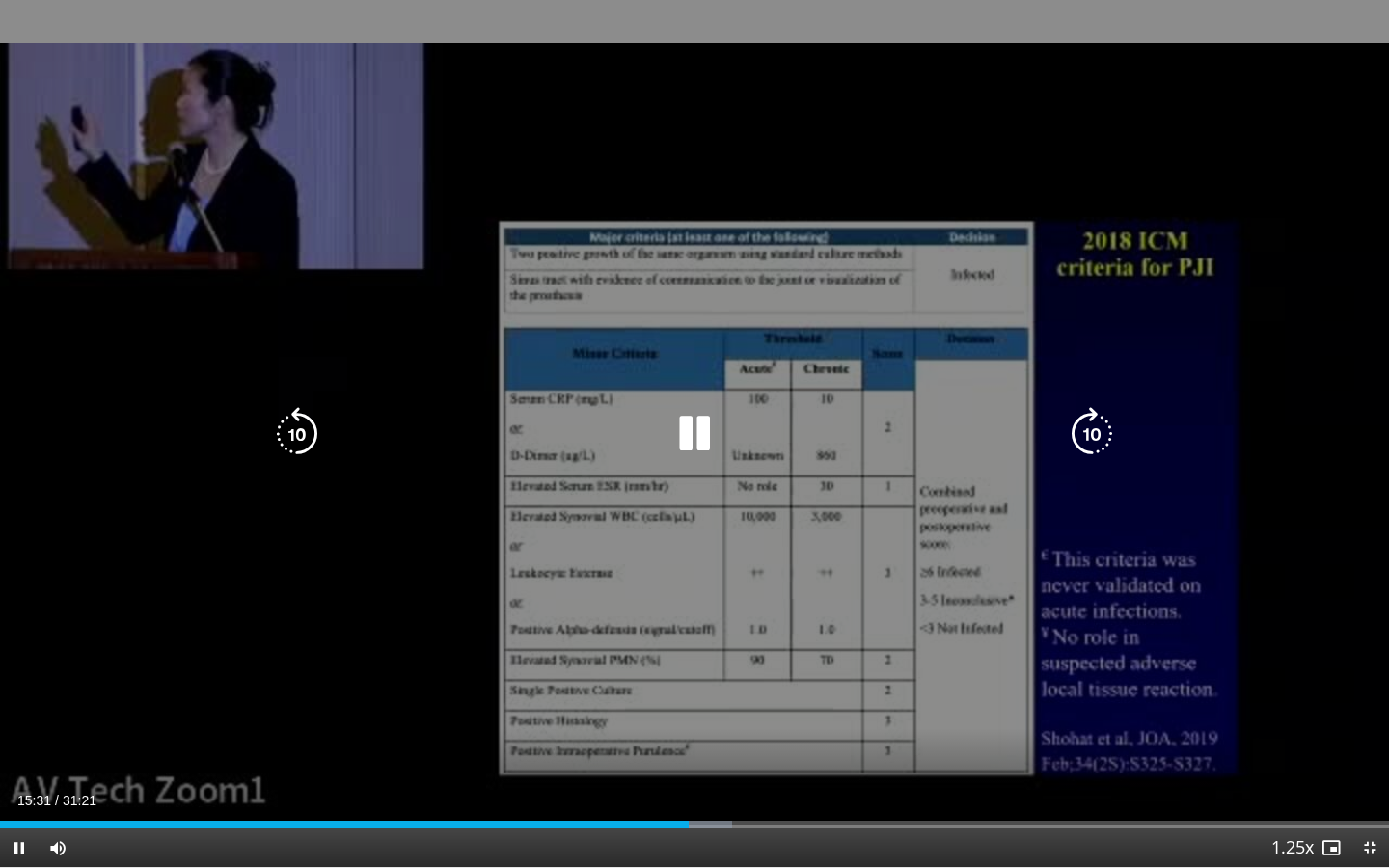 click at bounding box center [694, 434] 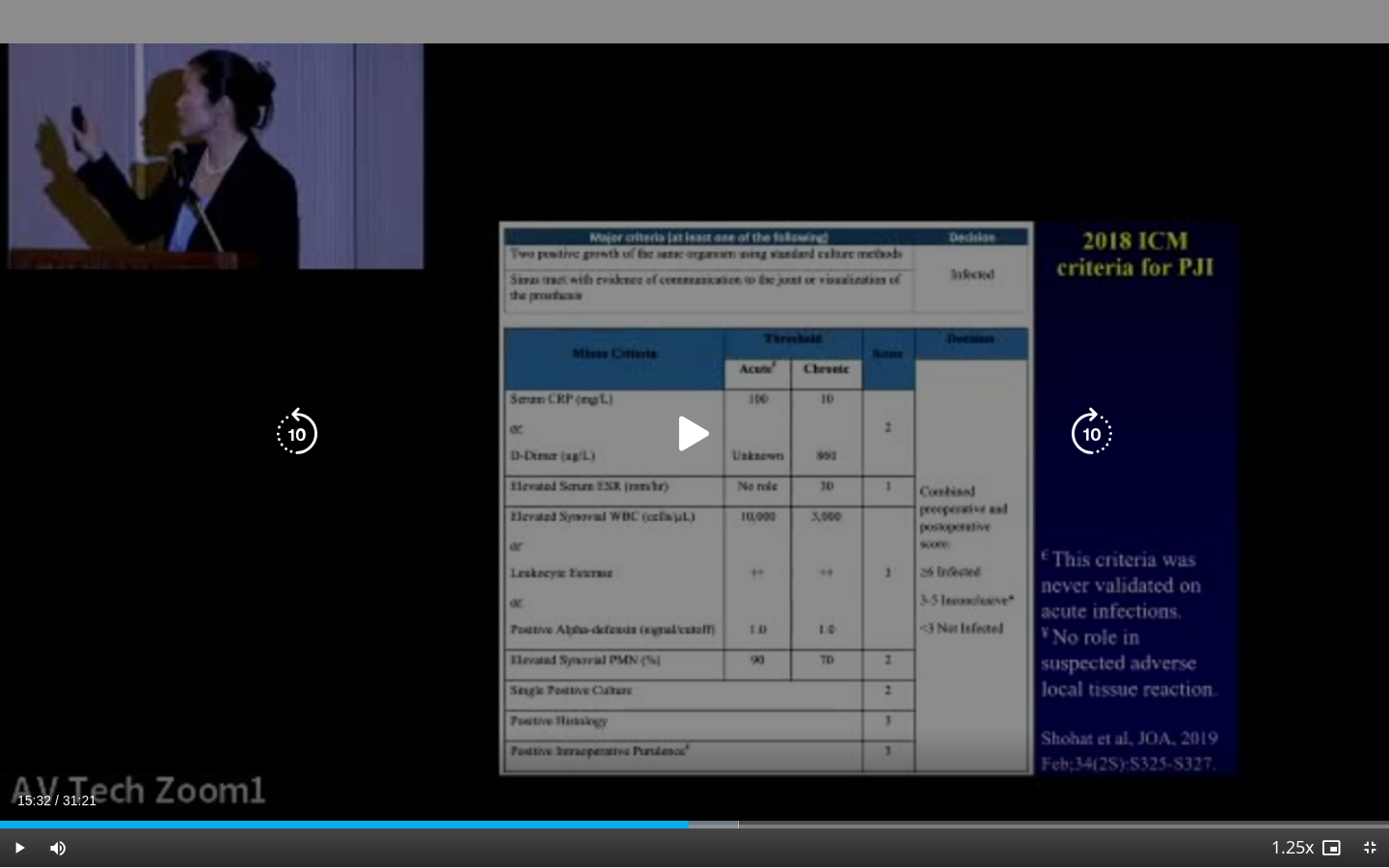 click at bounding box center [694, 434] 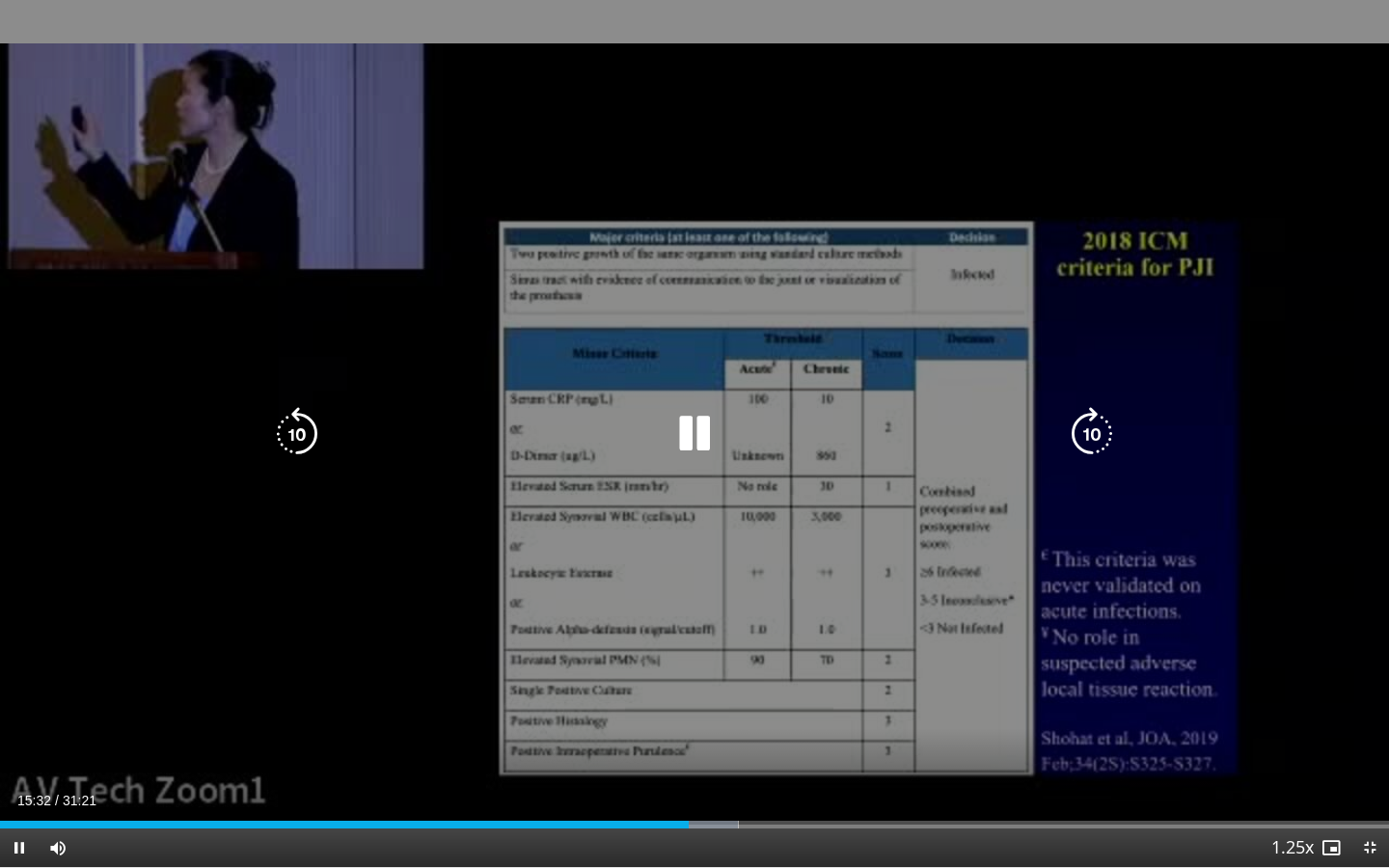 click at bounding box center [694, 434] 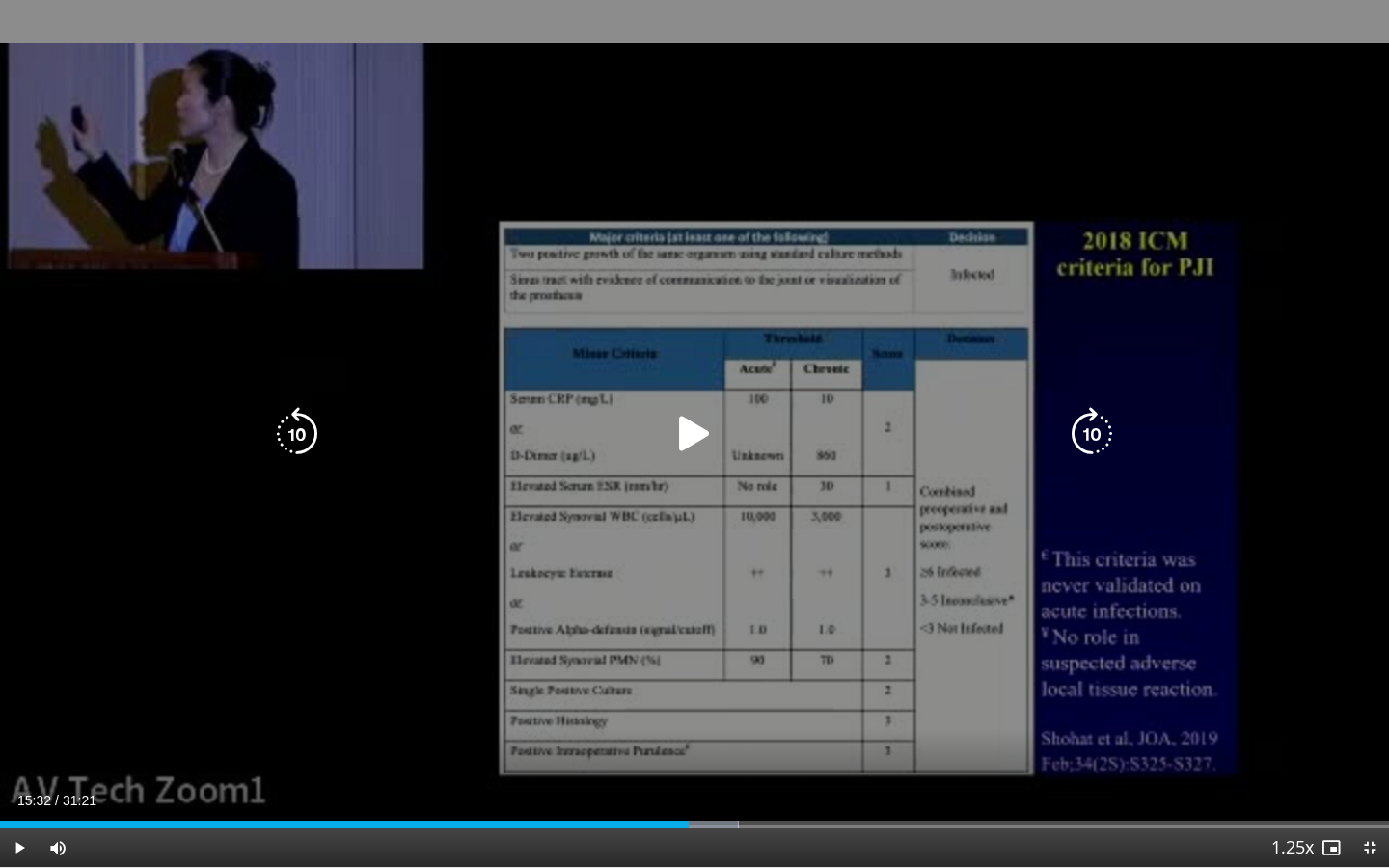 click at bounding box center [694, 434] 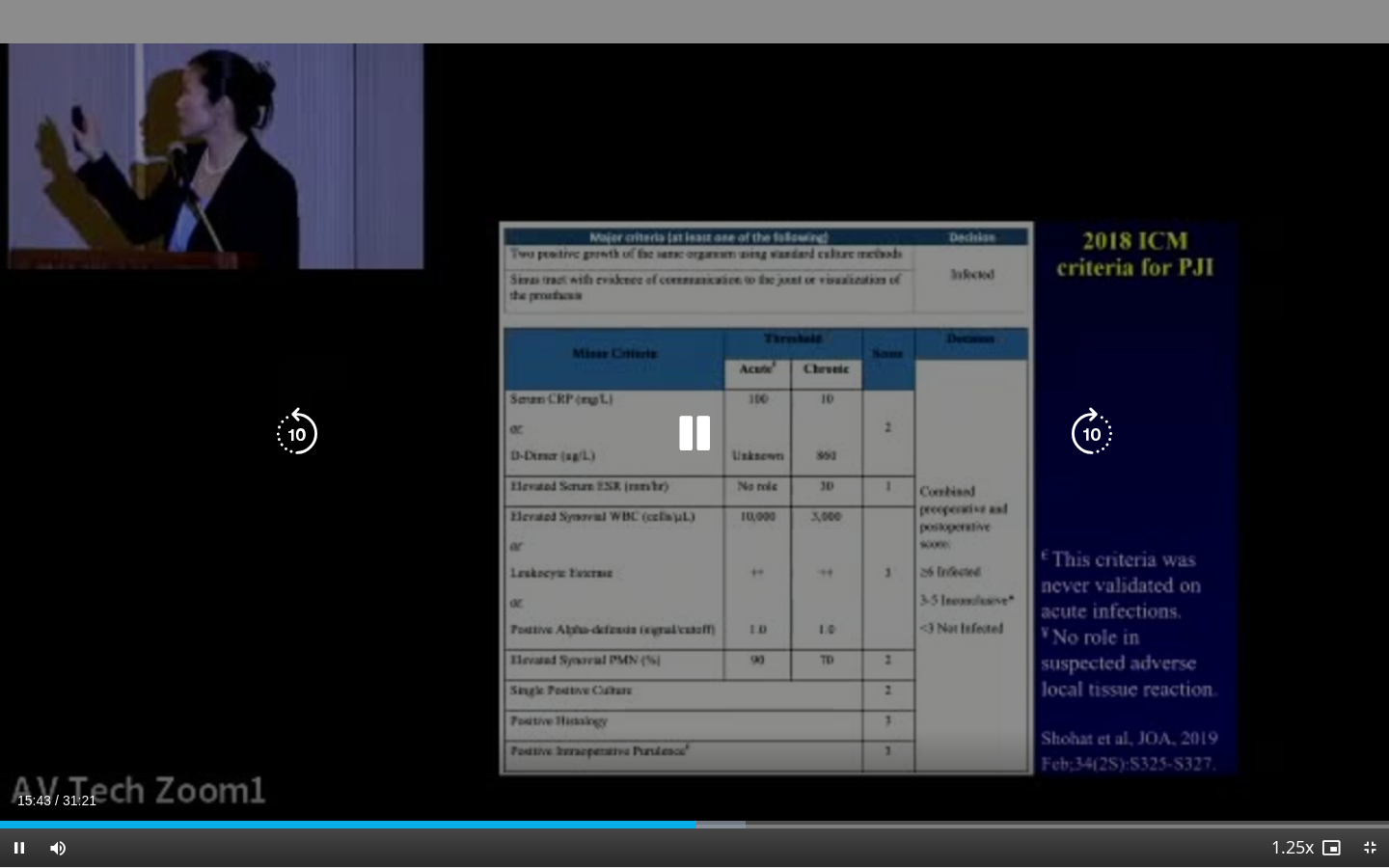 click at bounding box center (694, 434) 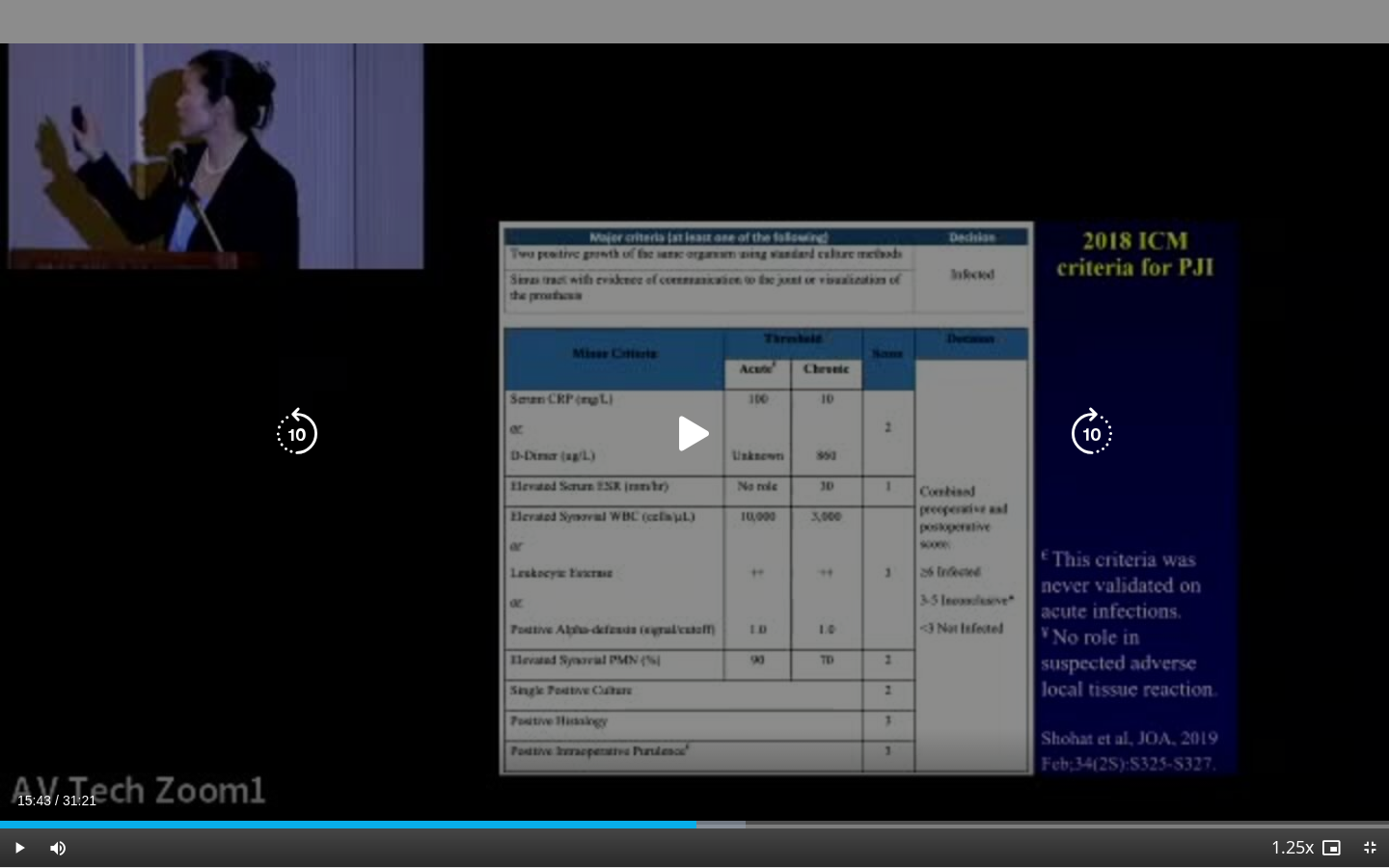 click at bounding box center [694, 434] 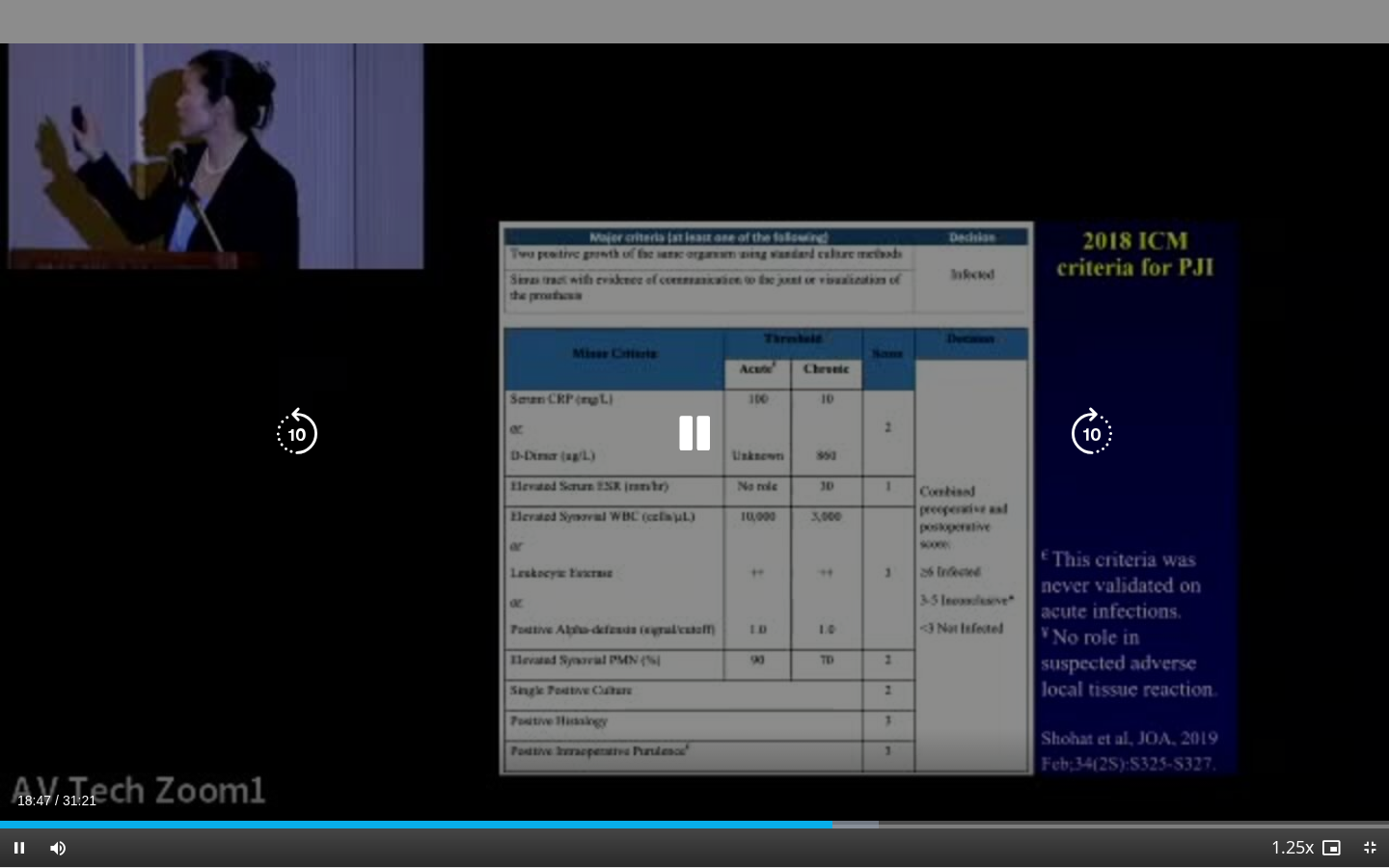 click at bounding box center [694, 434] 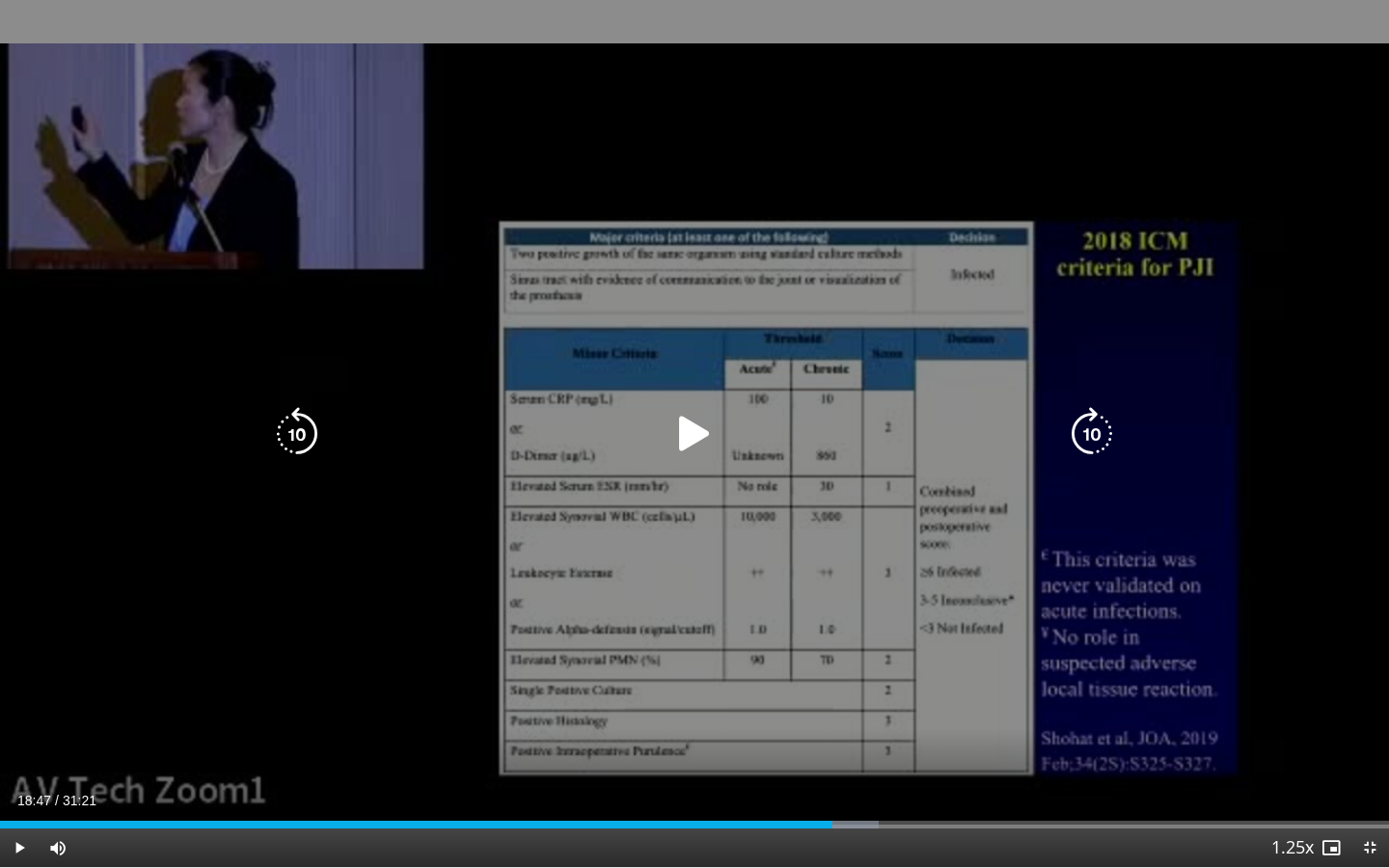 click on "10 seconds
Tap to unmute" at bounding box center (694, 433) 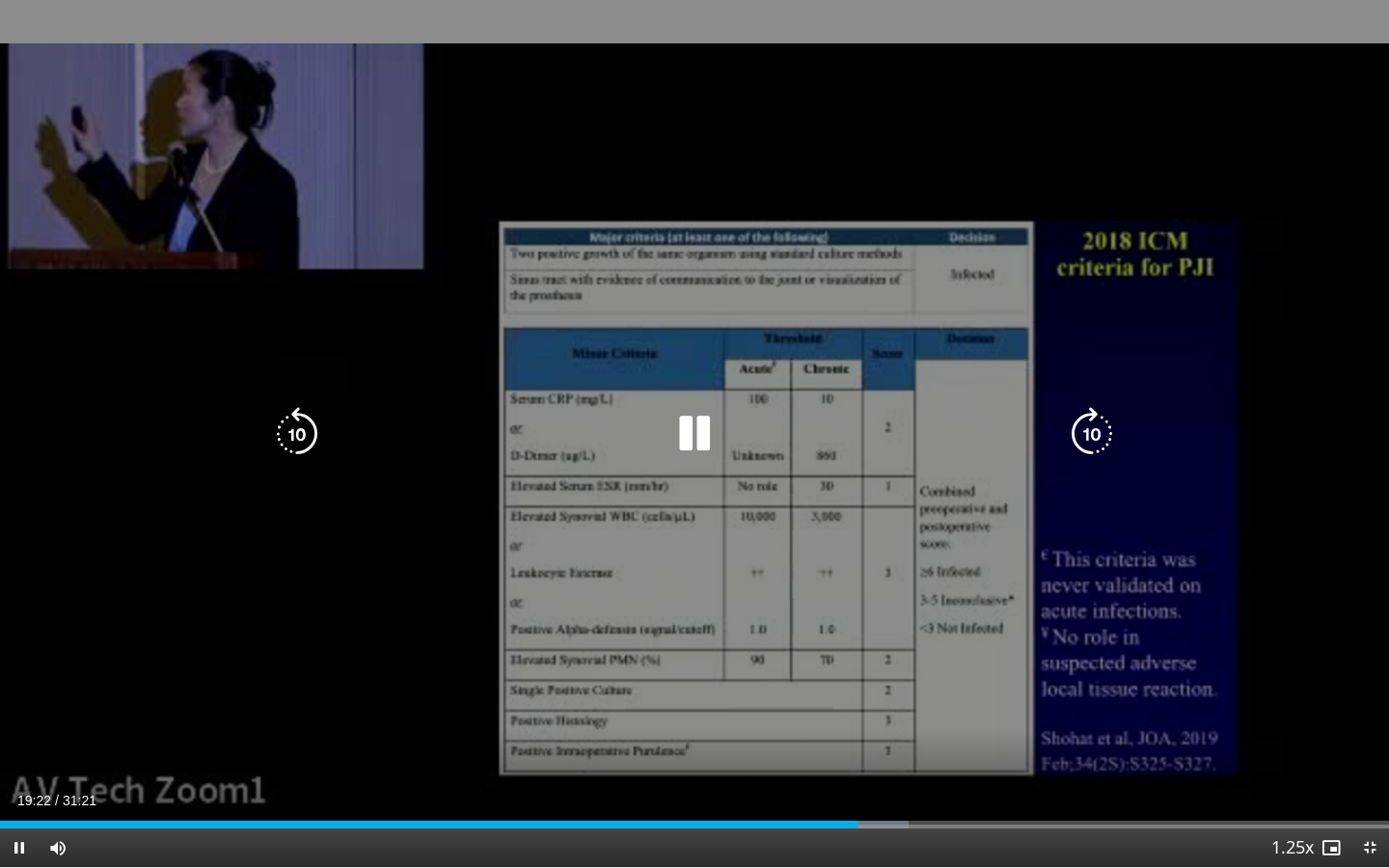click at bounding box center [694, 434] 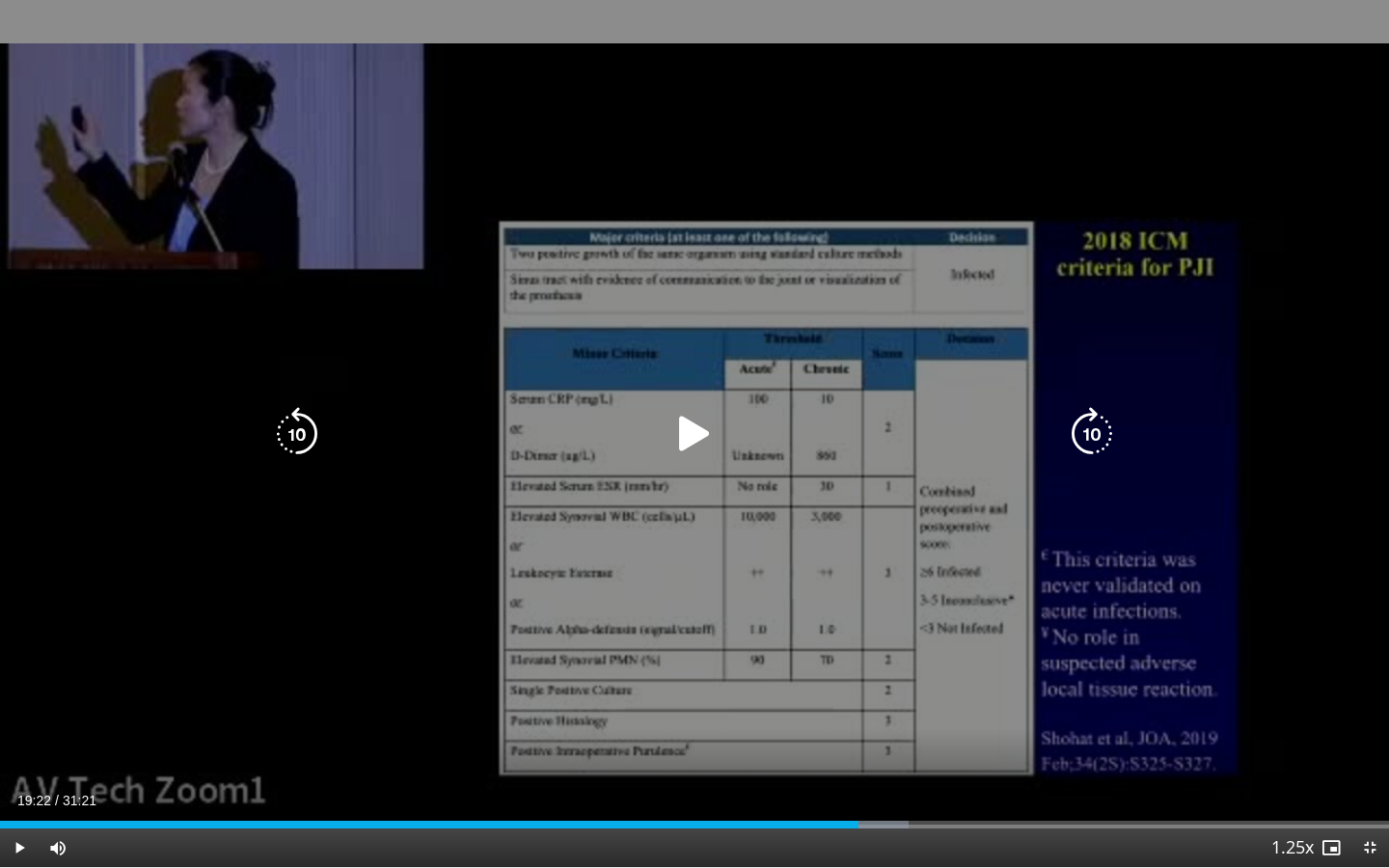 click at bounding box center [694, 434] 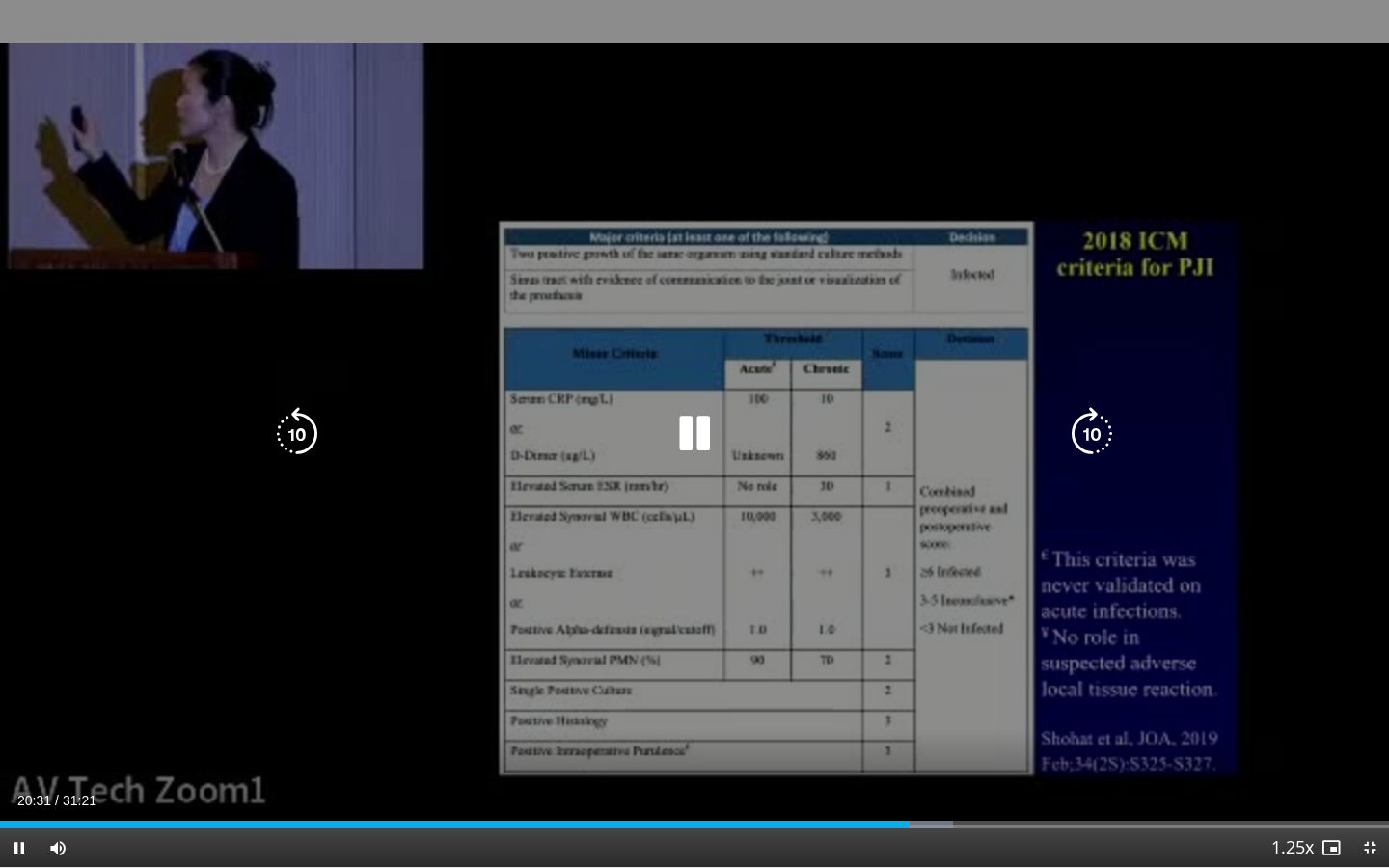 click at bounding box center [694, 434] 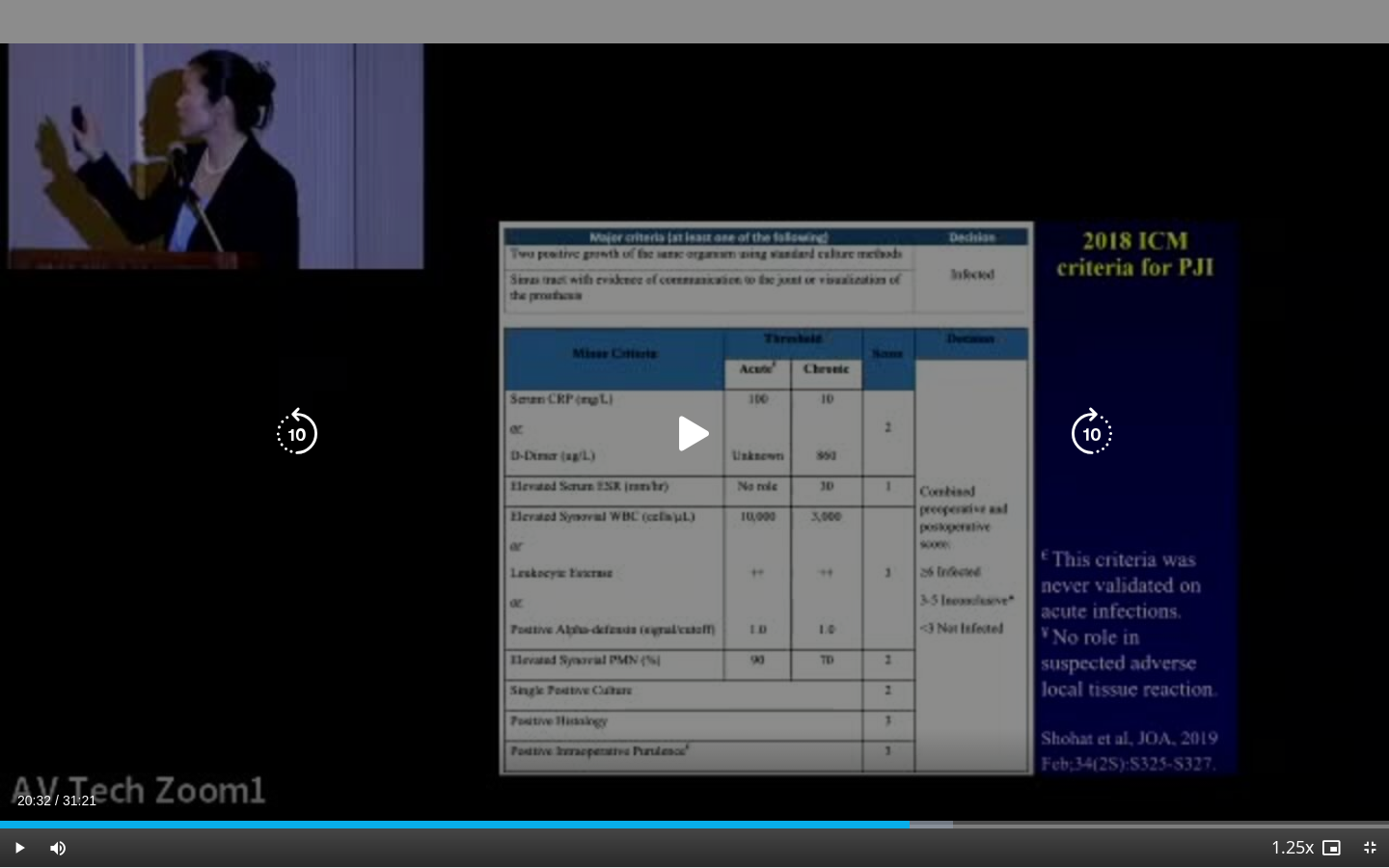 click at bounding box center [694, 434] 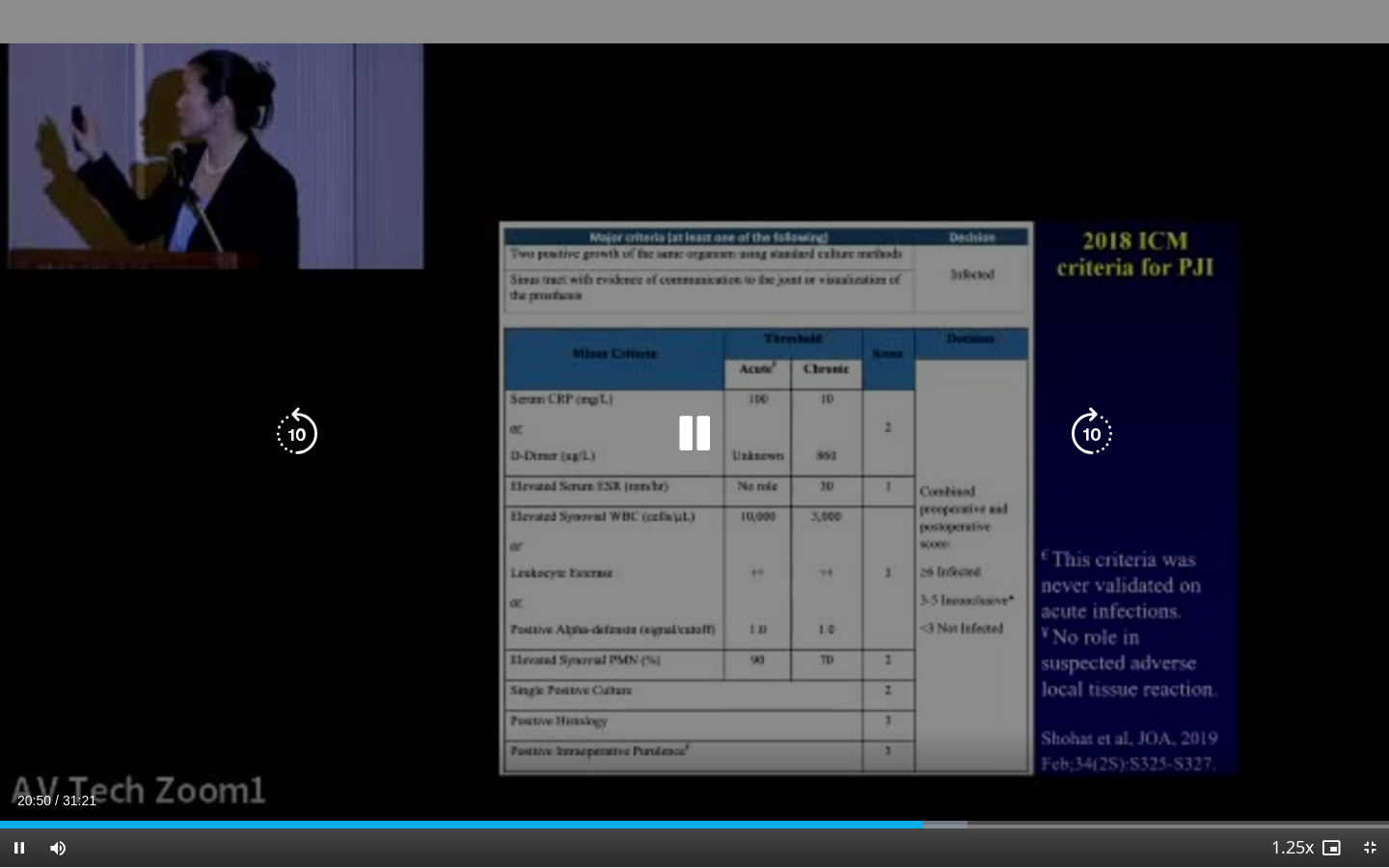 click at bounding box center [694, 434] 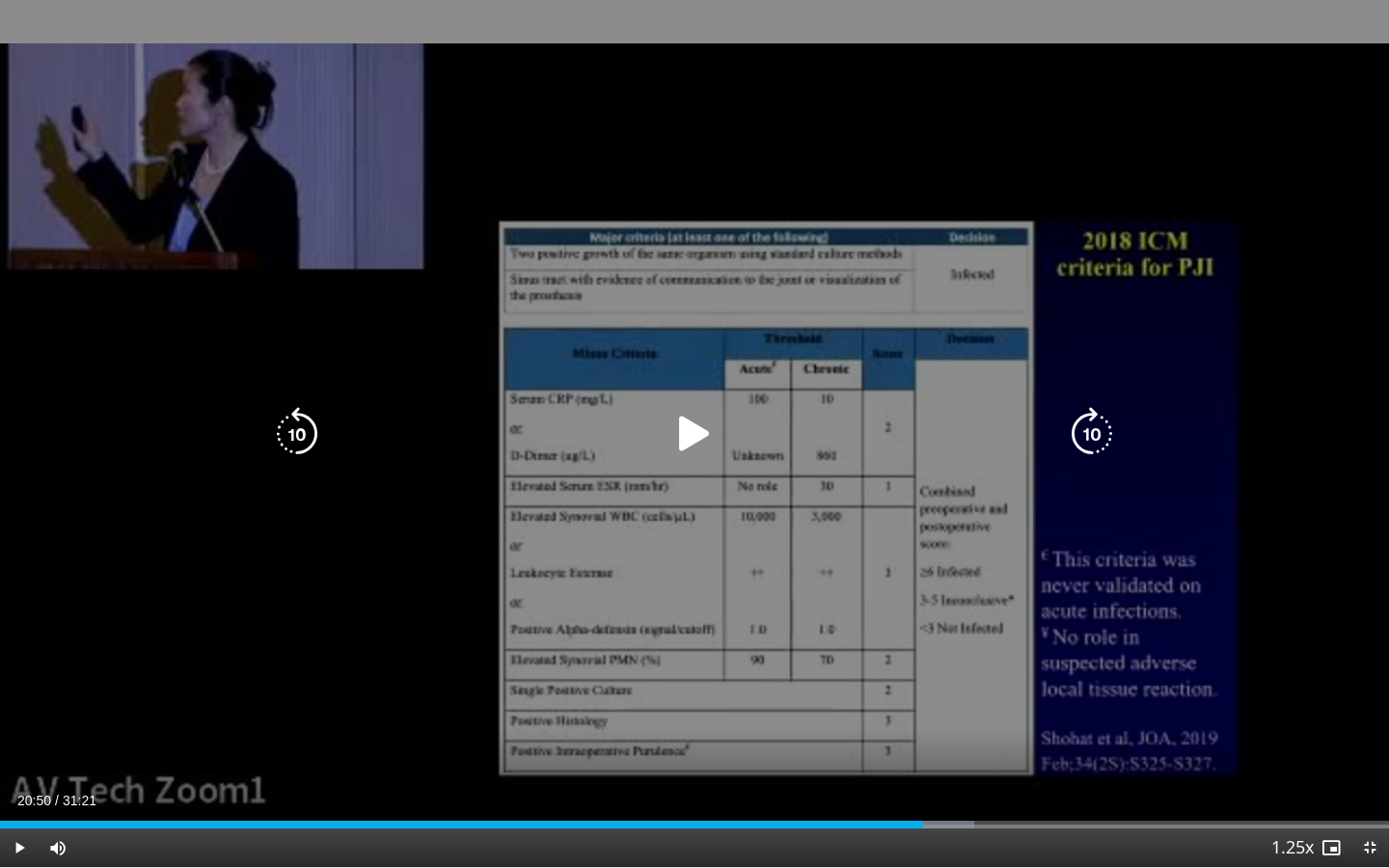 click at bounding box center (694, 434) 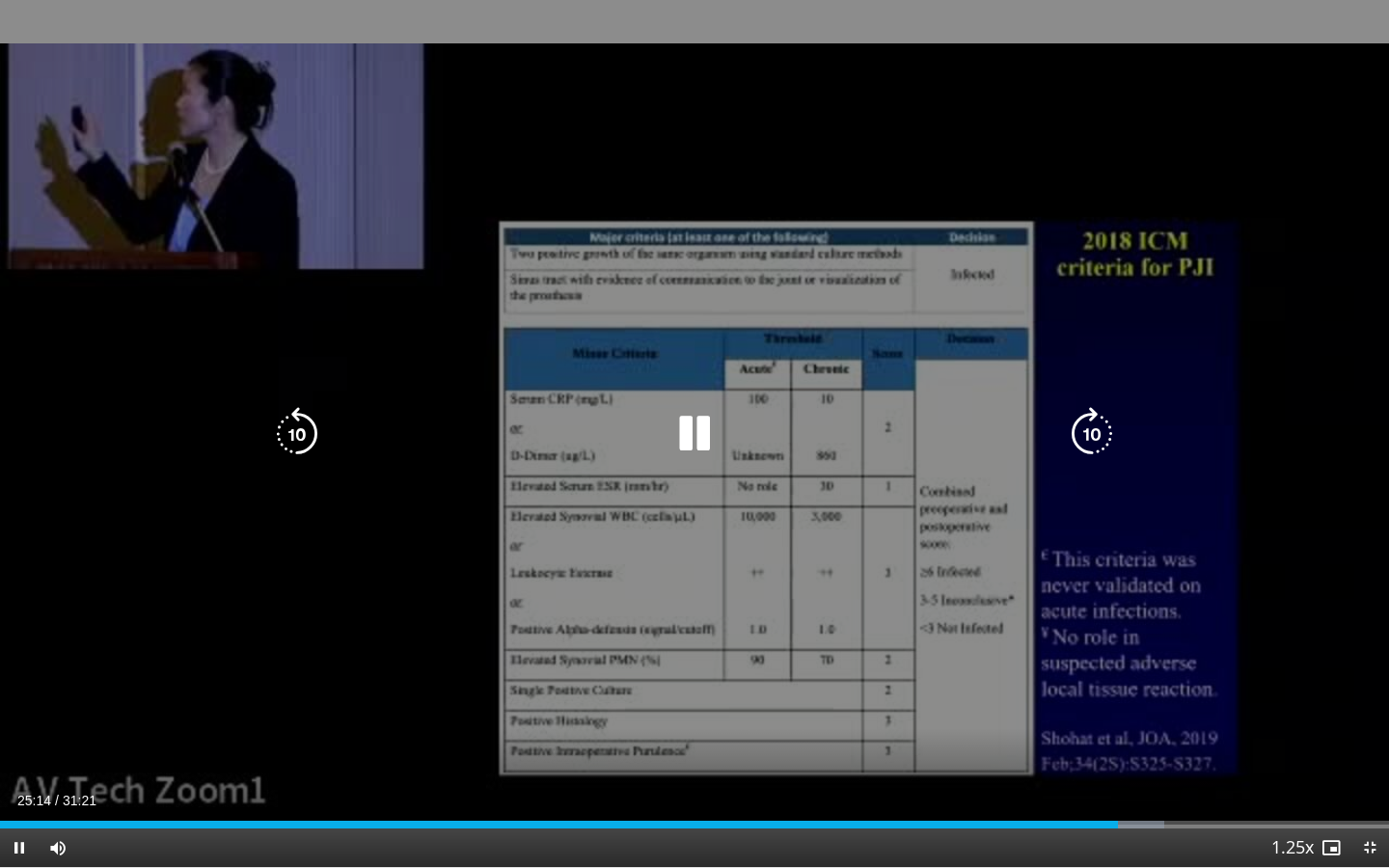 click at bounding box center [694, 434] 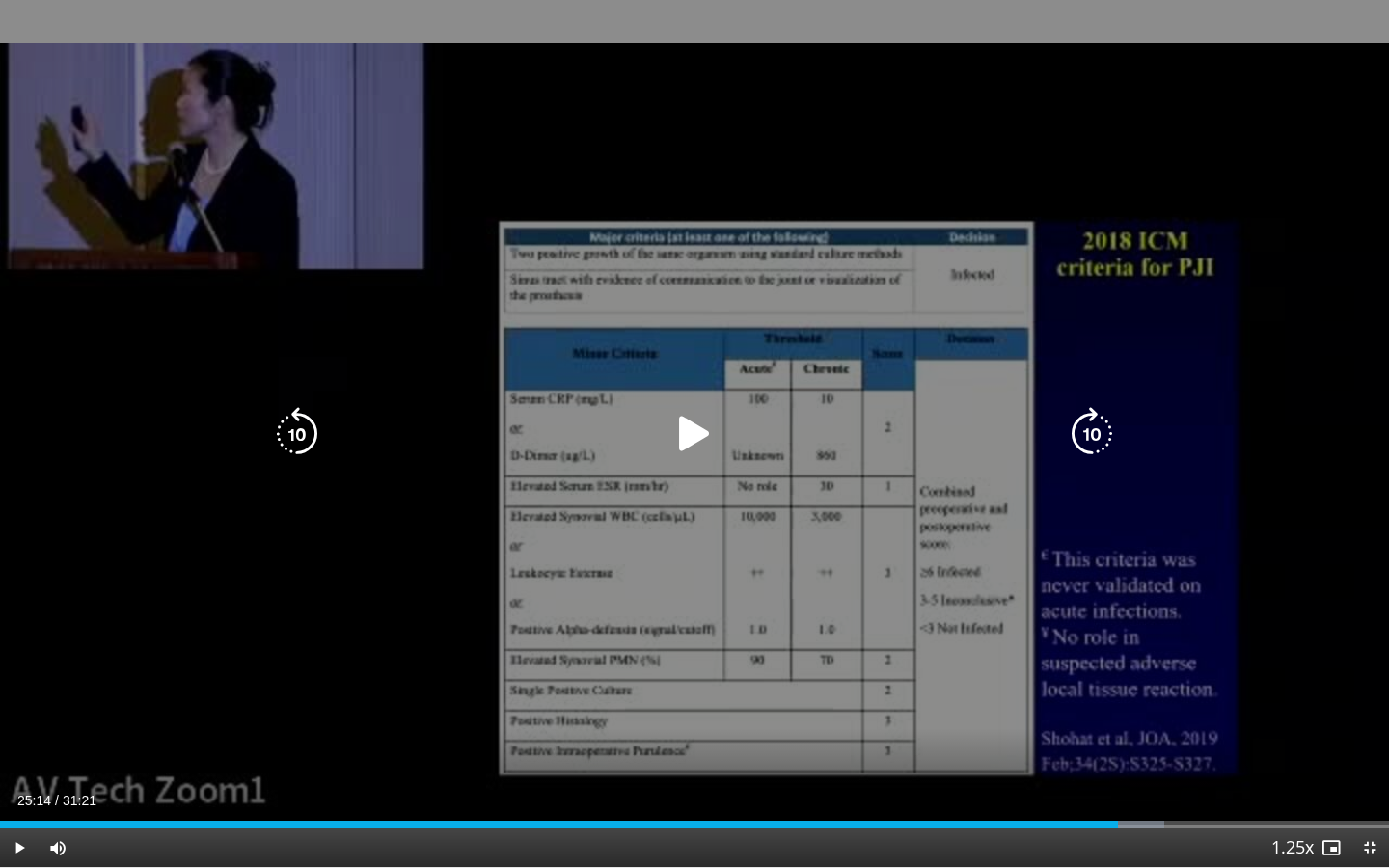 click at bounding box center (694, 434) 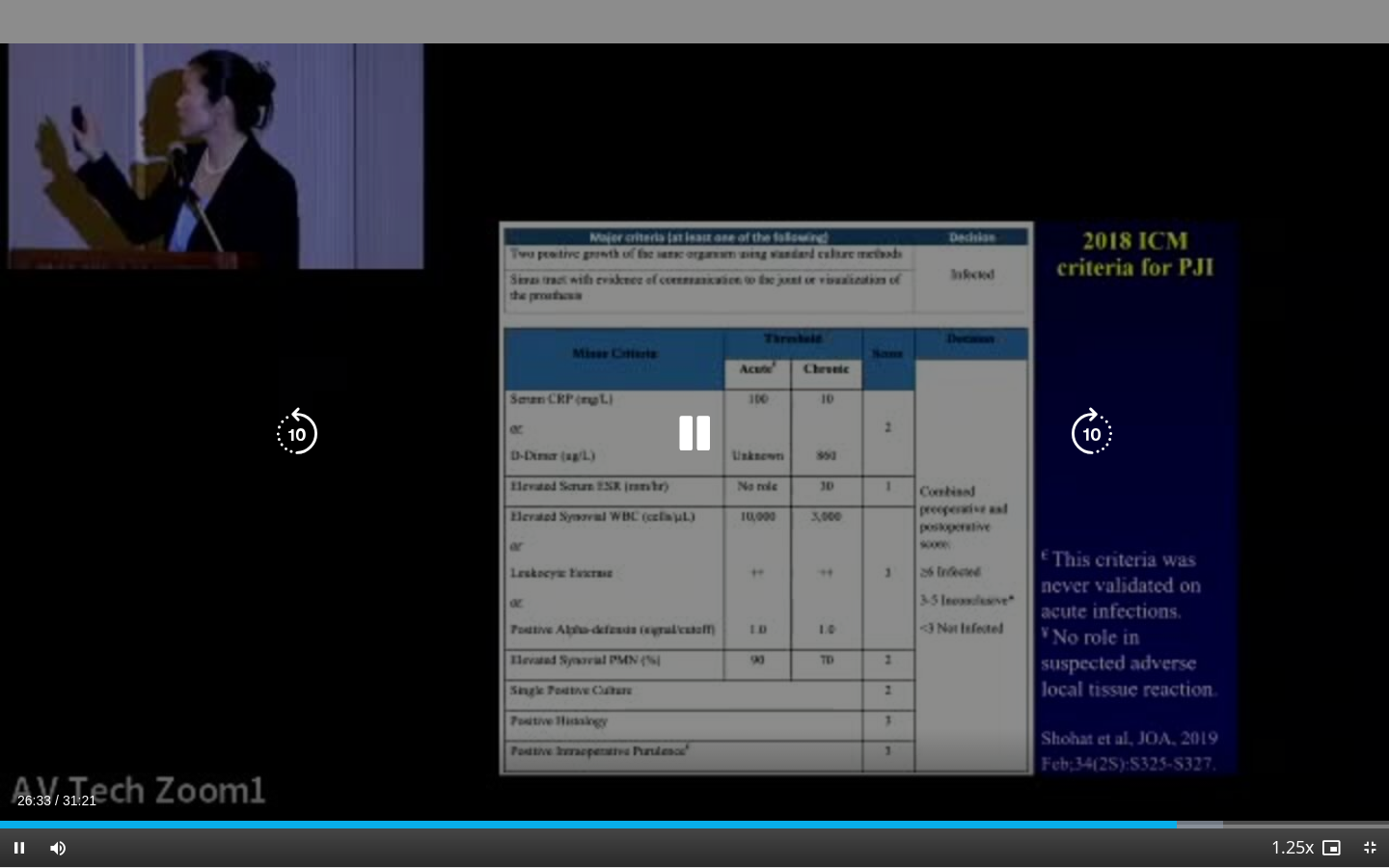 click at bounding box center (694, 434) 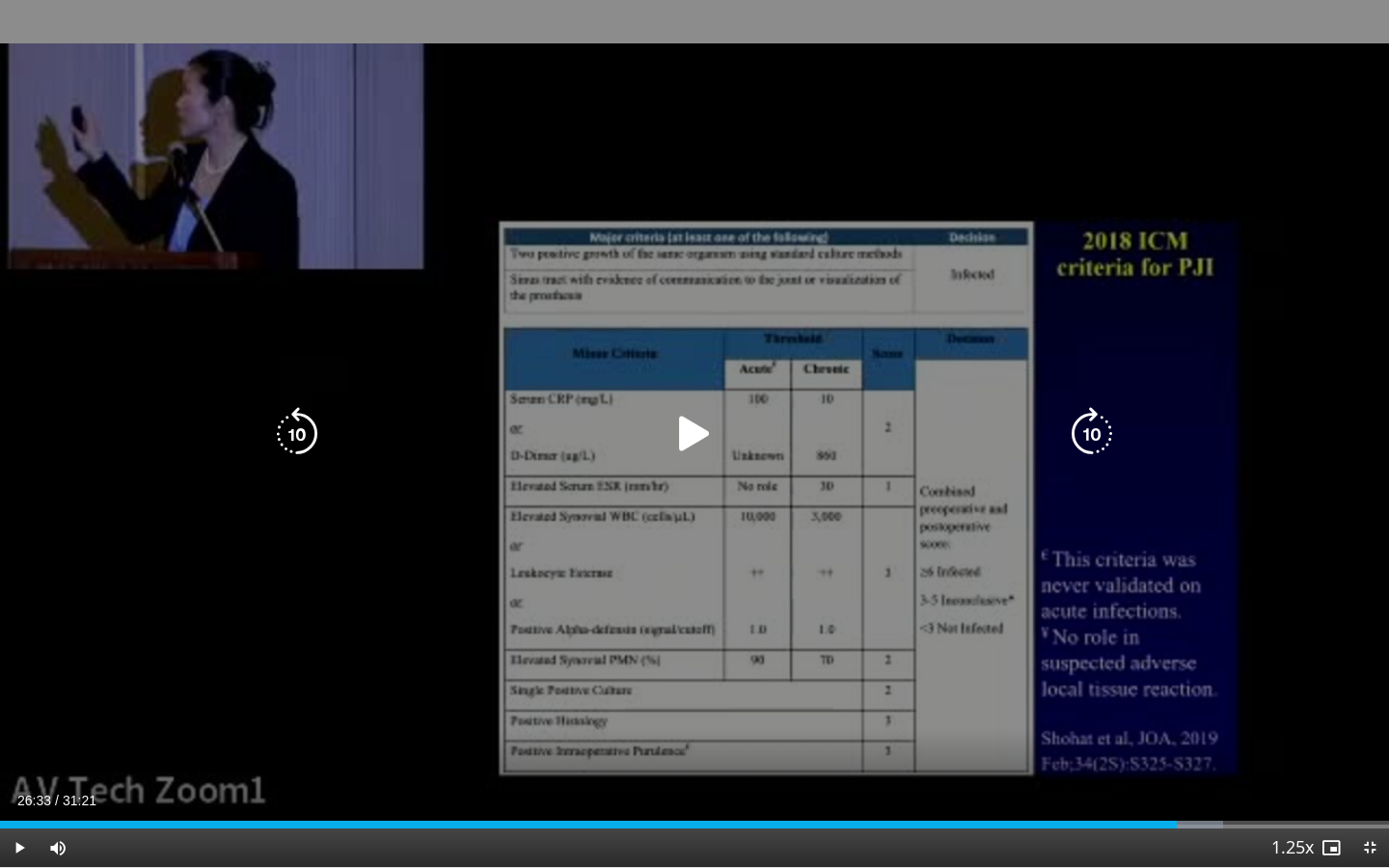 click at bounding box center (694, 434) 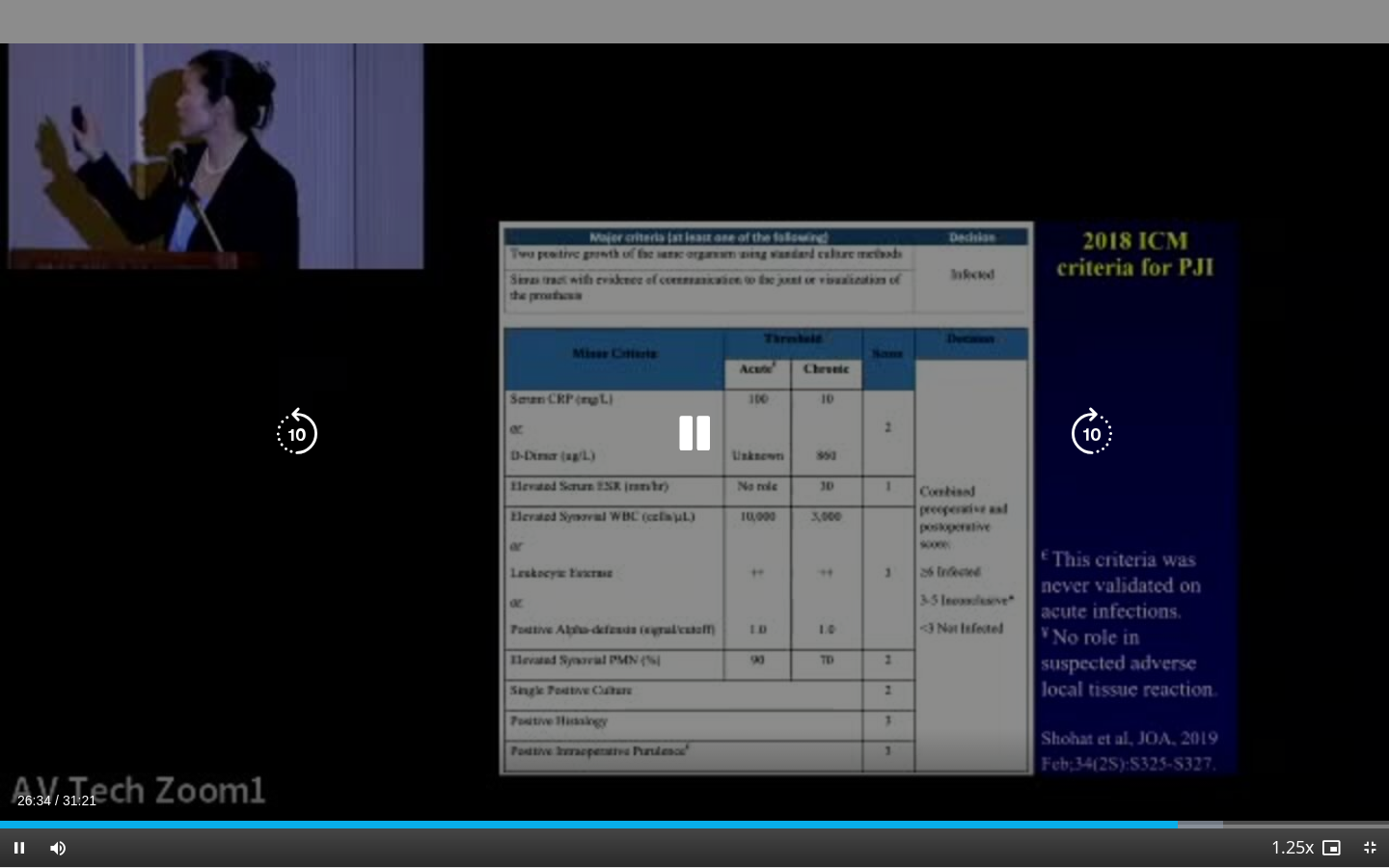 click at bounding box center (694, 434) 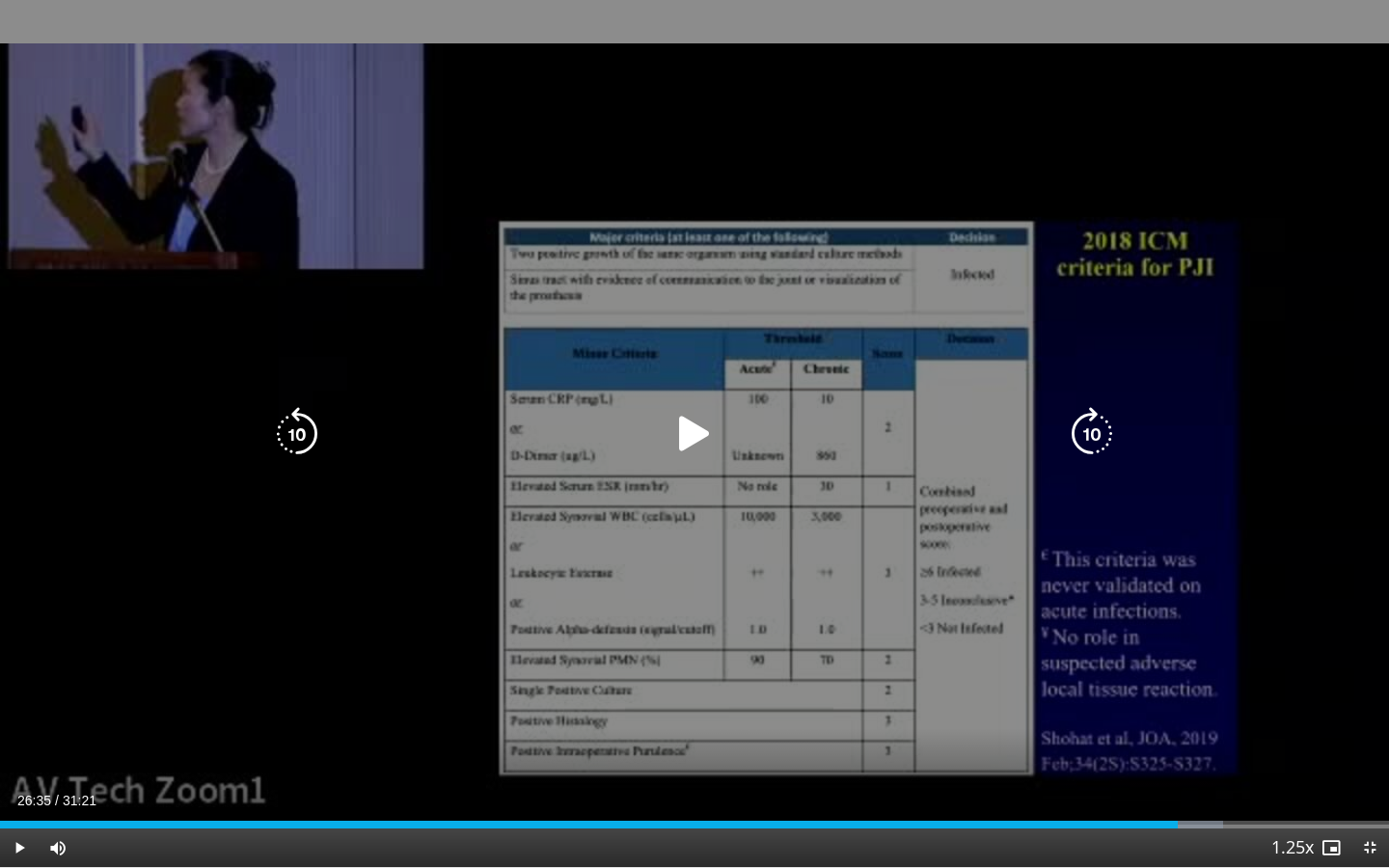 click at bounding box center [694, 434] 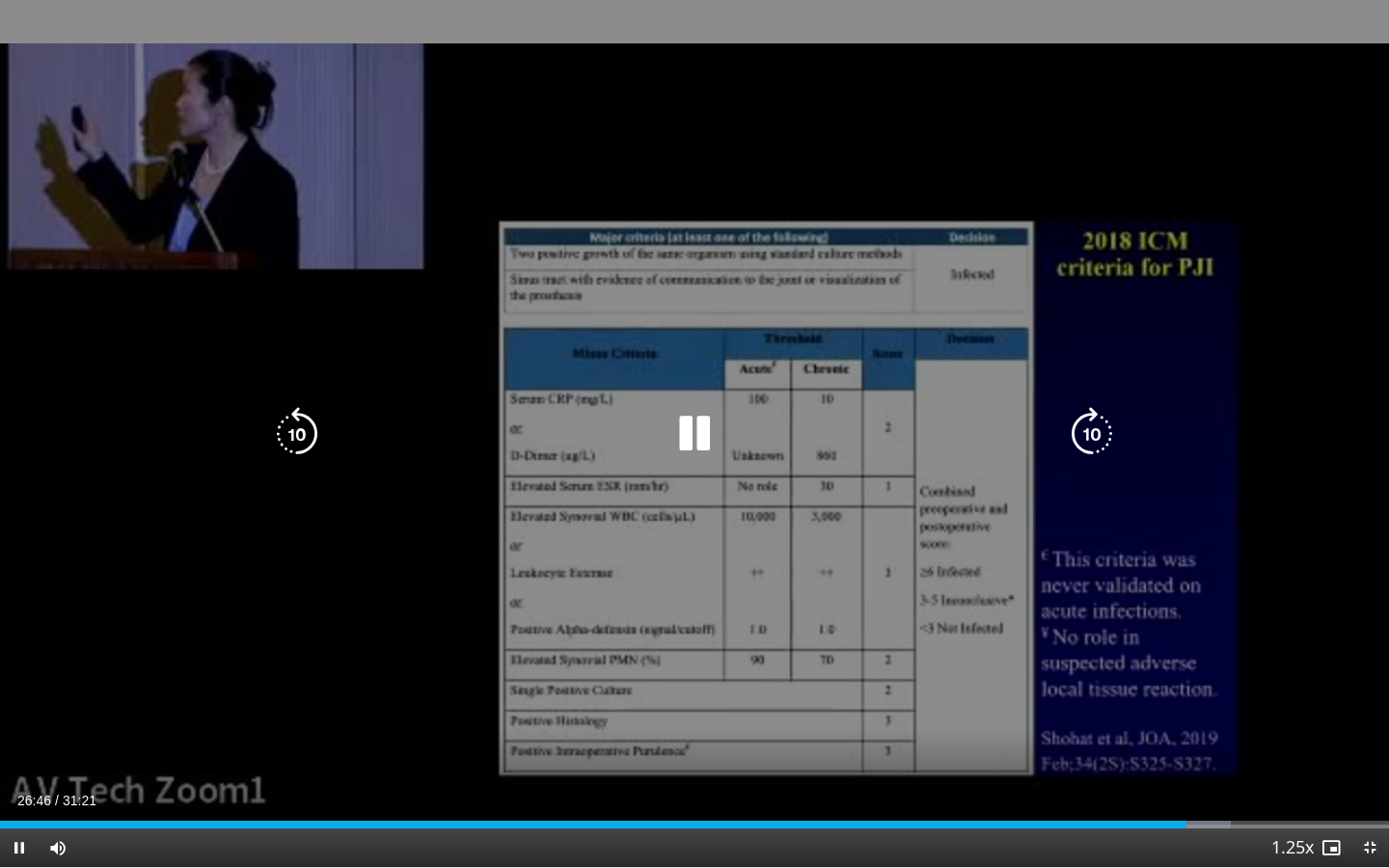 click at bounding box center [694, 434] 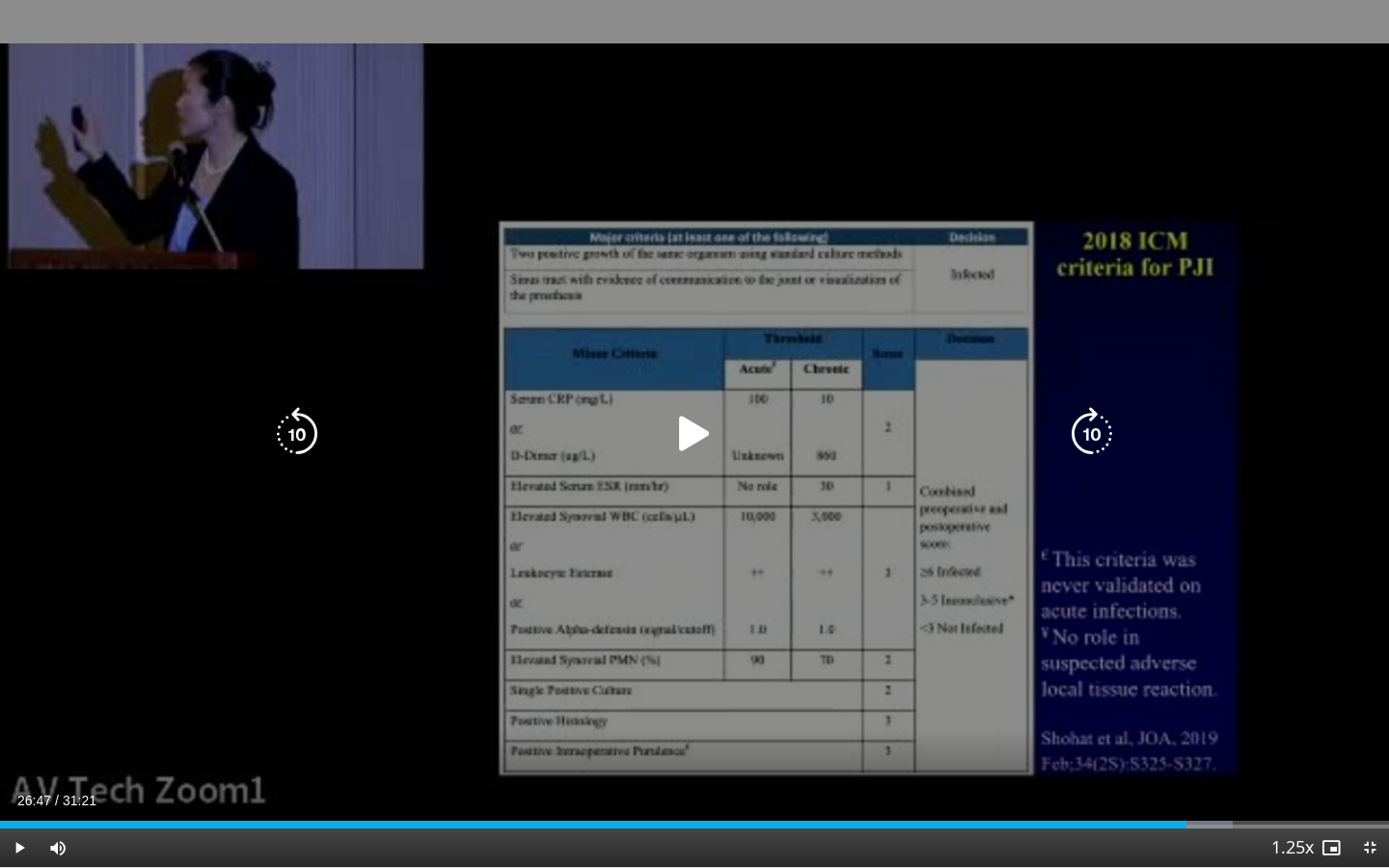 click at bounding box center [694, 434] 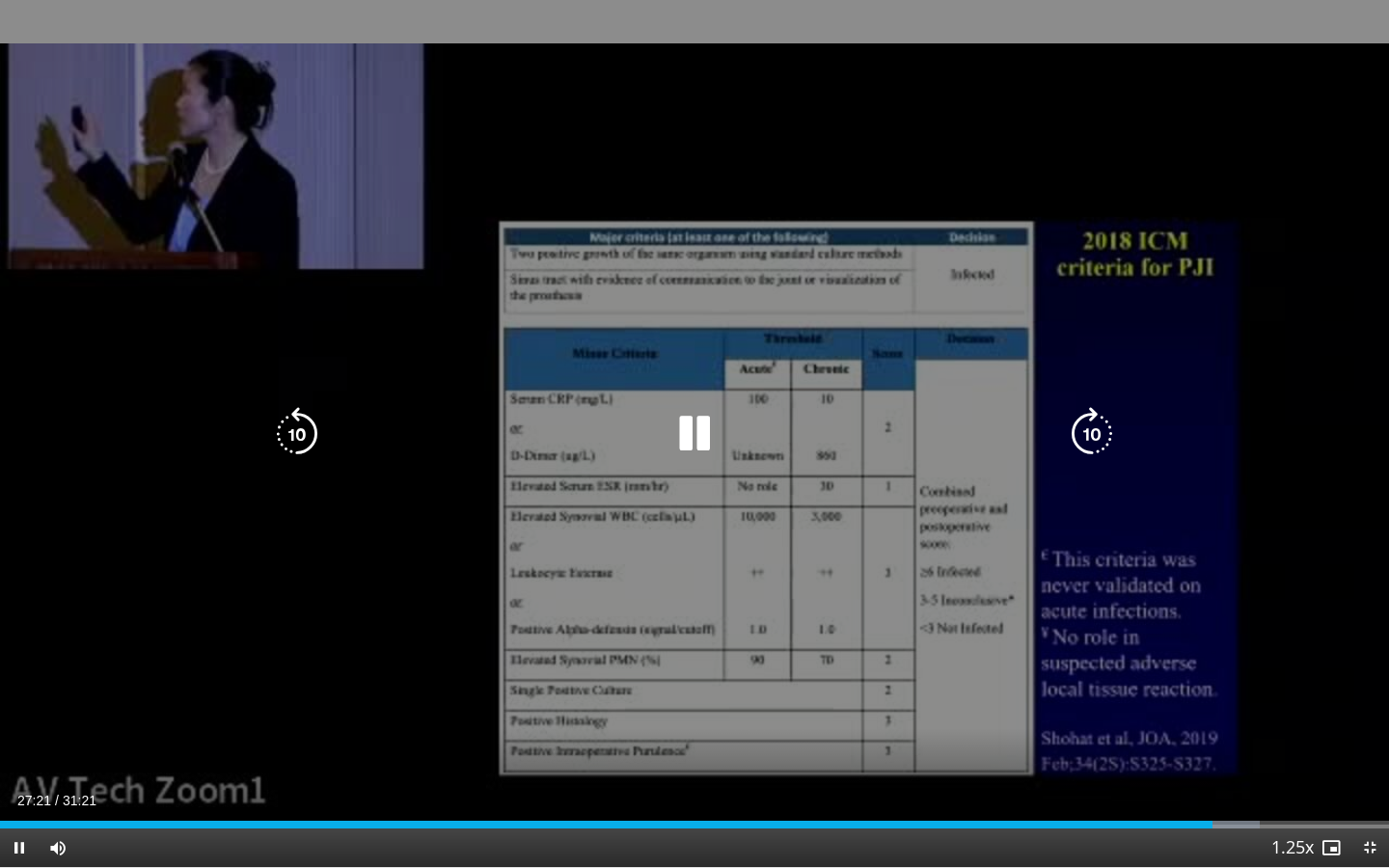 click at bounding box center (694, 434) 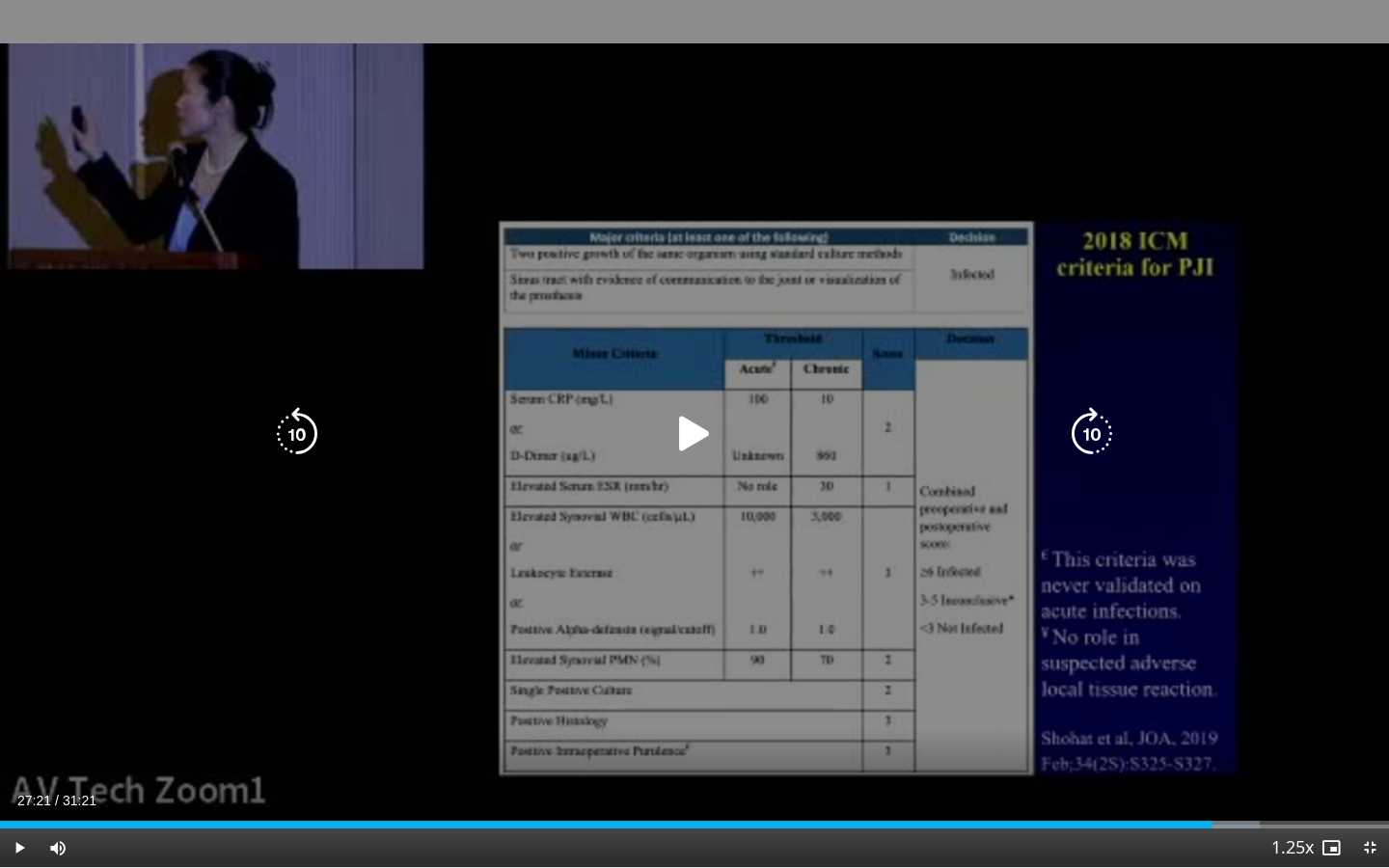 click at bounding box center (694, 434) 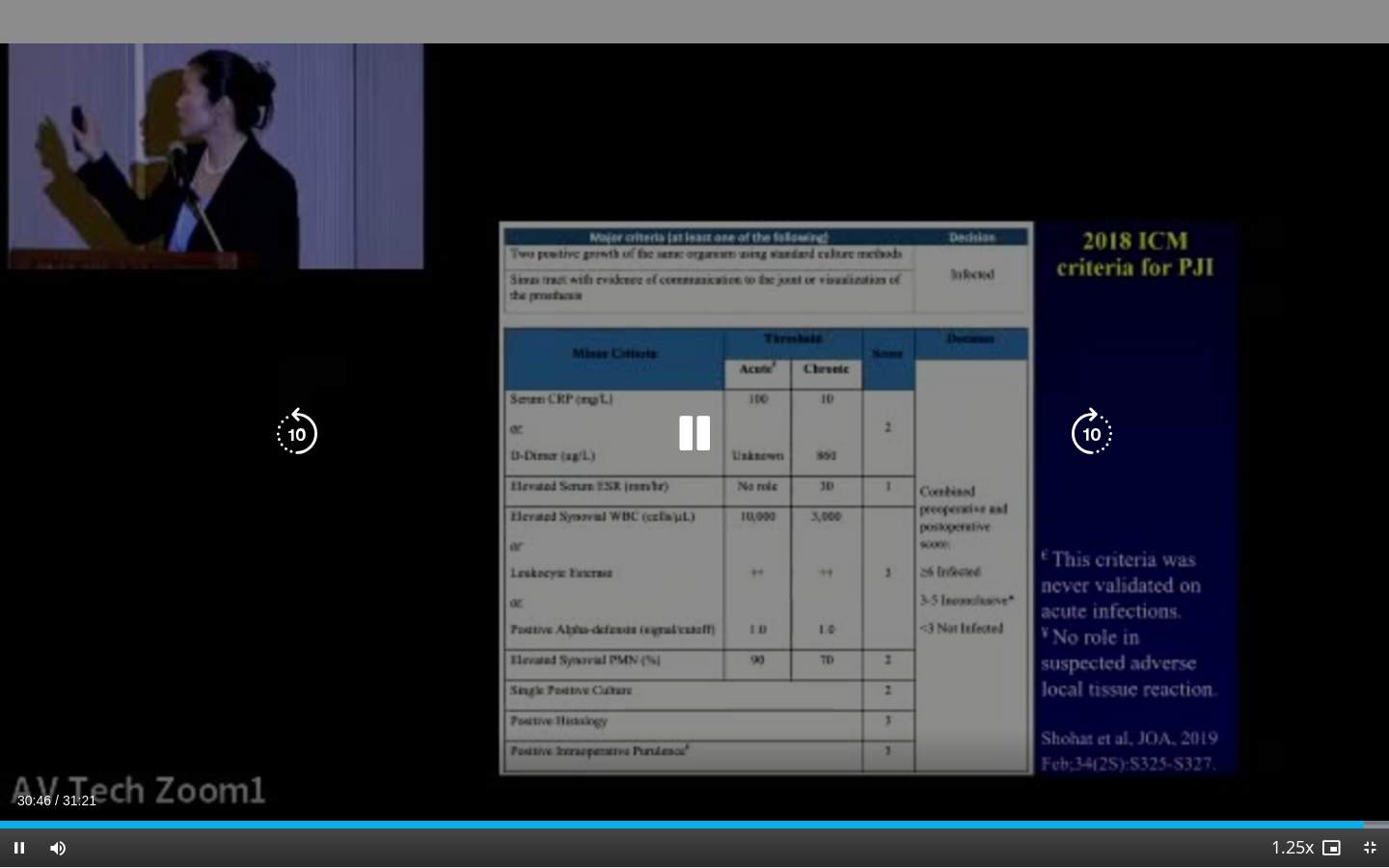 click at bounding box center [694, 434] 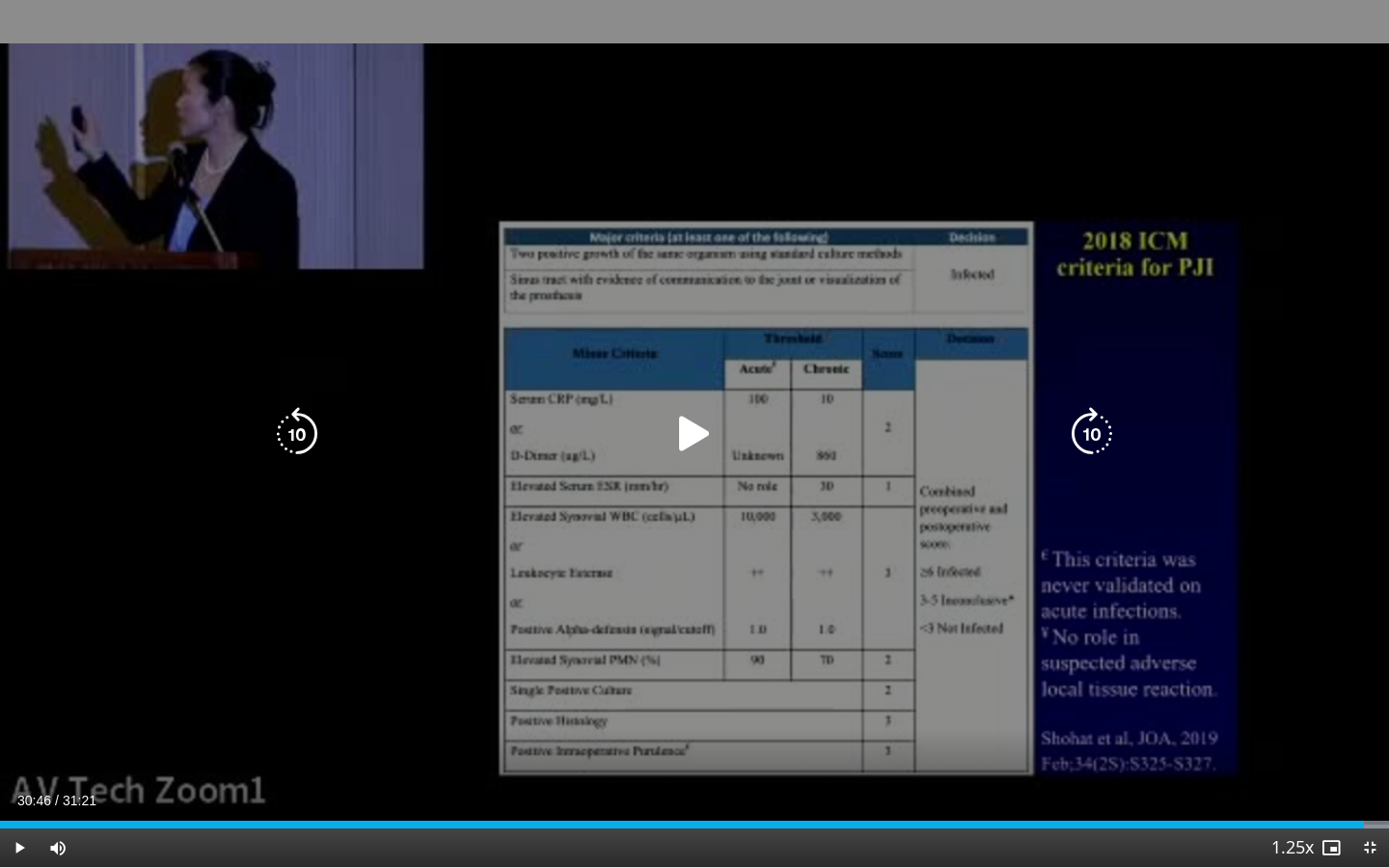 click at bounding box center (297, 434) 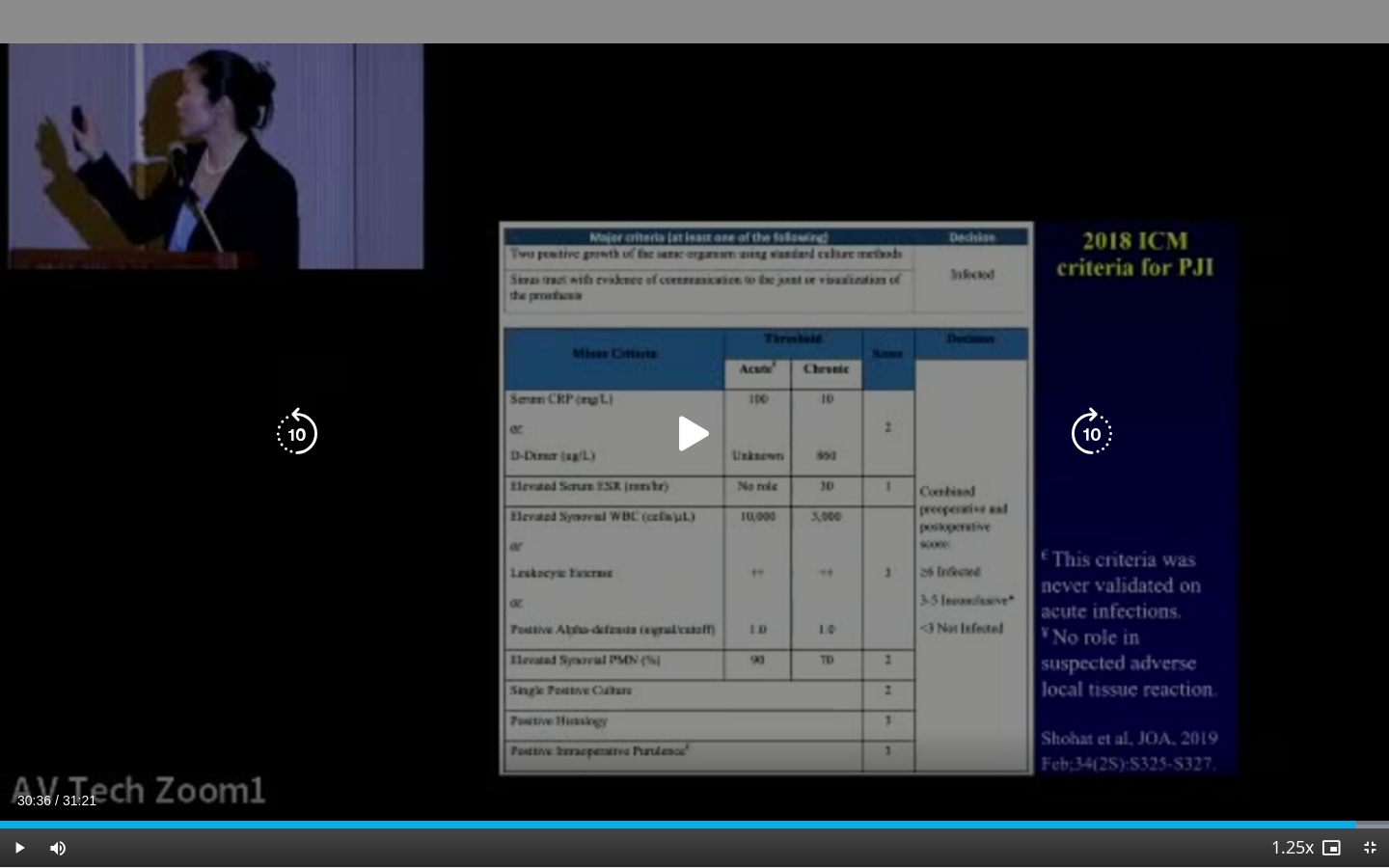 click at bounding box center (694, 434) 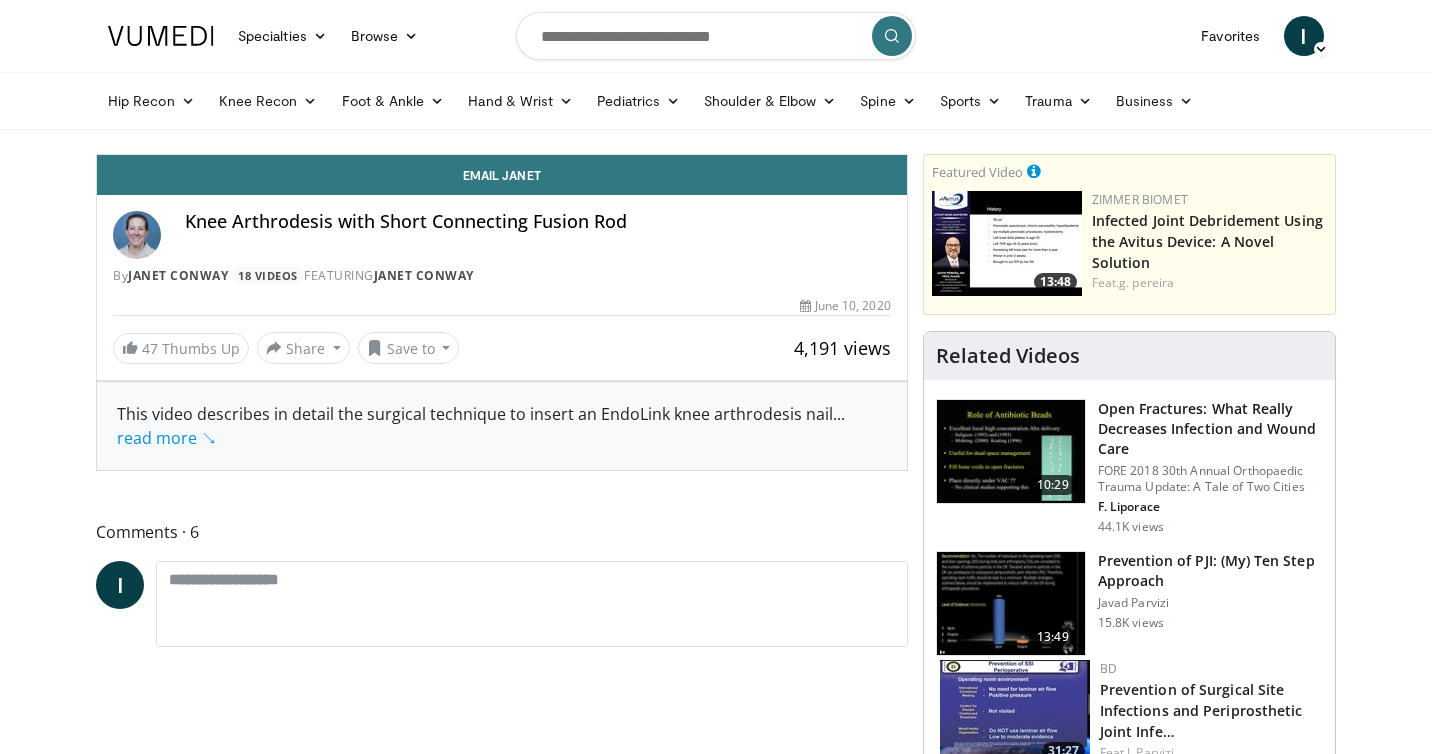scroll, scrollTop: 0, scrollLeft: 0, axis: both 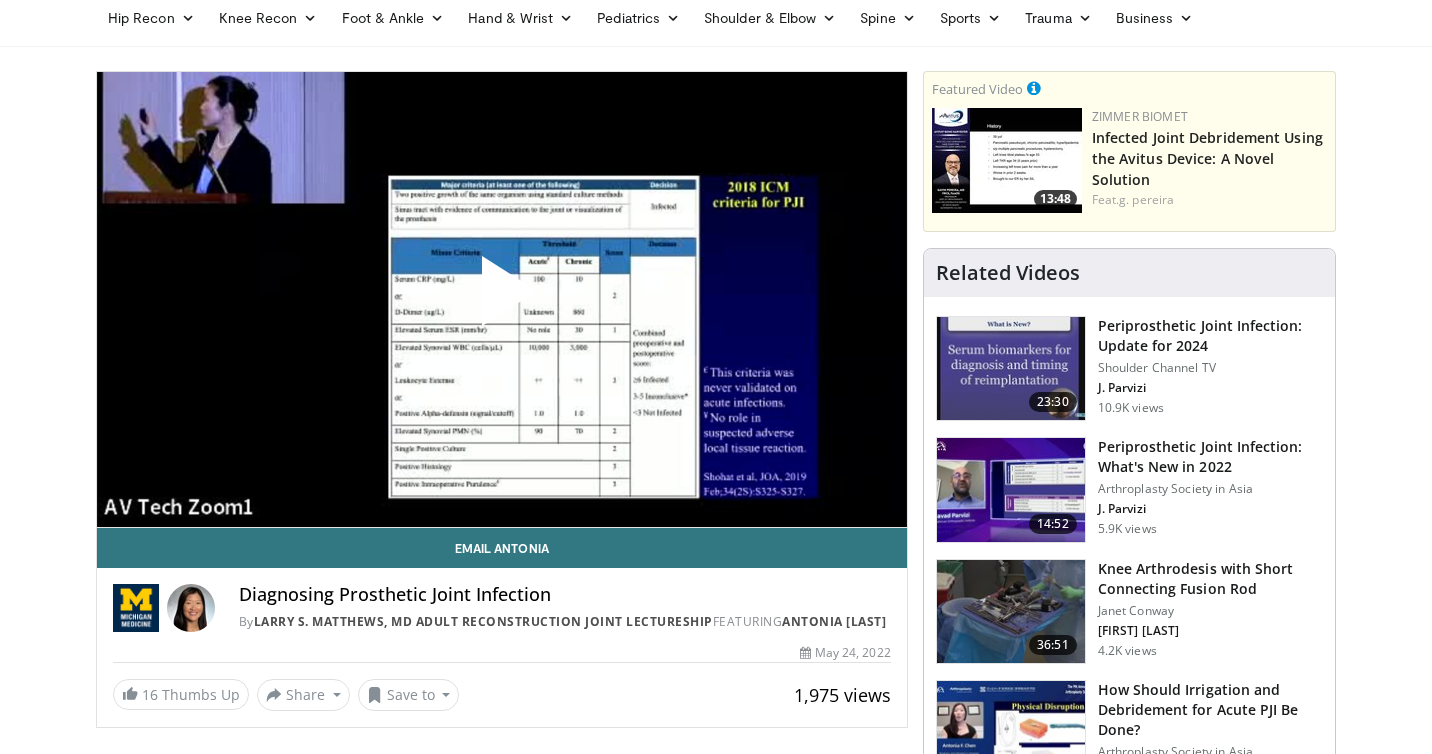 click on "Specialties
Adult & Family Medicine
Allergy, Asthma, Immunology
Anesthesiology
Cardiology
Dental
Dermatology
Endocrinology
Gastroenterology & Hepatology
General Surgery
Hematology & Oncology
Infectious Disease
Nephrology
Neurology
Neurosurgery
Obstetrics & Gynecology
Ophthalmology
Oral Maxillofacial
Orthopaedics
Otolaryngology
Pediatrics
Plastic Surgery
Podiatry
Psychiatry
Pulmonology
Radiation Oncology
Radiology
Rheumatology
Urology" at bounding box center (716, 1484) 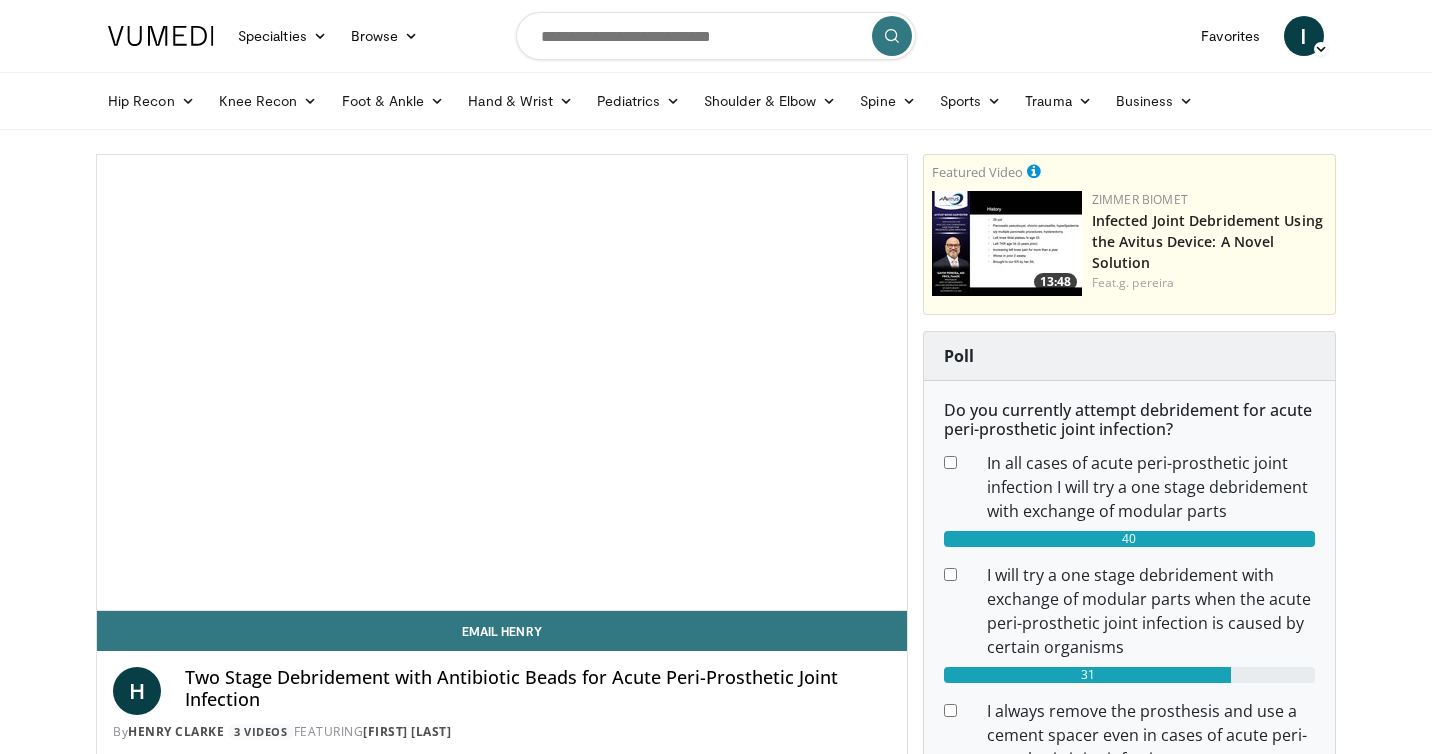scroll, scrollTop: 0, scrollLeft: 0, axis: both 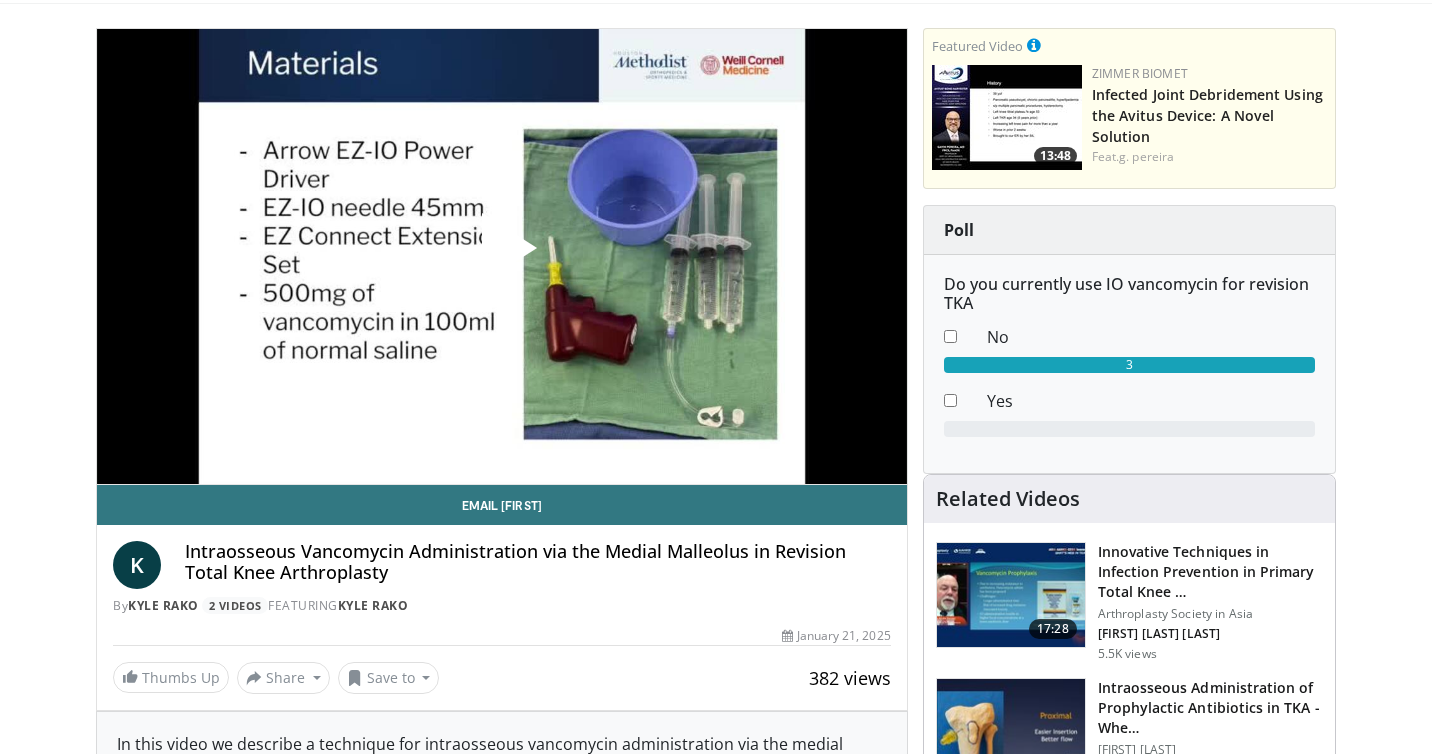 click at bounding box center [502, 256] 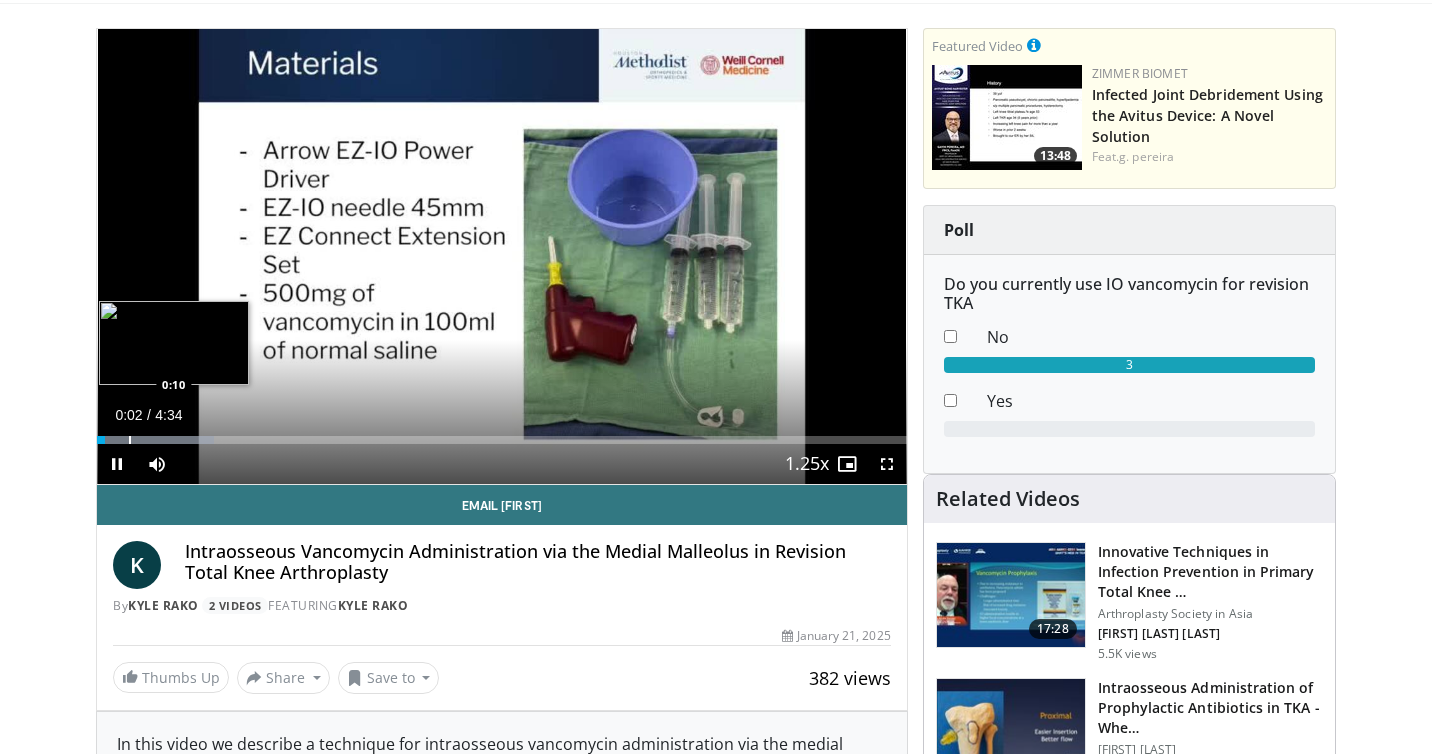 click at bounding box center (130, 440) 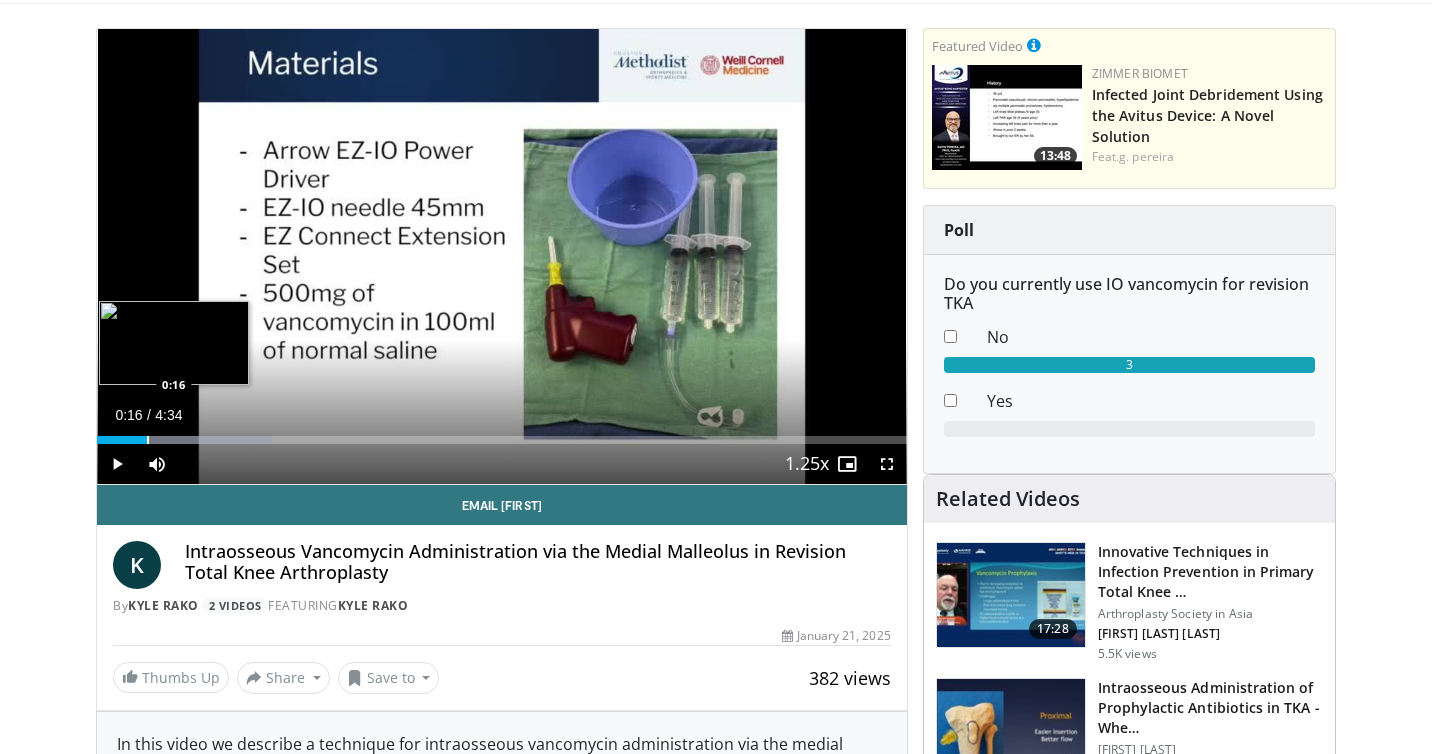 click at bounding box center [148, 440] 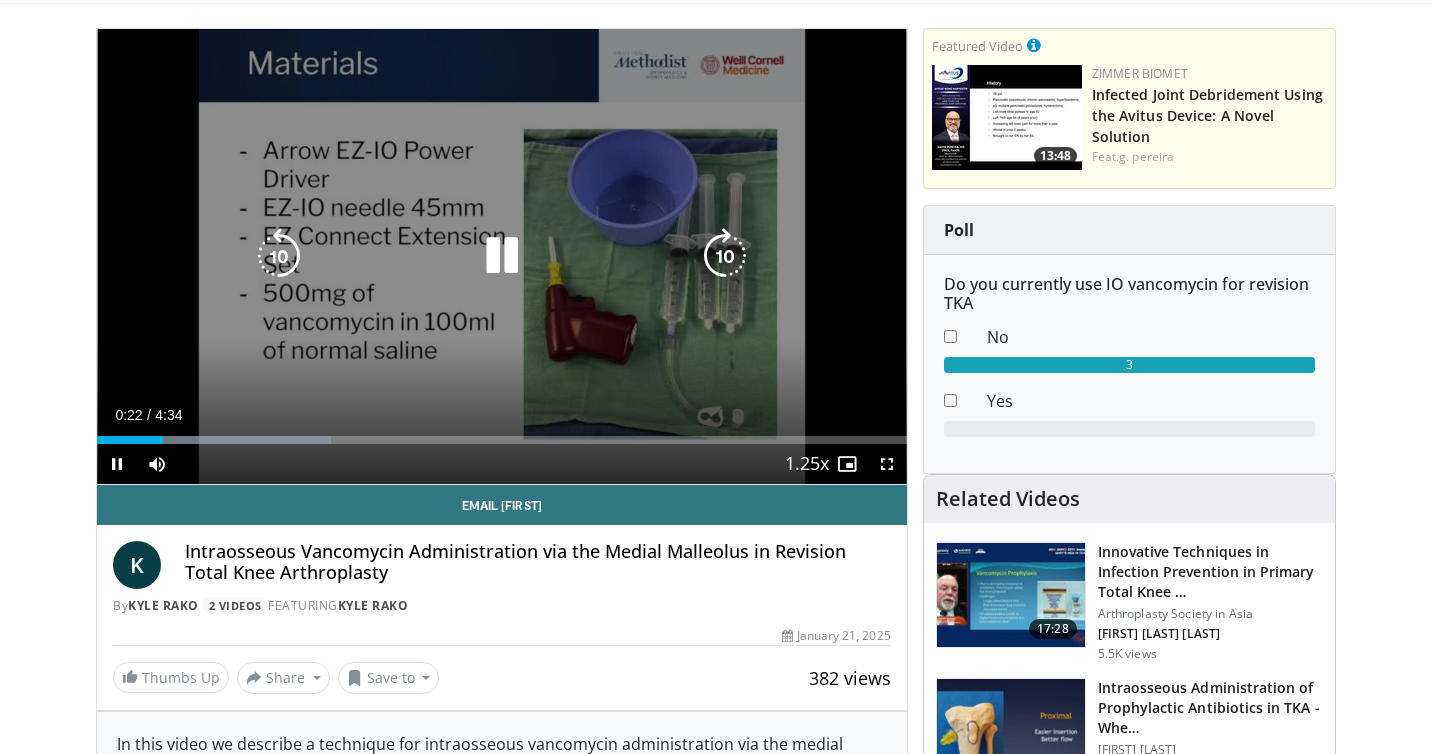 click at bounding box center [502, 256] 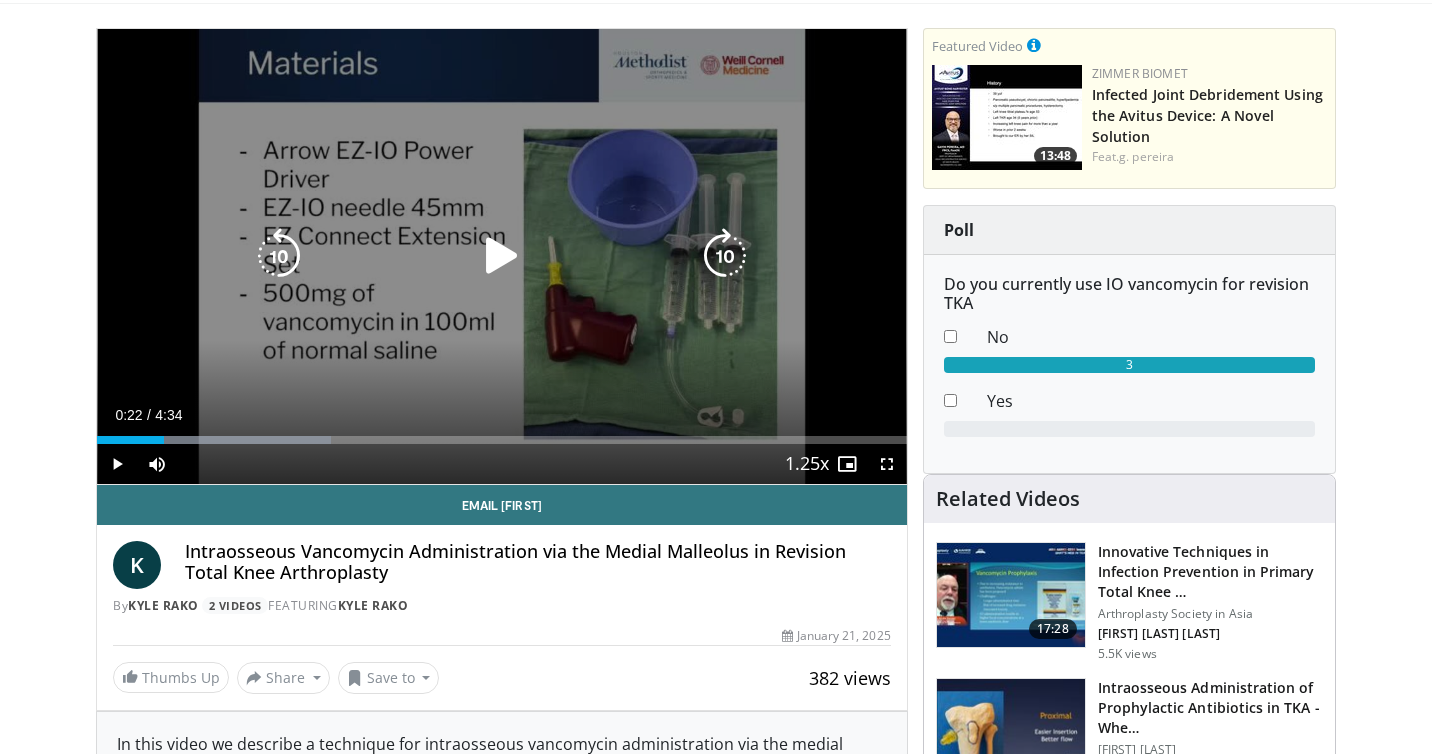 click at bounding box center (502, 256) 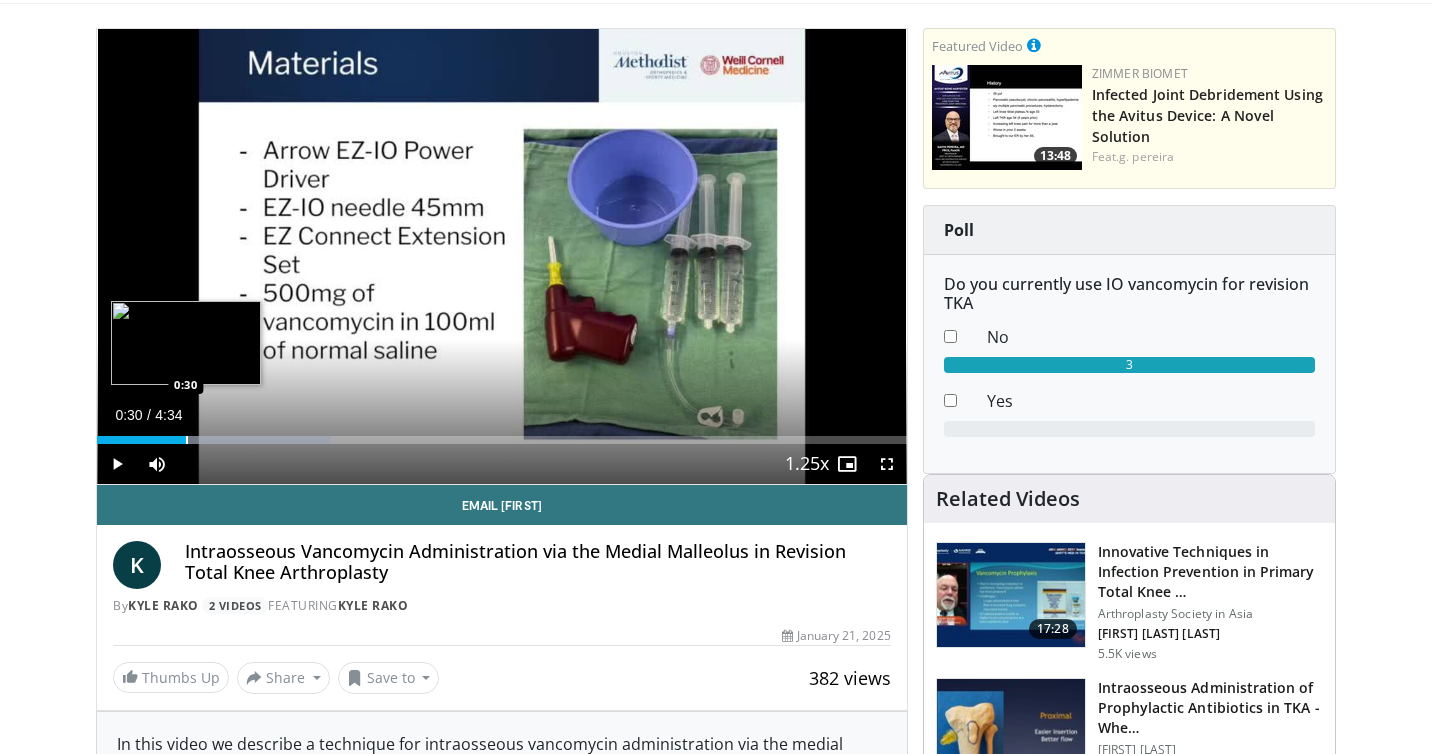 click on "Loaded :  28.90% 0:30 0:30" at bounding box center [502, 434] 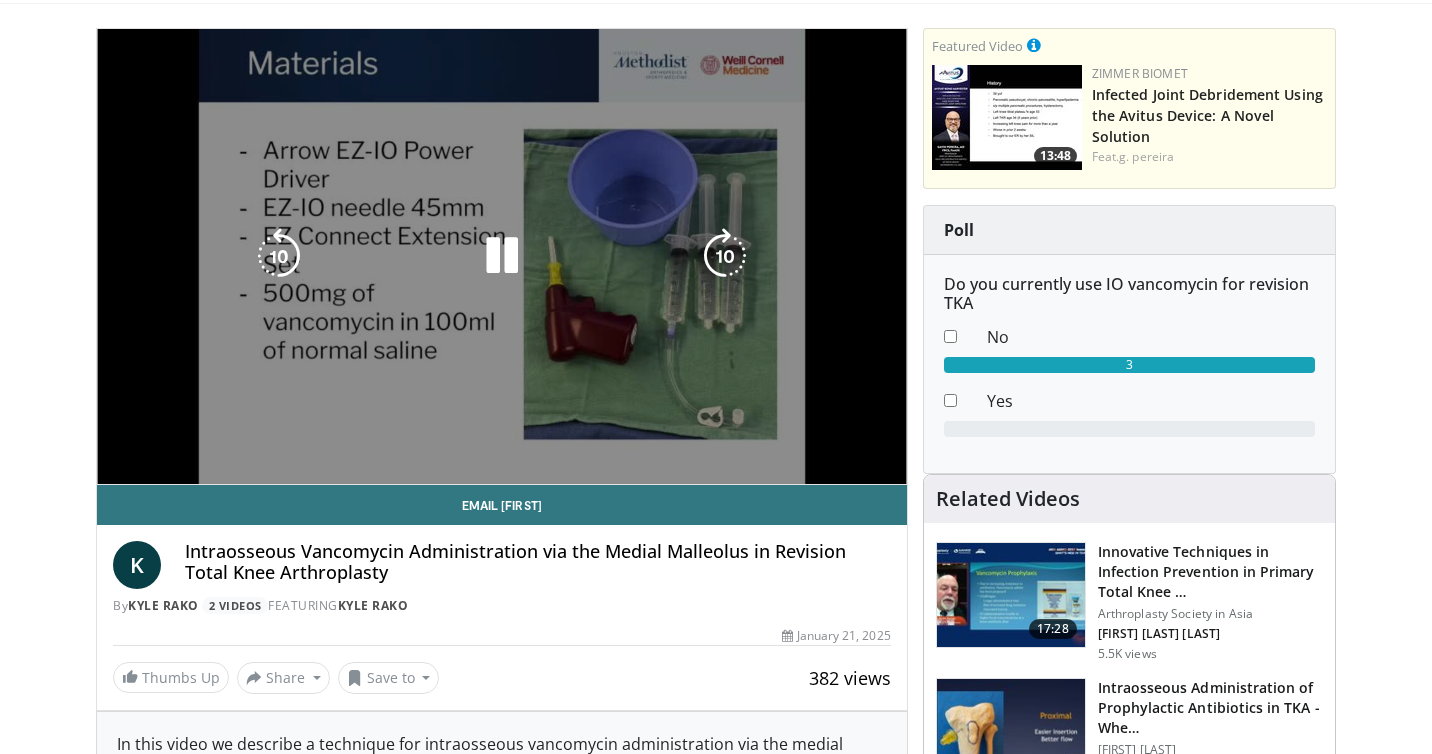 click at bounding box center [217, 480] 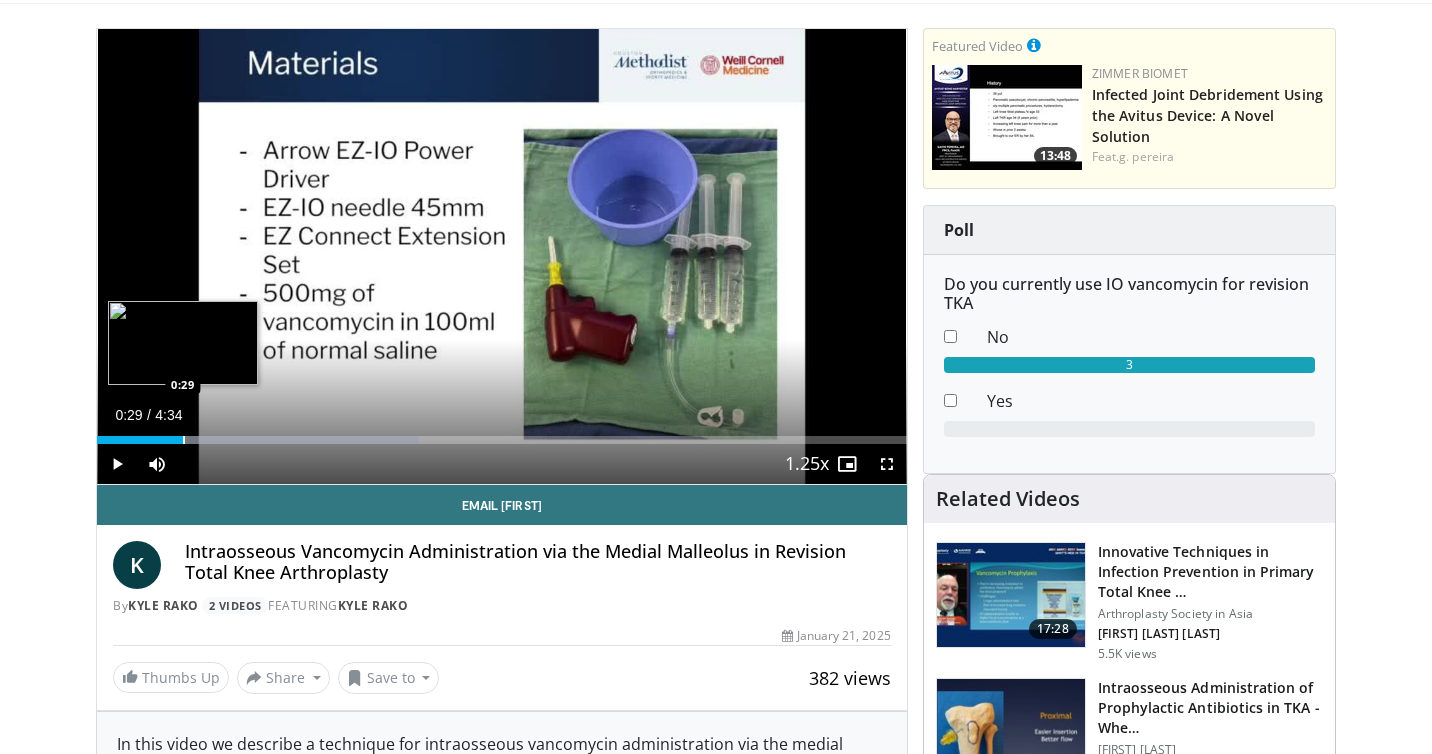 click on "Loaded :  39.75% 0:29 0:29" at bounding box center (502, 440) 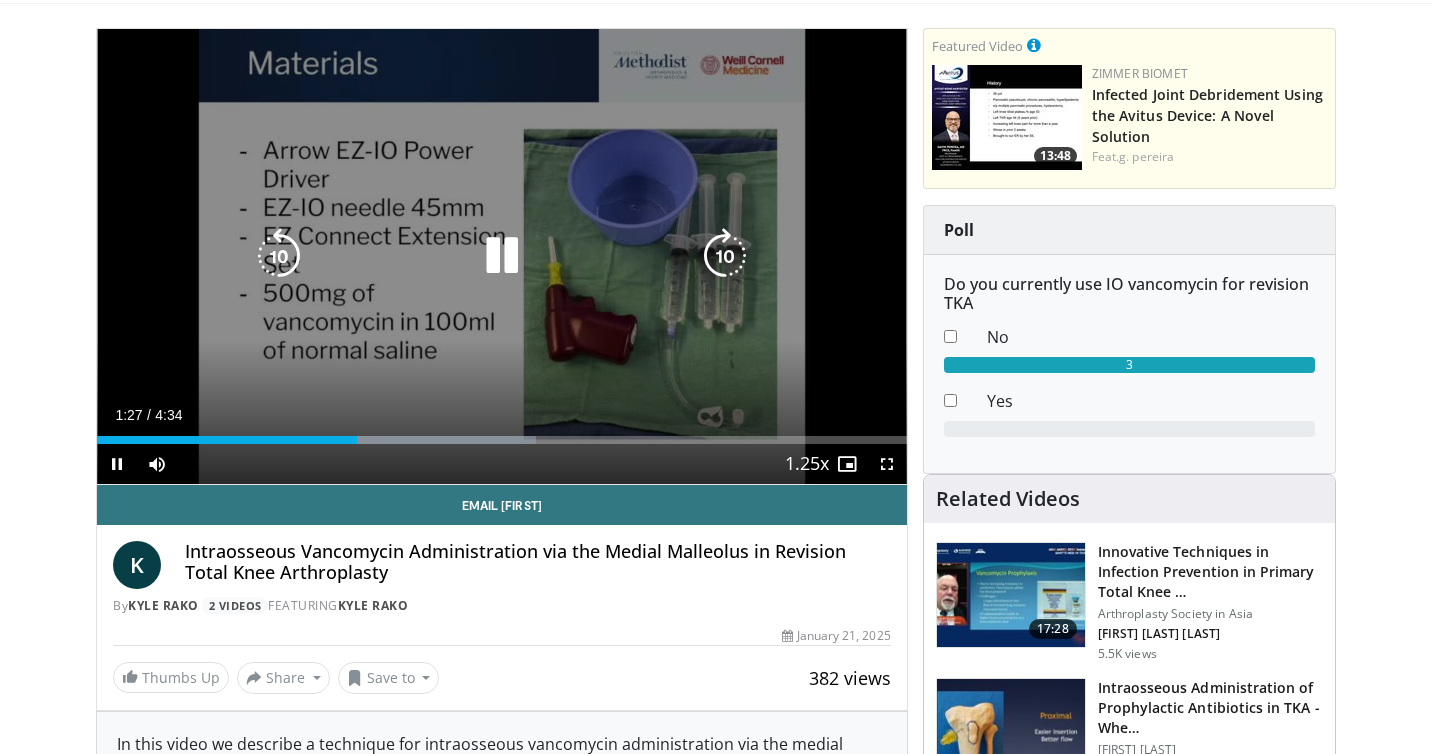 click at bounding box center [502, 256] 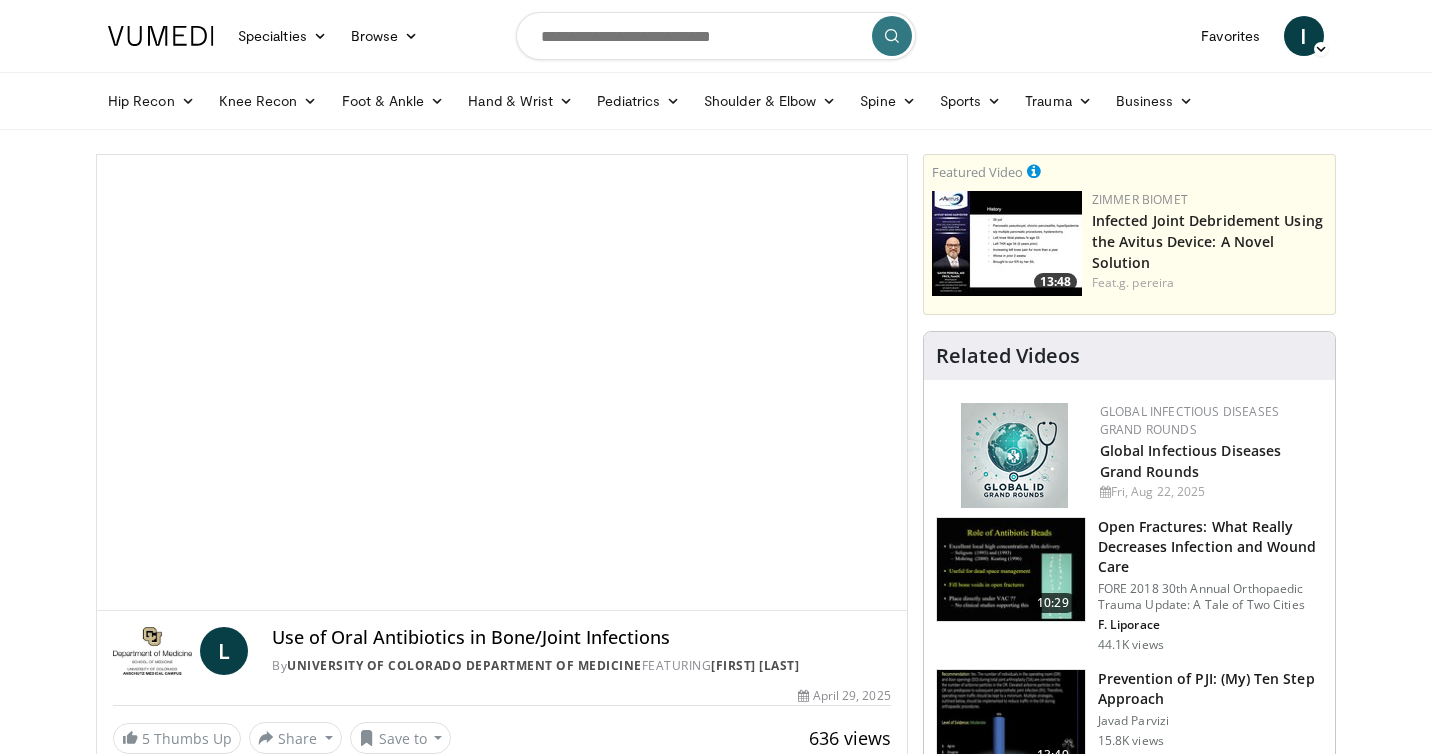 scroll, scrollTop: 39, scrollLeft: 0, axis: vertical 